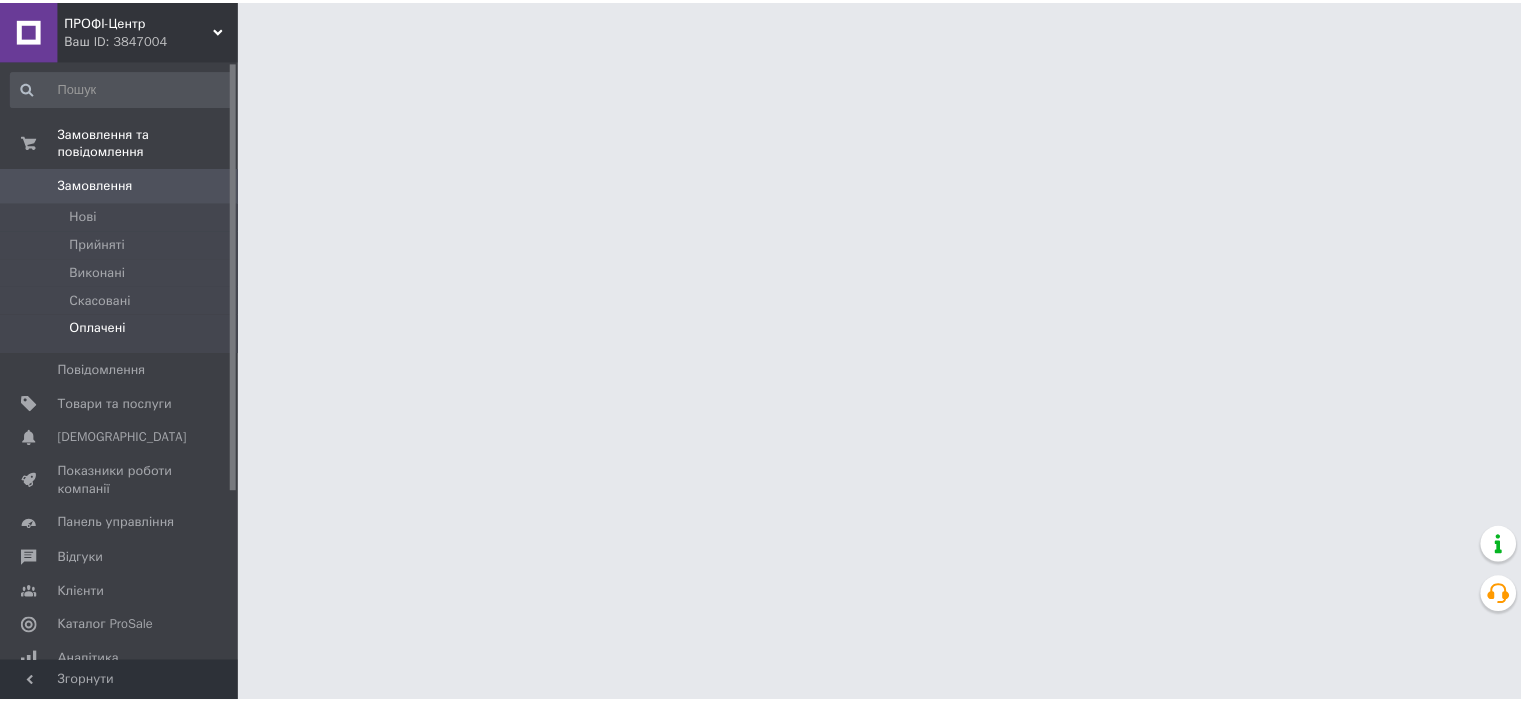 scroll, scrollTop: 0, scrollLeft: 0, axis: both 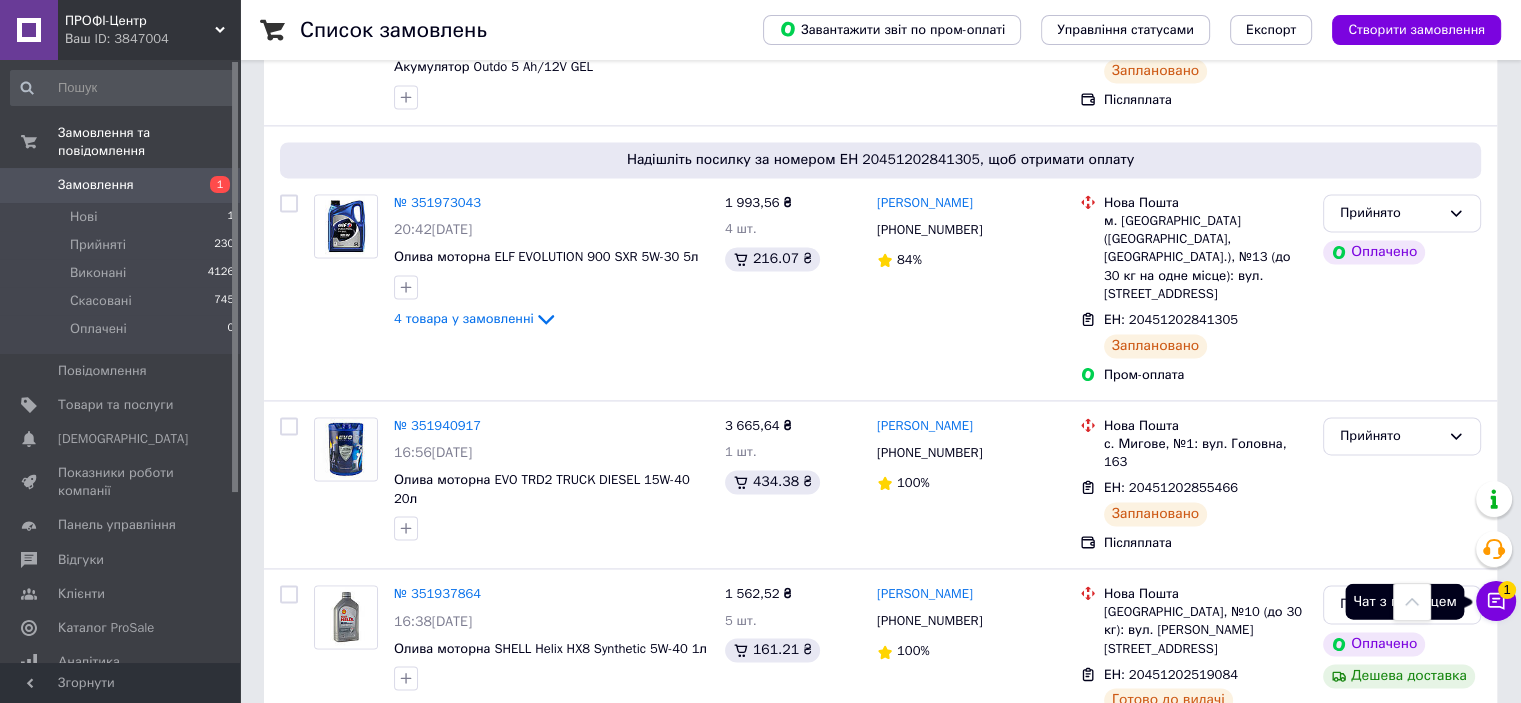 click 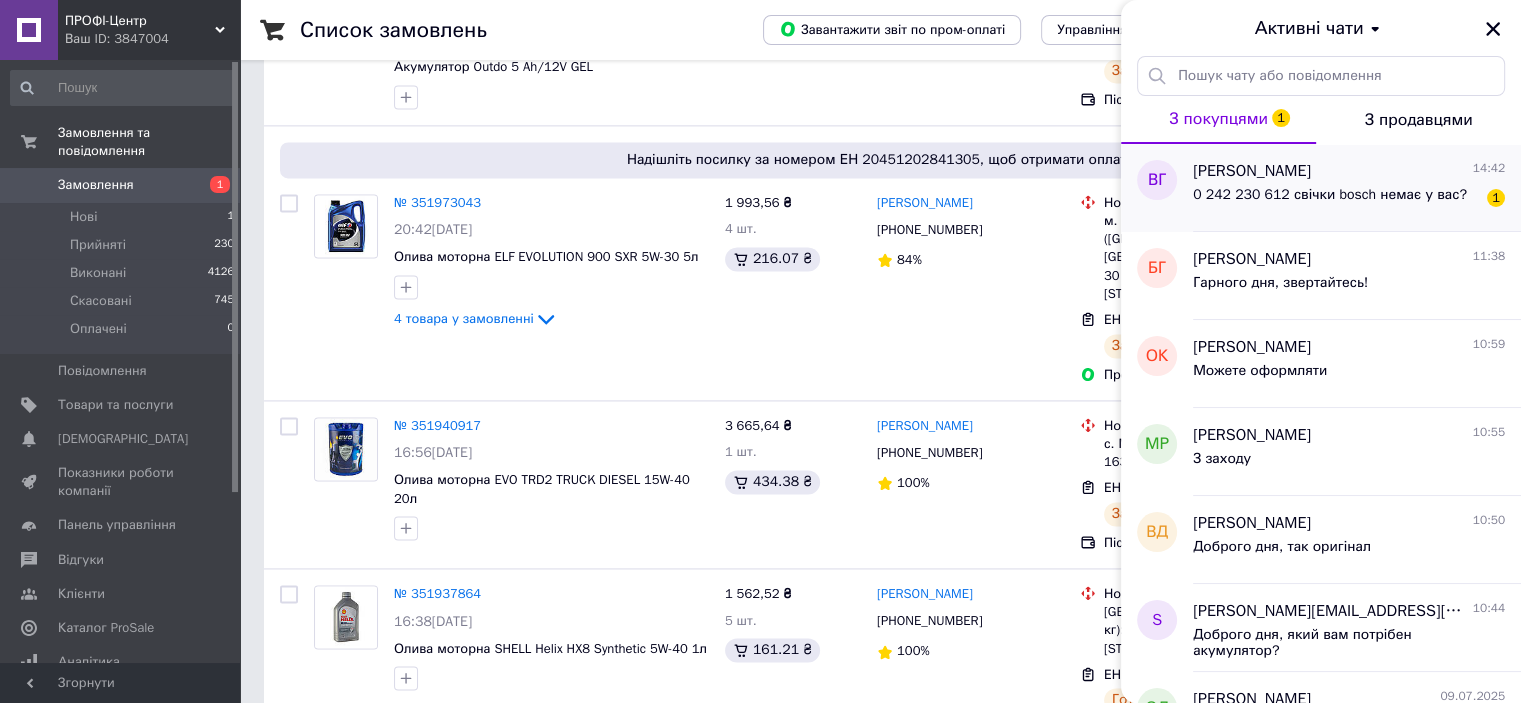click on "0 242 230 612 свічки bosch немає у вас?" at bounding box center [1330, 201] 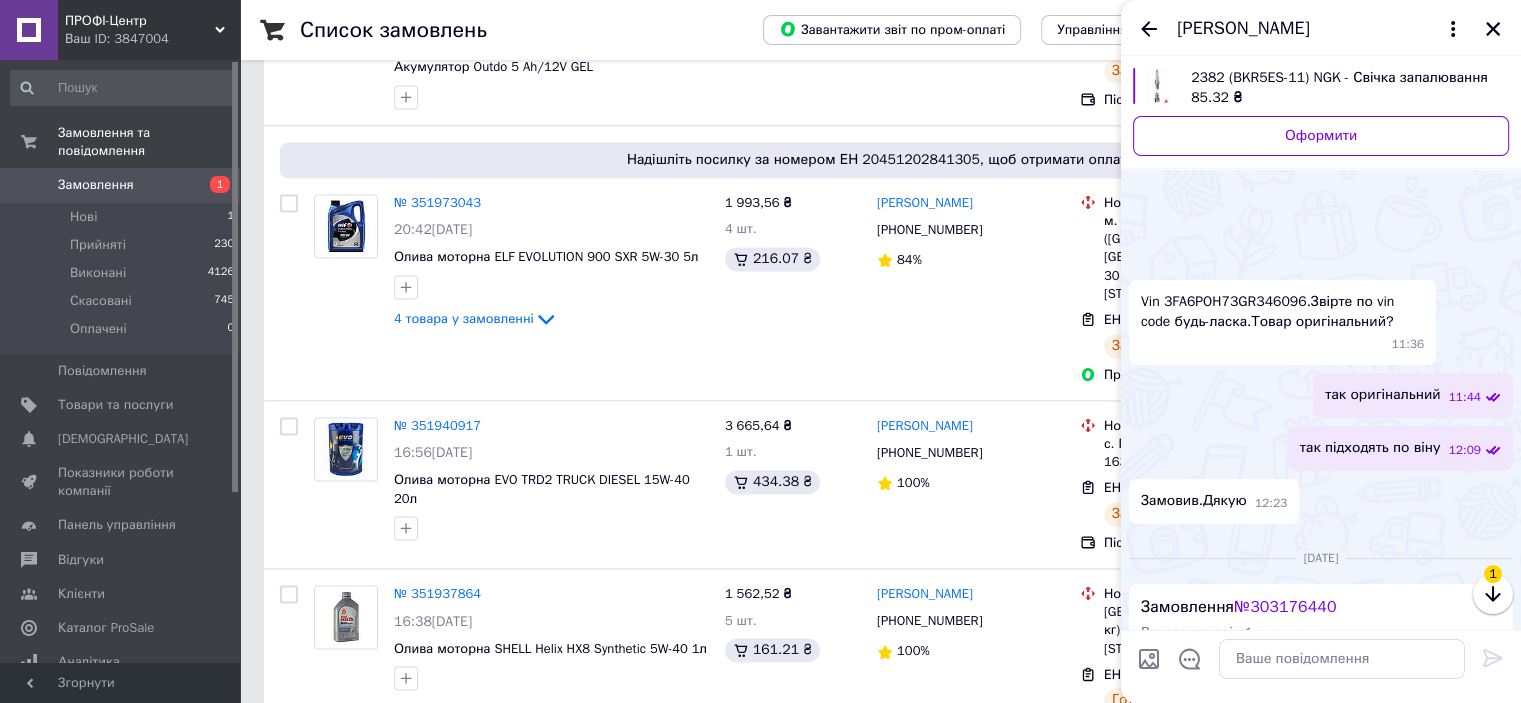 scroll, scrollTop: 2262, scrollLeft: 0, axis: vertical 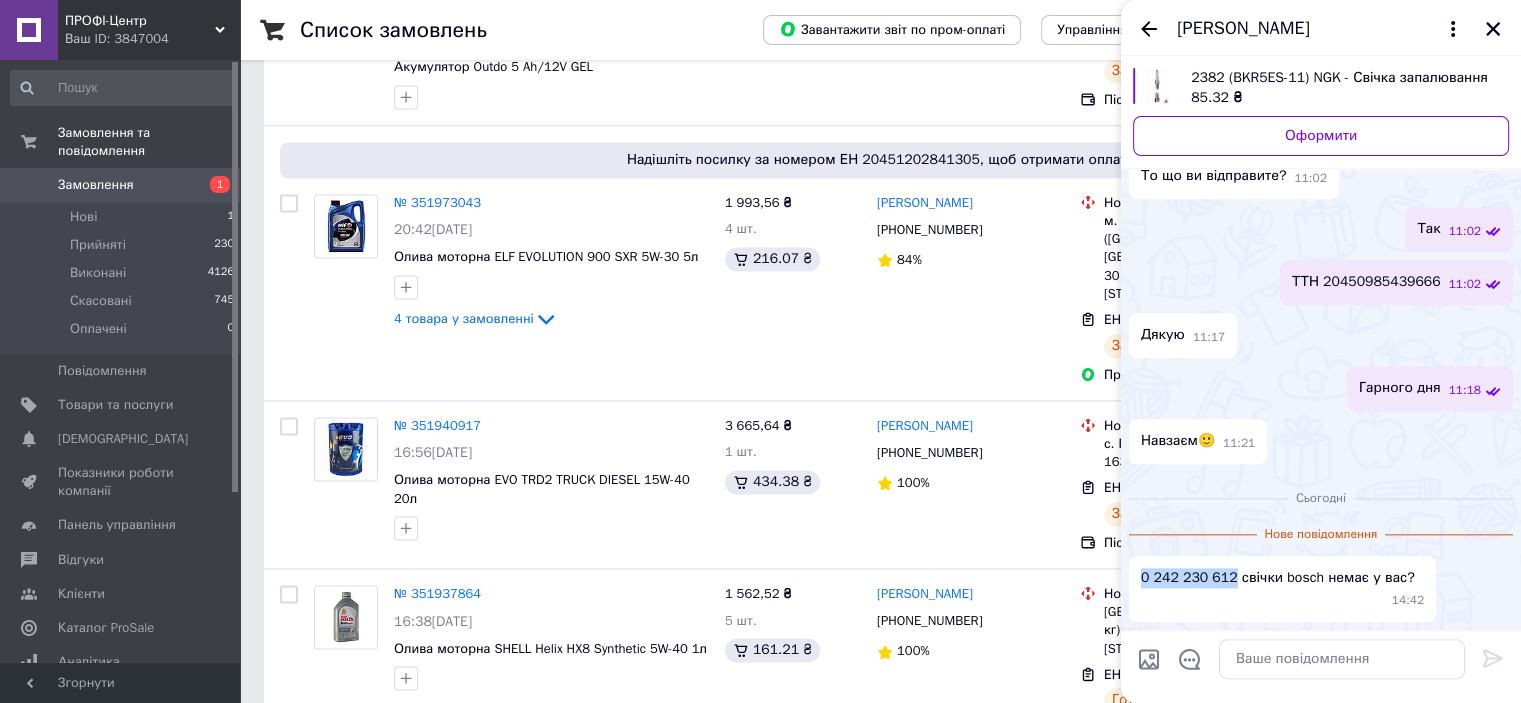 drag, startPoint x: 1140, startPoint y: 579, endPoint x: 1229, endPoint y: 579, distance: 89 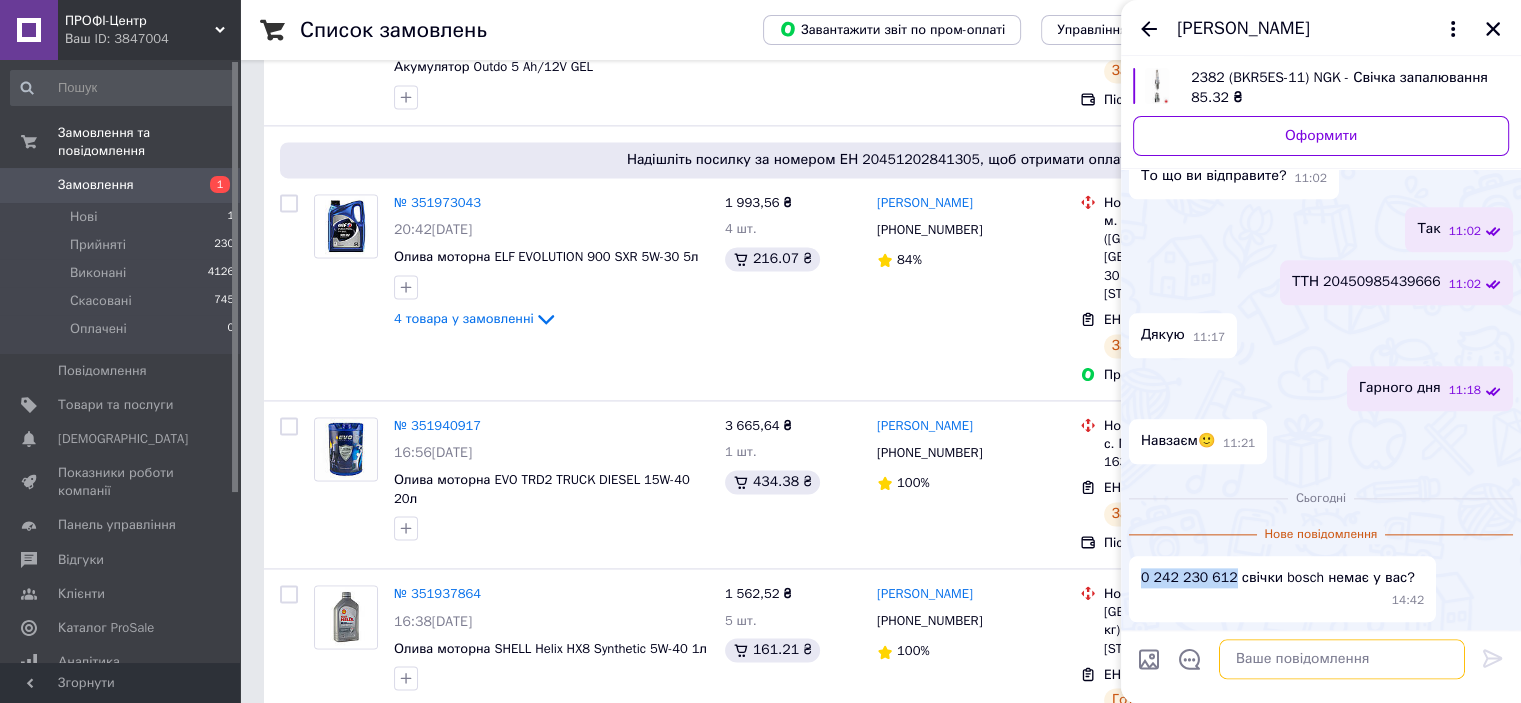 click at bounding box center [1342, 659] 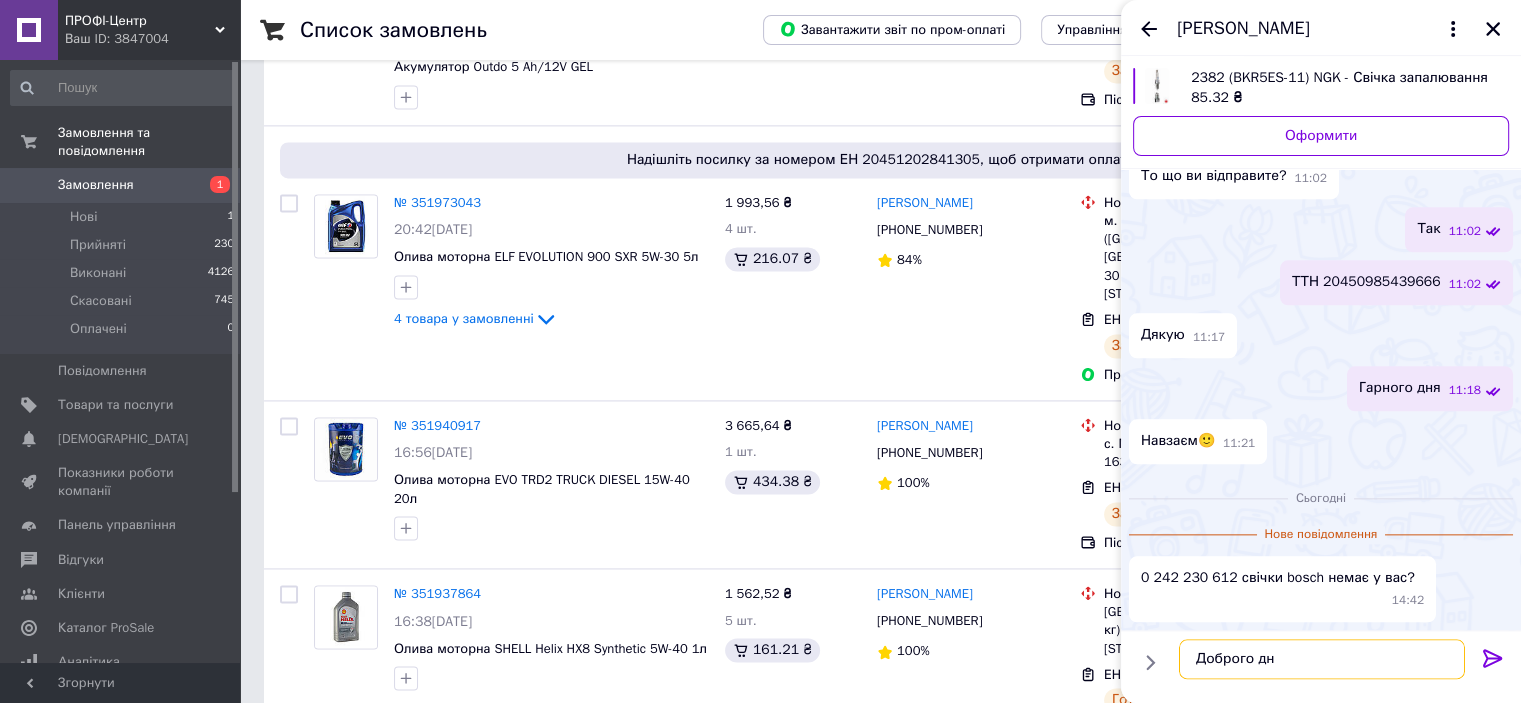 type on "Доброго дня" 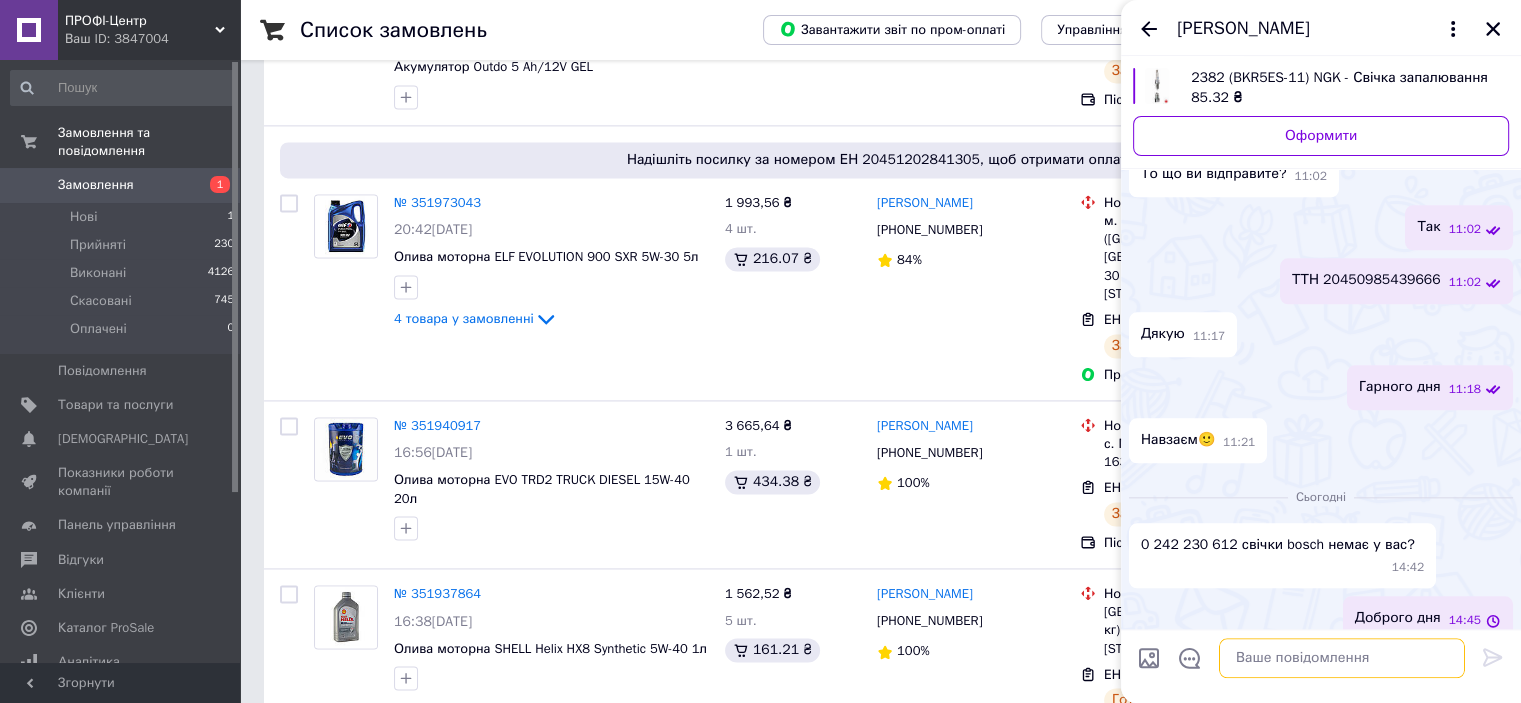 scroll, scrollTop: 2180, scrollLeft: 0, axis: vertical 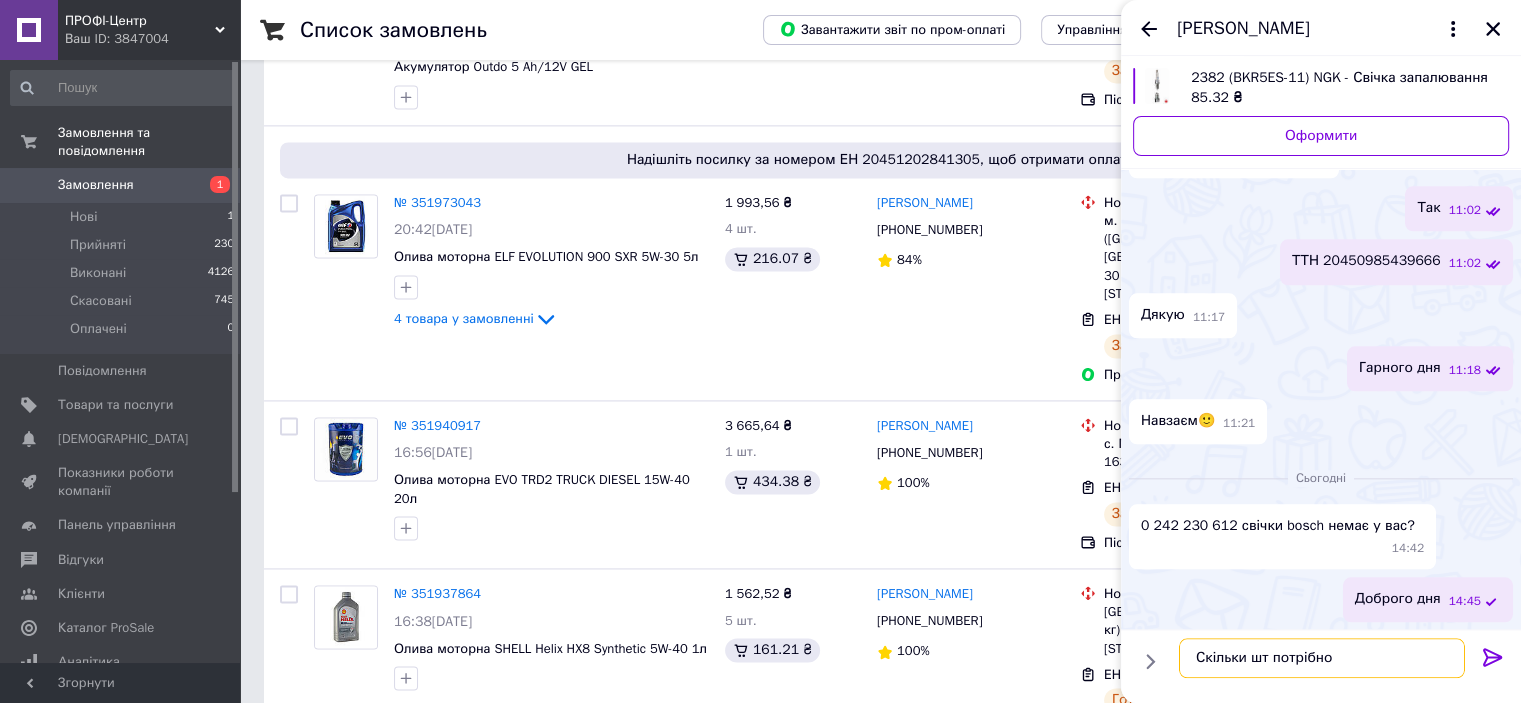 type on "Скільки шт потрібно?" 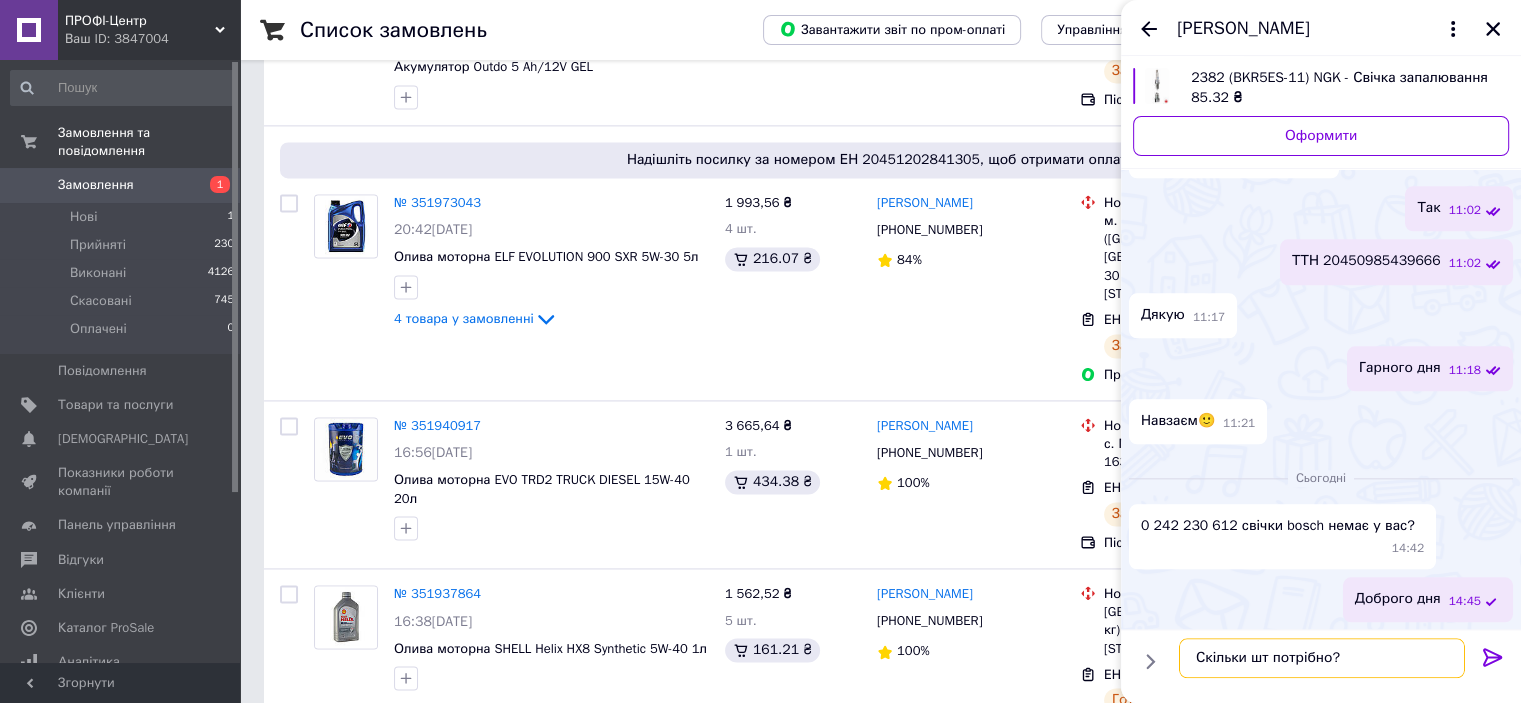 type 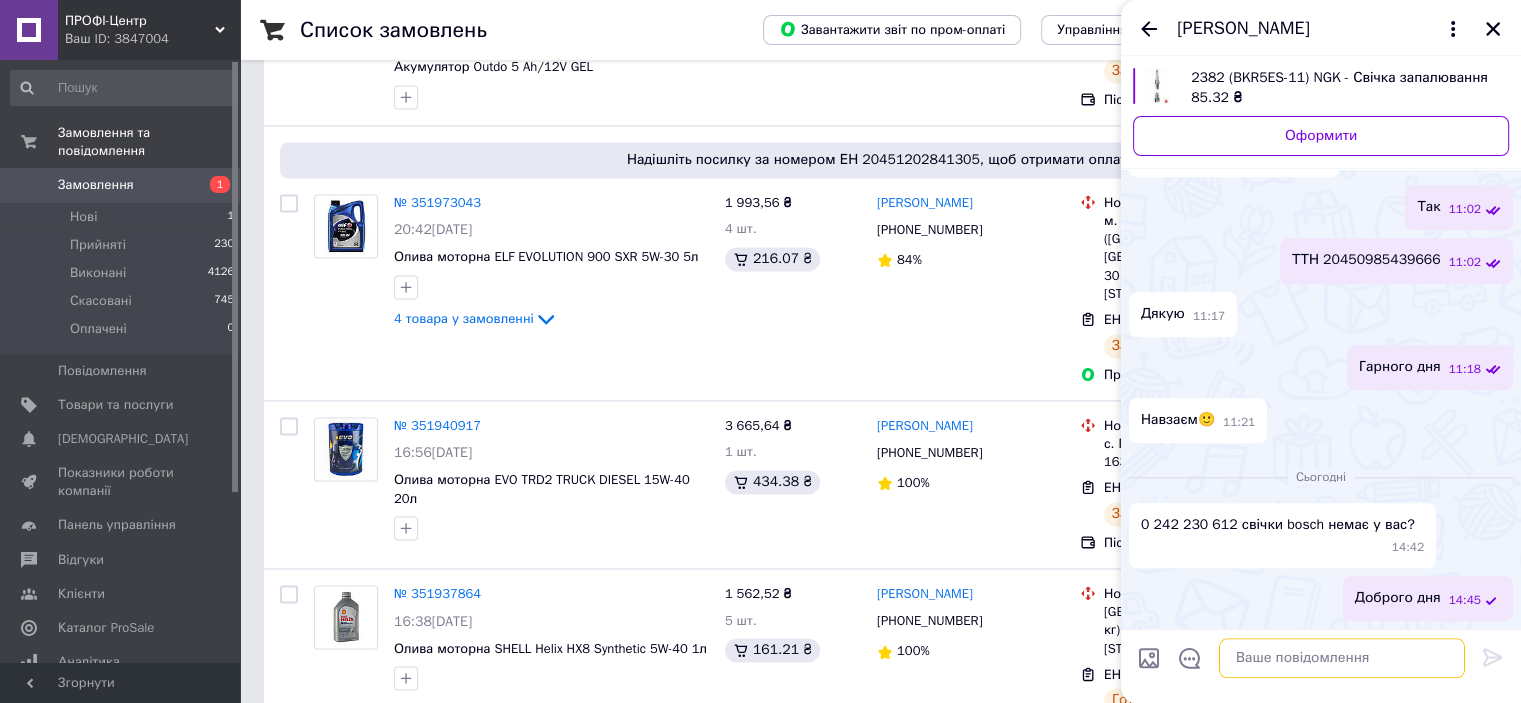 scroll, scrollTop: 2233, scrollLeft: 0, axis: vertical 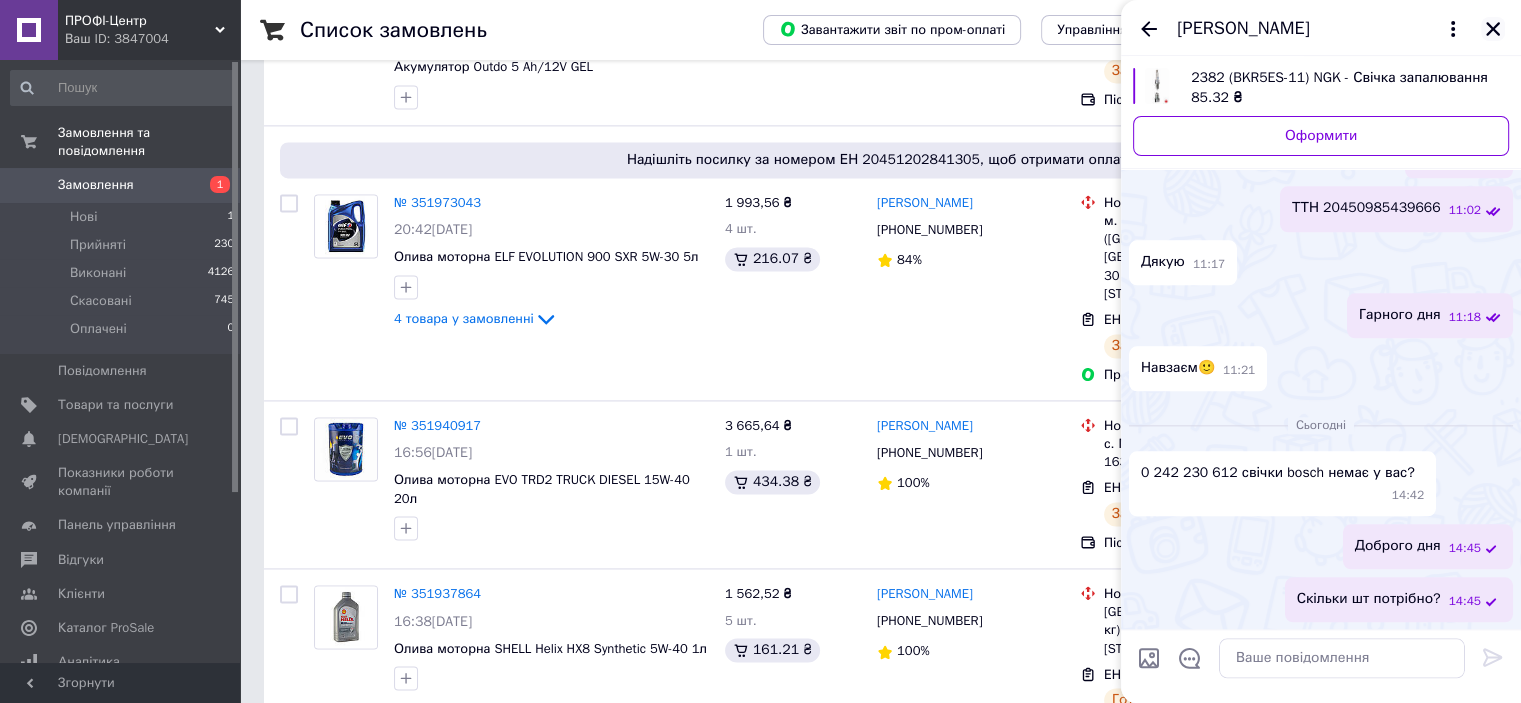 click 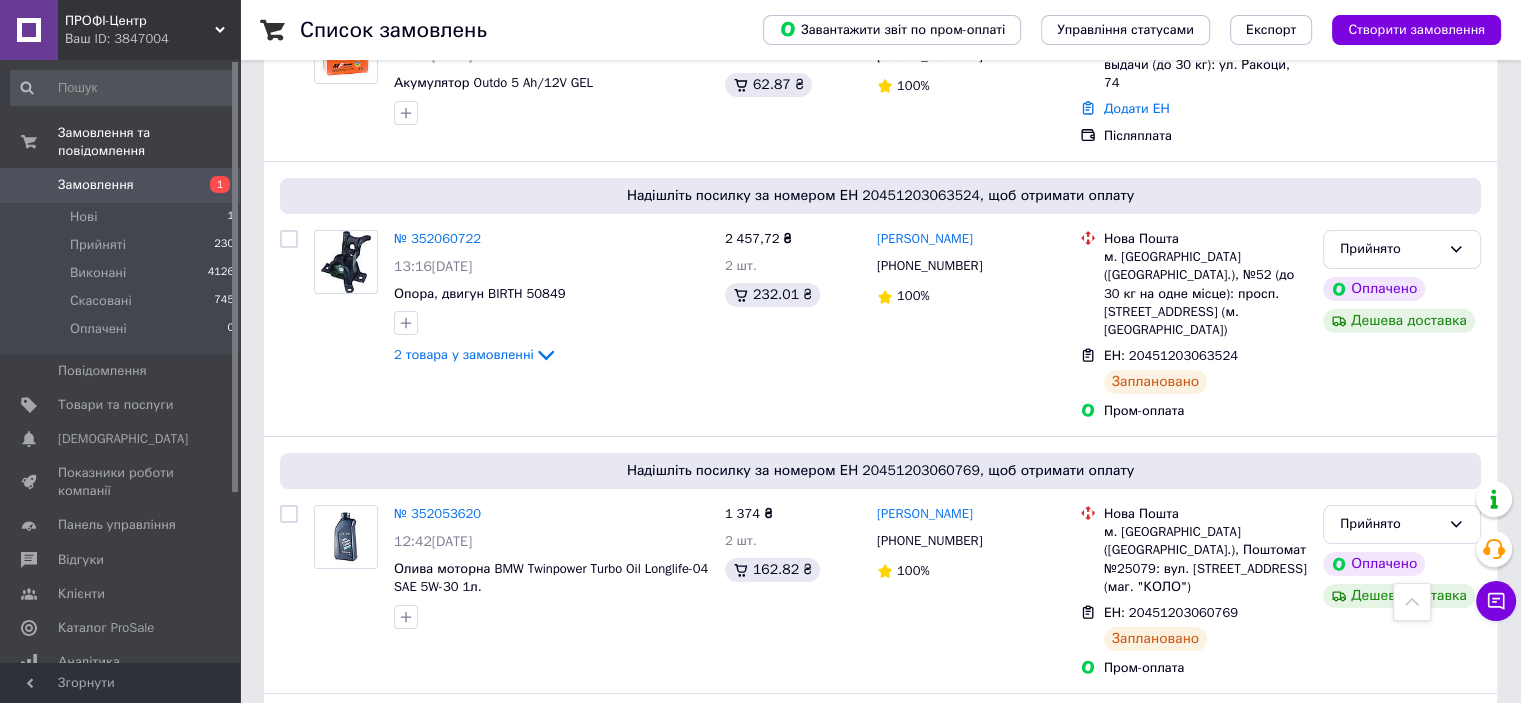 scroll, scrollTop: 0, scrollLeft: 0, axis: both 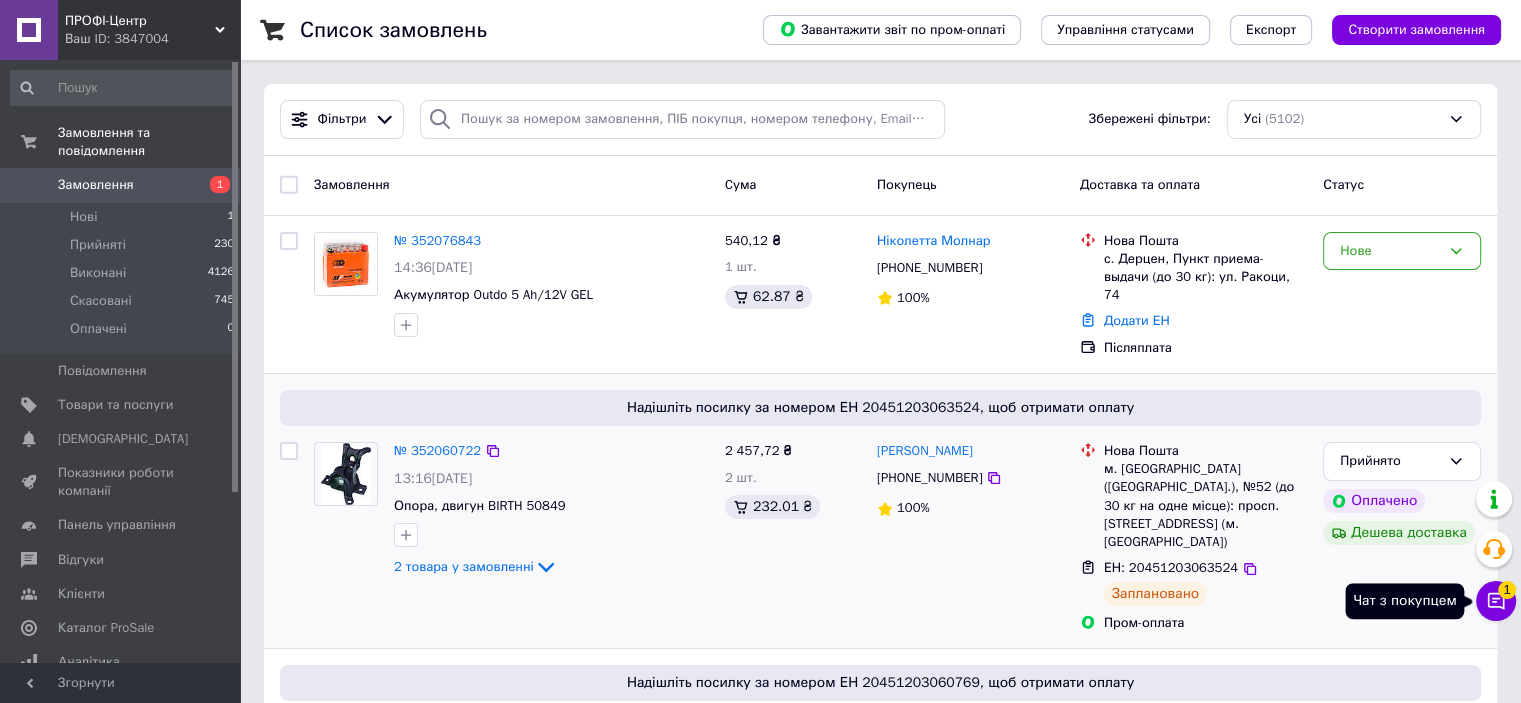 drag, startPoint x: 1496, startPoint y: 594, endPoint x: 1364, endPoint y: 479, distance: 175.06856 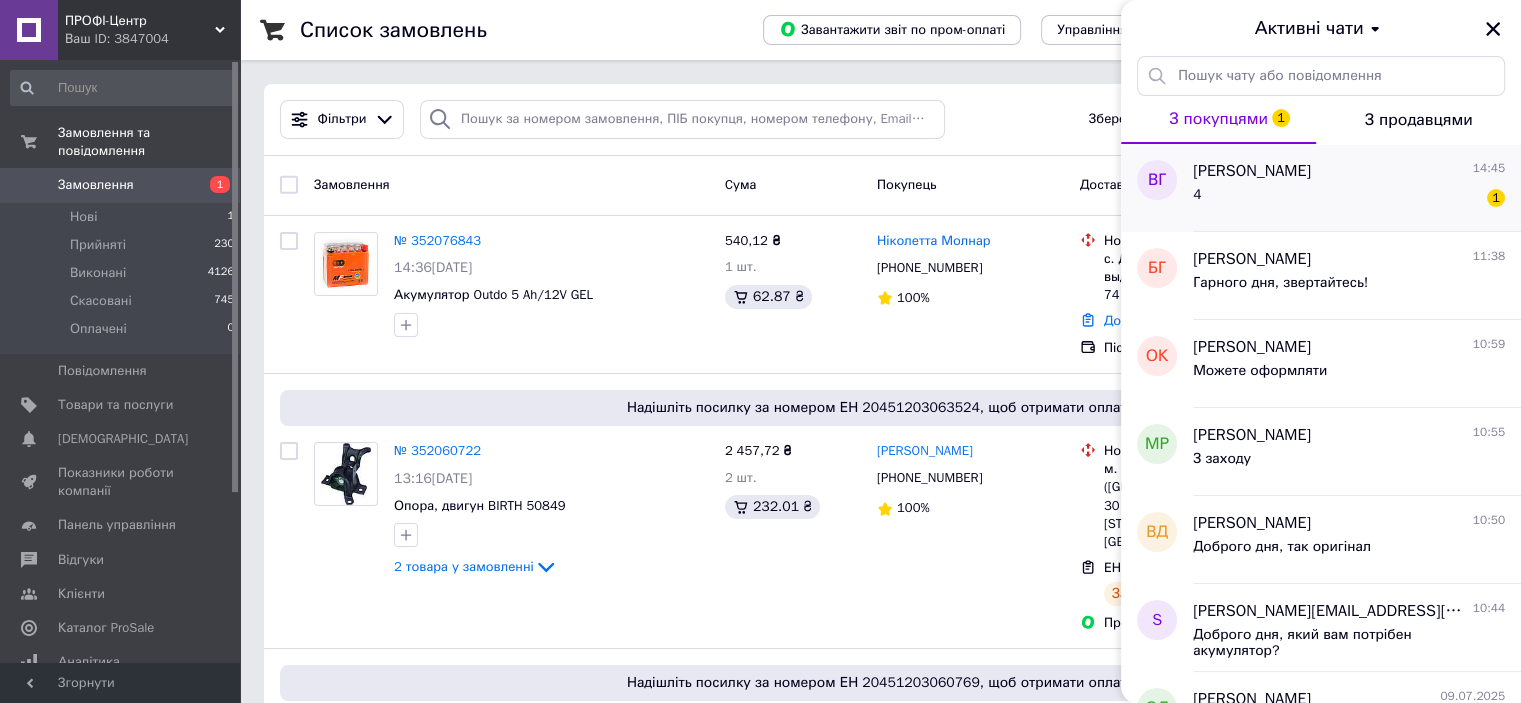 click on "4 1" at bounding box center (1349, 199) 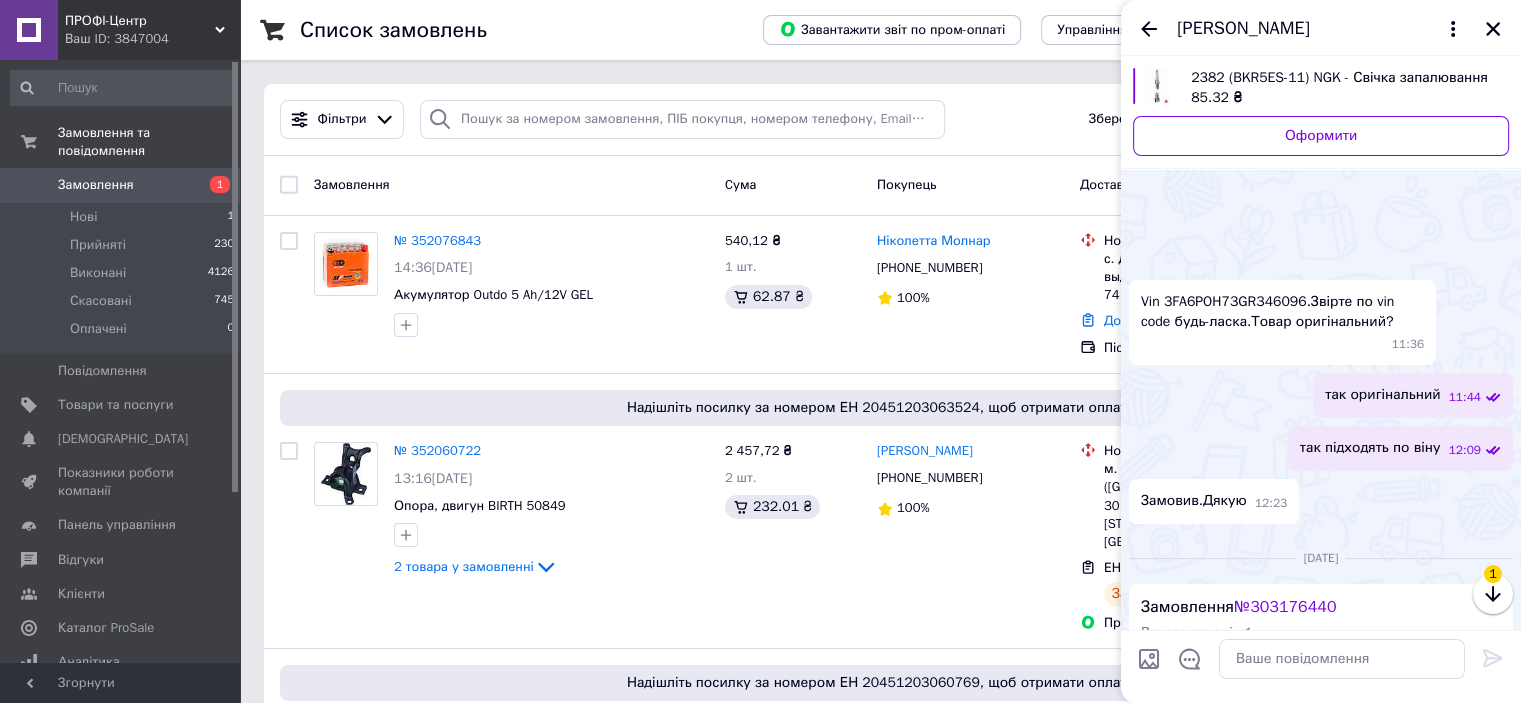 scroll, scrollTop: 2425, scrollLeft: 0, axis: vertical 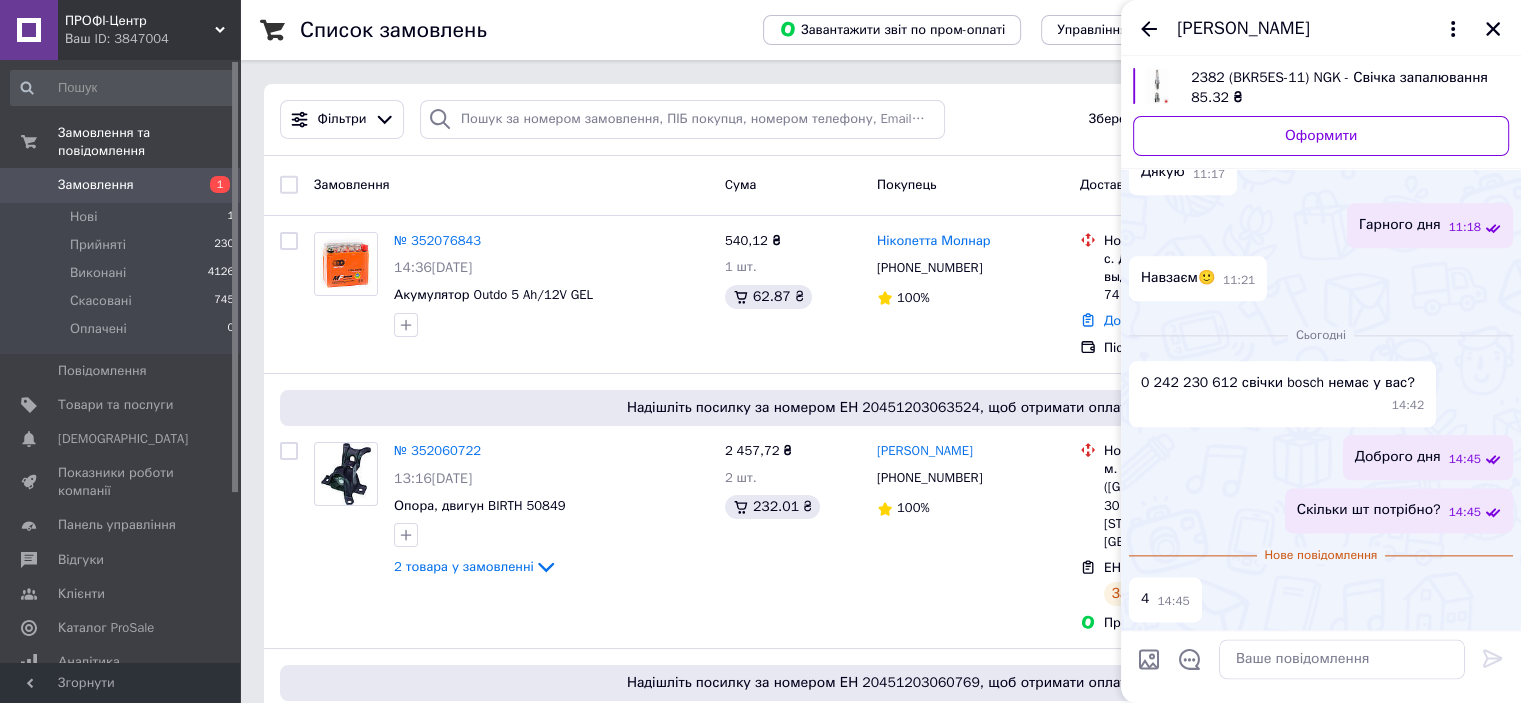 click at bounding box center [1342, 659] 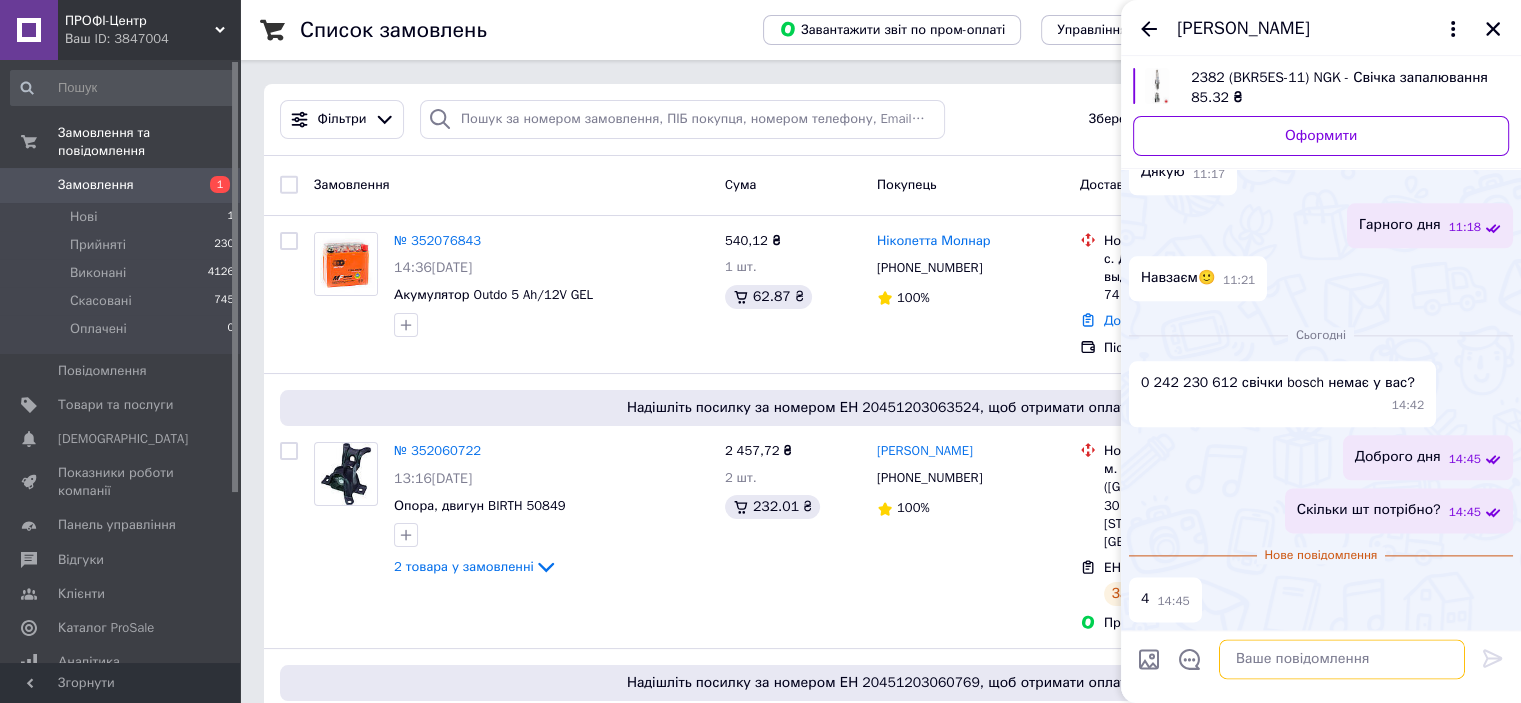 click at bounding box center (1342, 659) 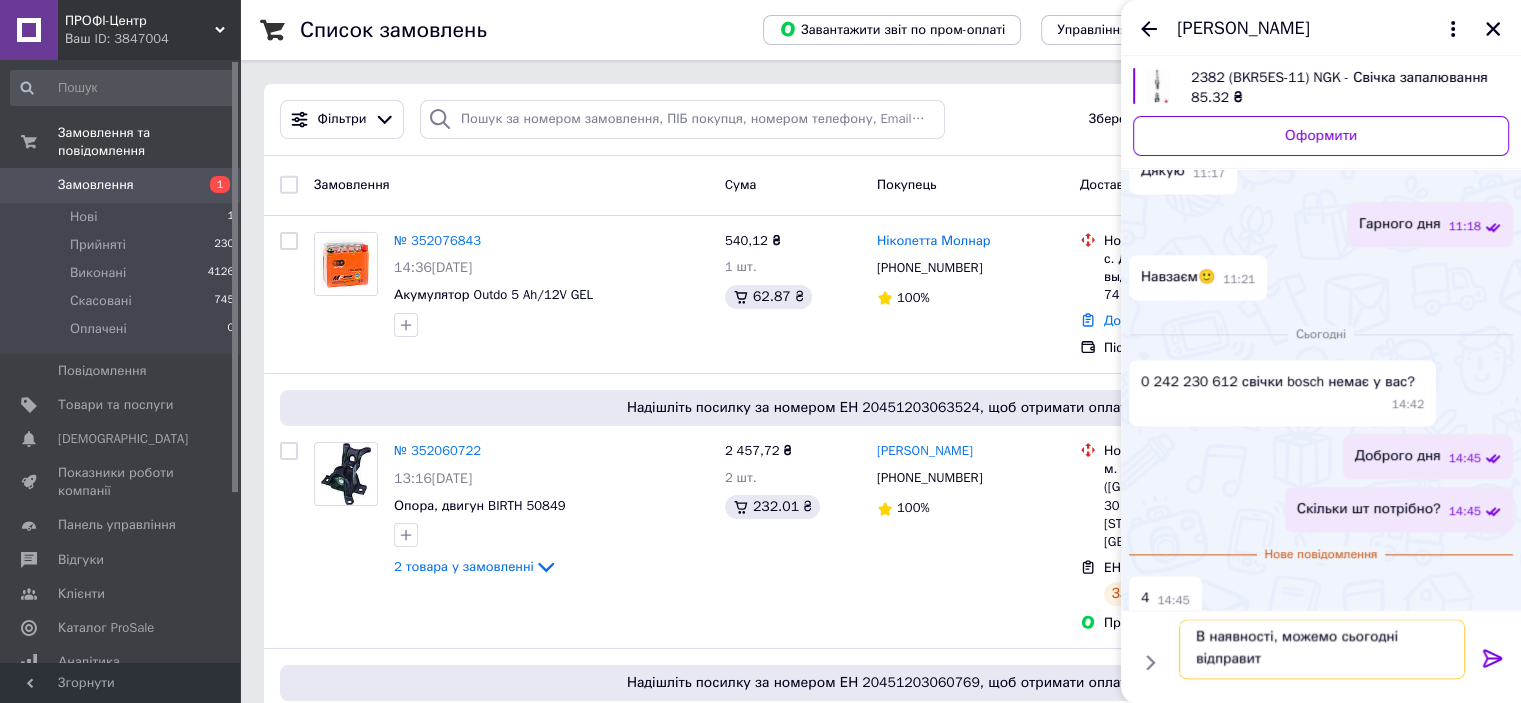 scroll, scrollTop: 1, scrollLeft: 0, axis: vertical 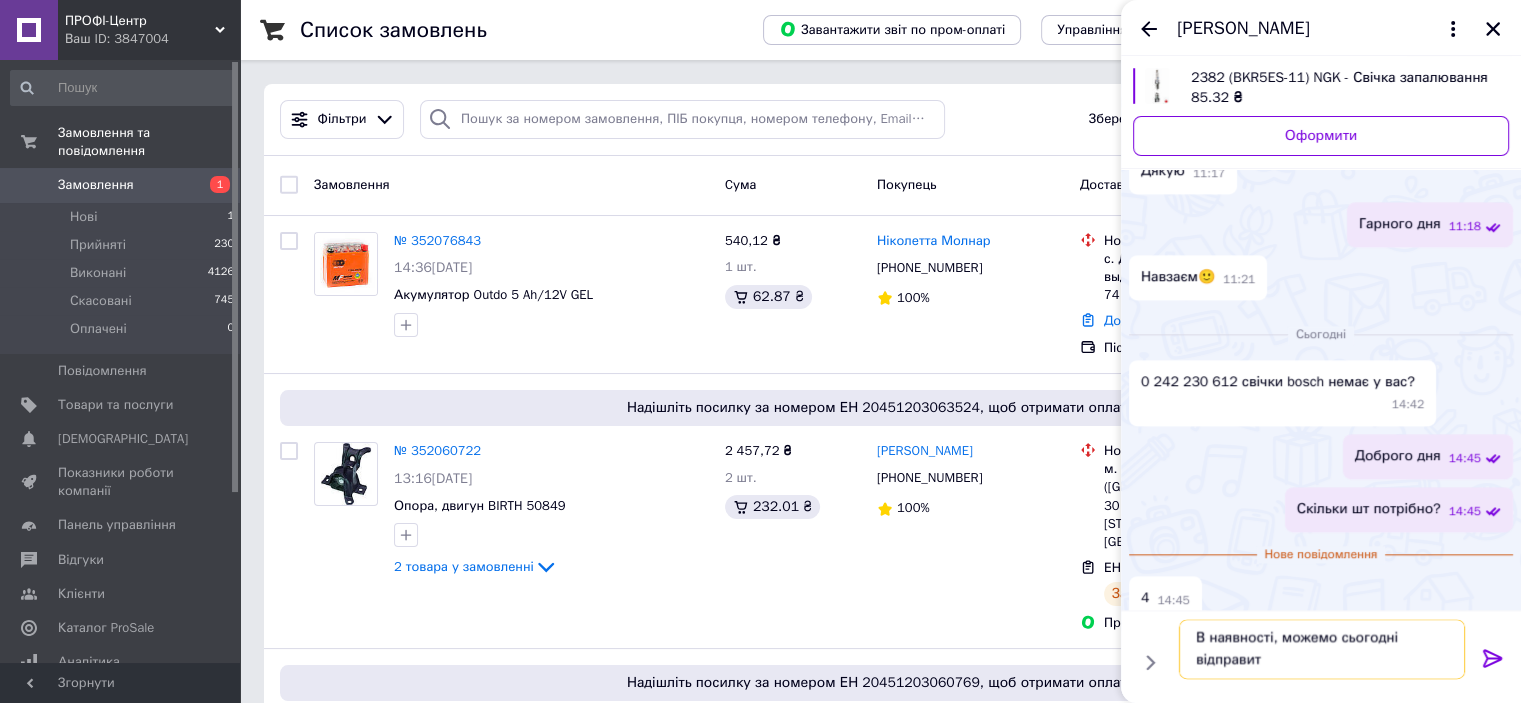 type on "В наявності, можемо сьогодні відправити" 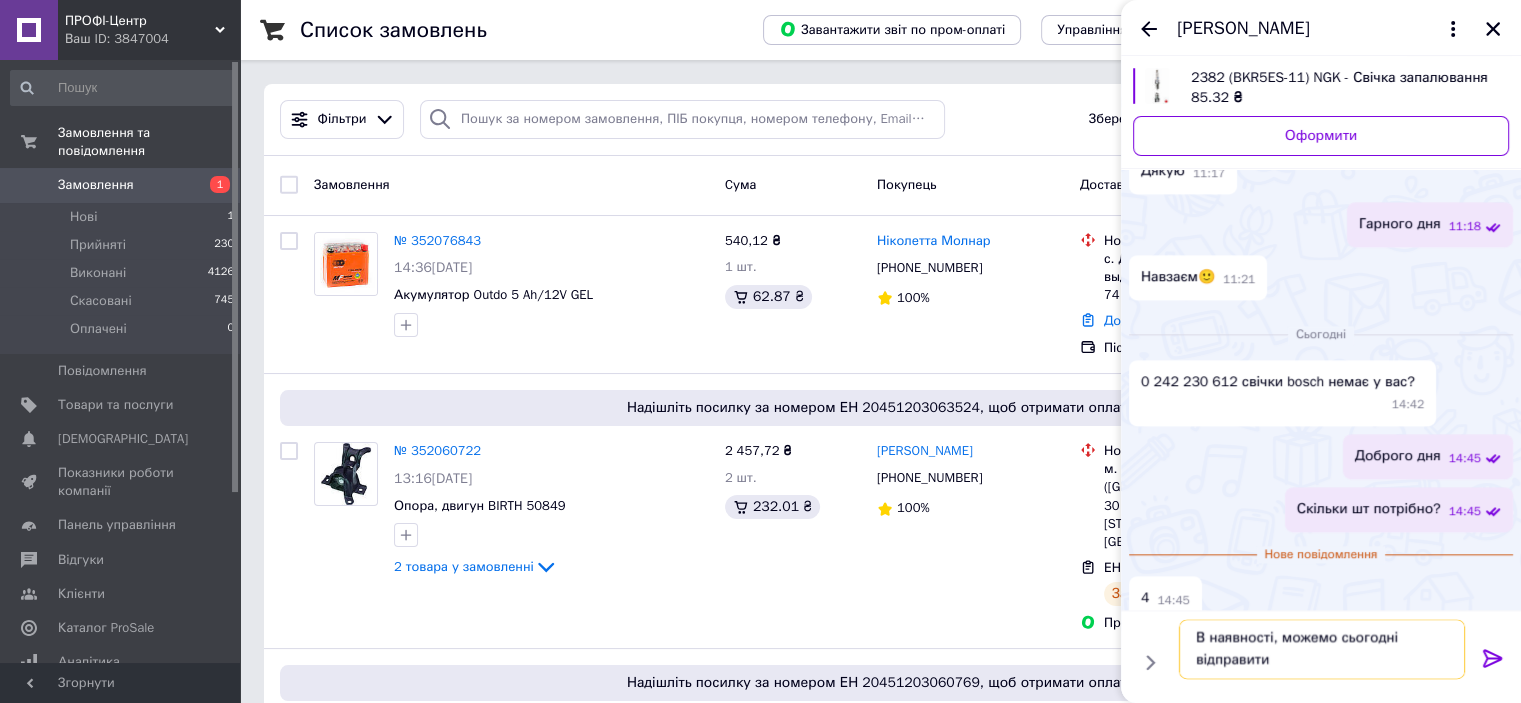 type 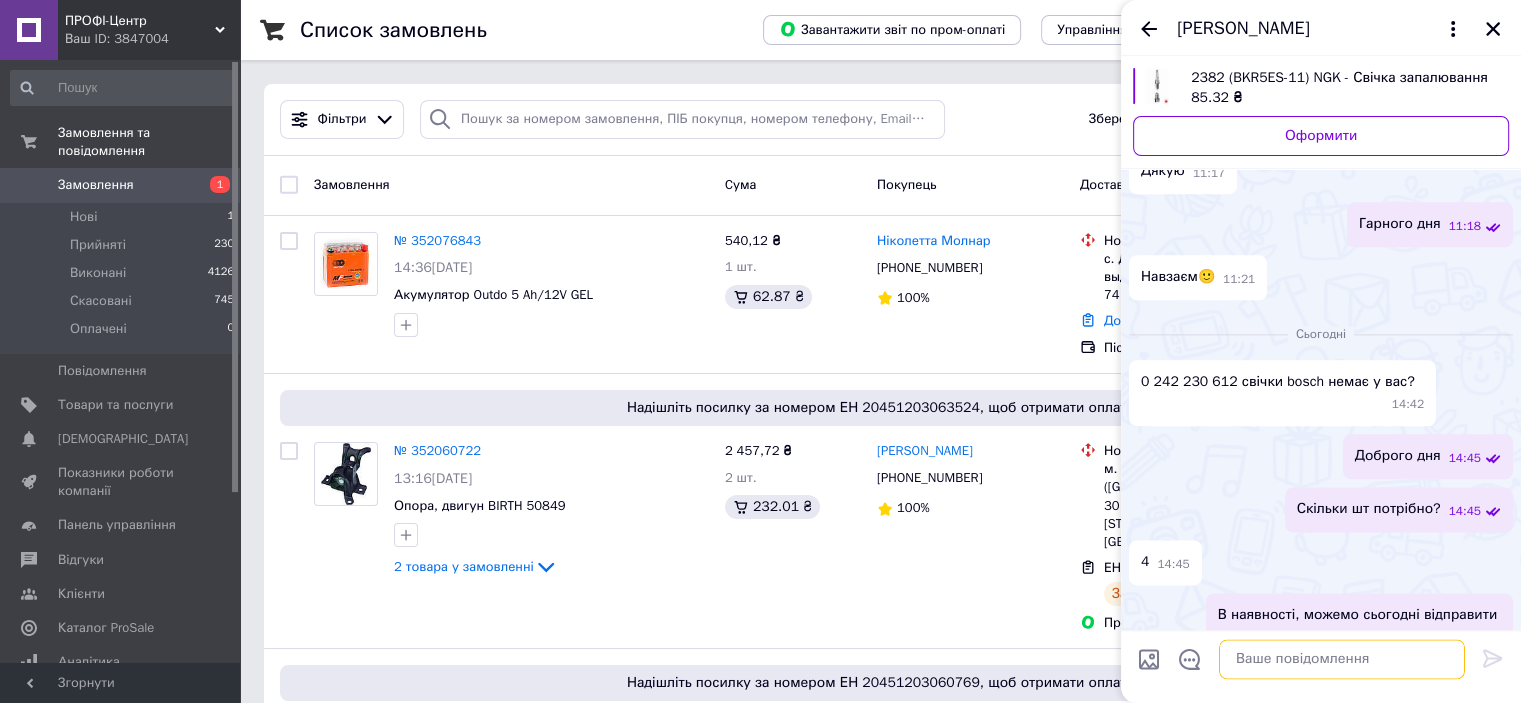 scroll, scrollTop: 0, scrollLeft: 0, axis: both 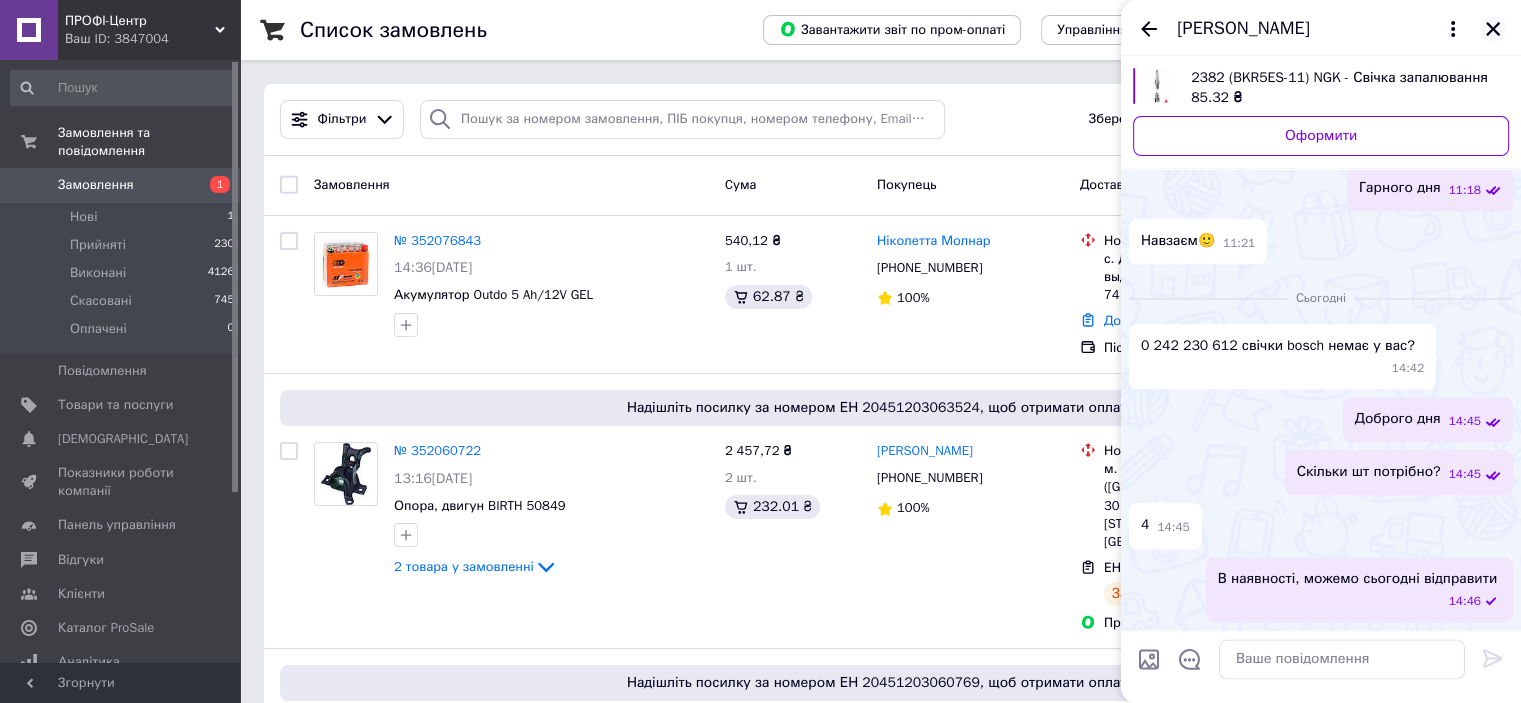 click 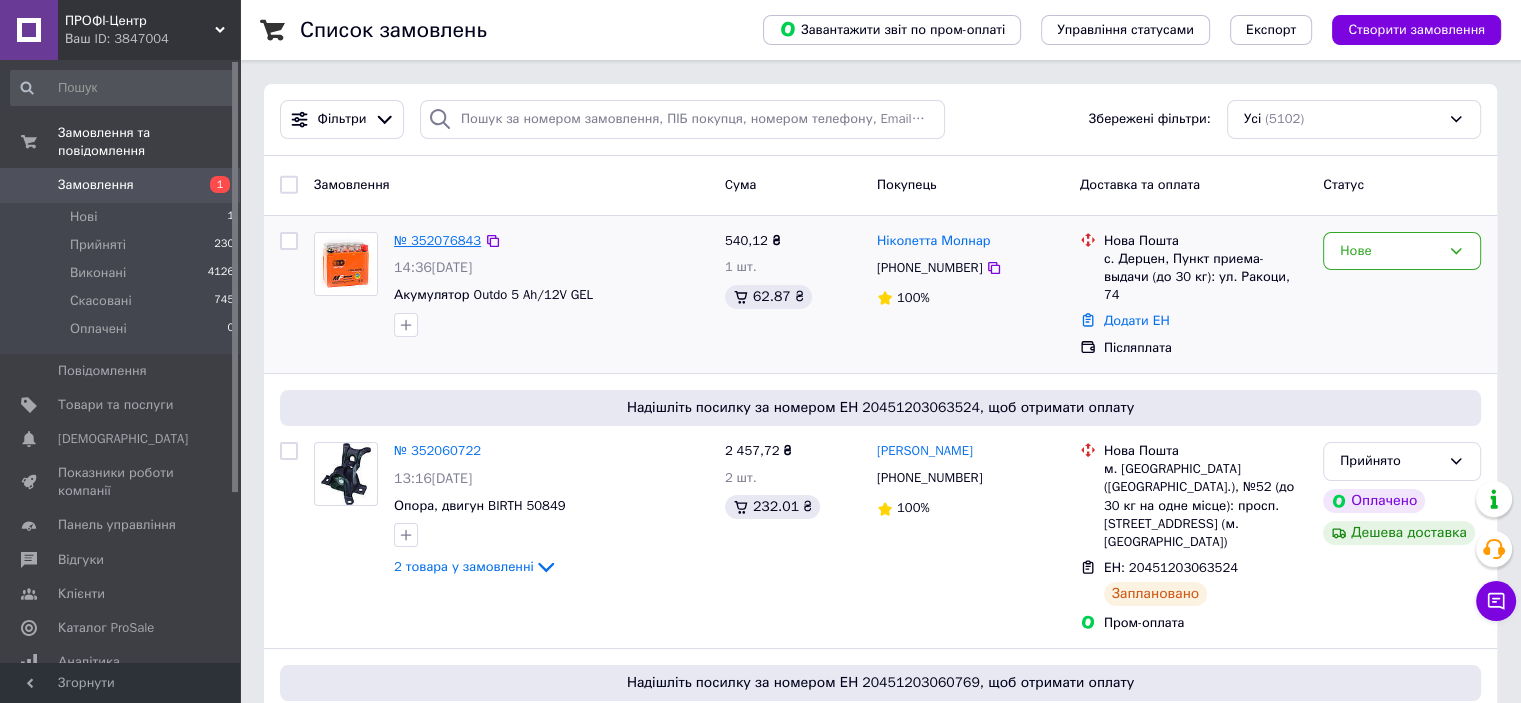 click on "№ 352076843" at bounding box center (437, 240) 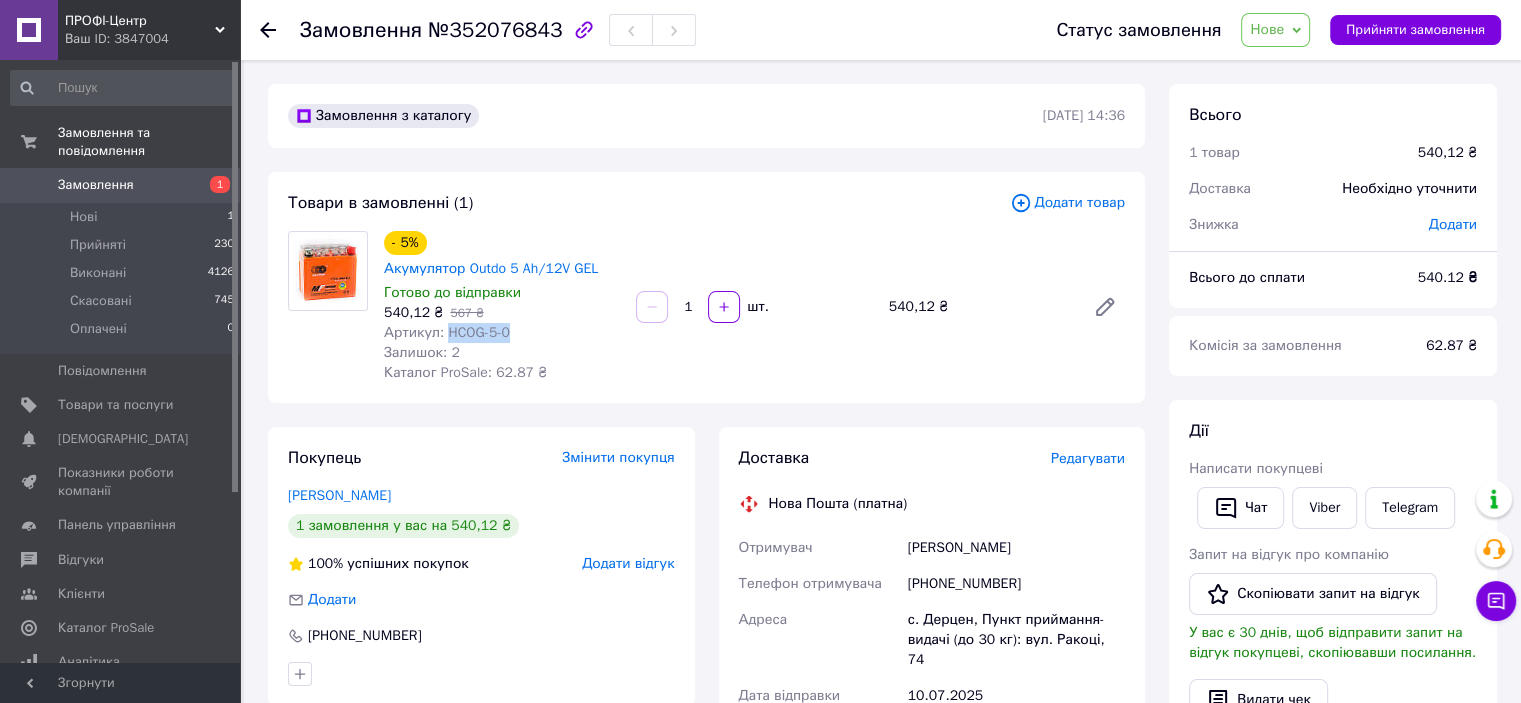 drag, startPoint x: 446, startPoint y: 334, endPoint x: 512, endPoint y: 333, distance: 66.007576 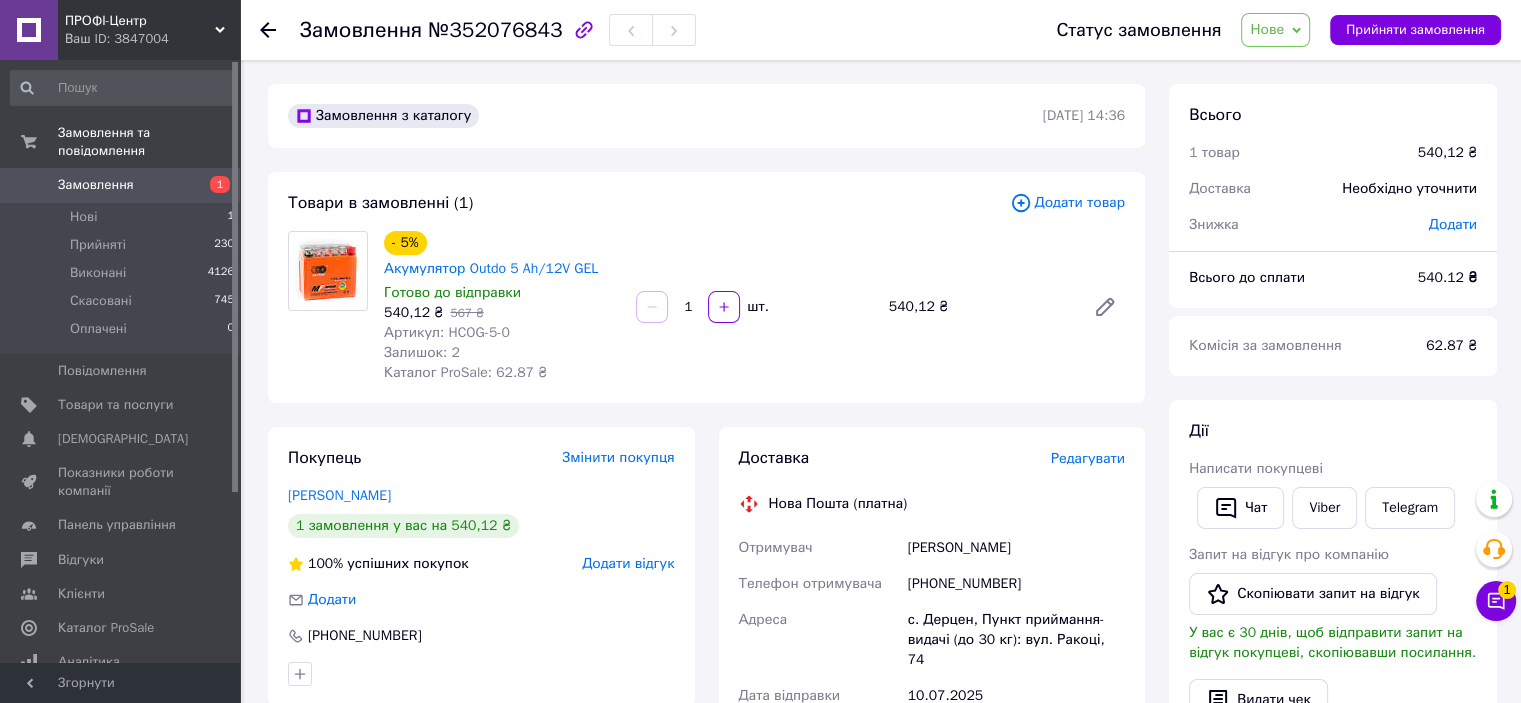 click on "- 5% Акумулятор Outdo  5 Ah/12V GEL Готово до відправки 540,12 ₴   567 ₴ Артикул: HCOG-5-0 Залишок: 2 Каталог ProSale: 62.87 ₴  1   шт. 540,12 ₴" at bounding box center (754, 307) 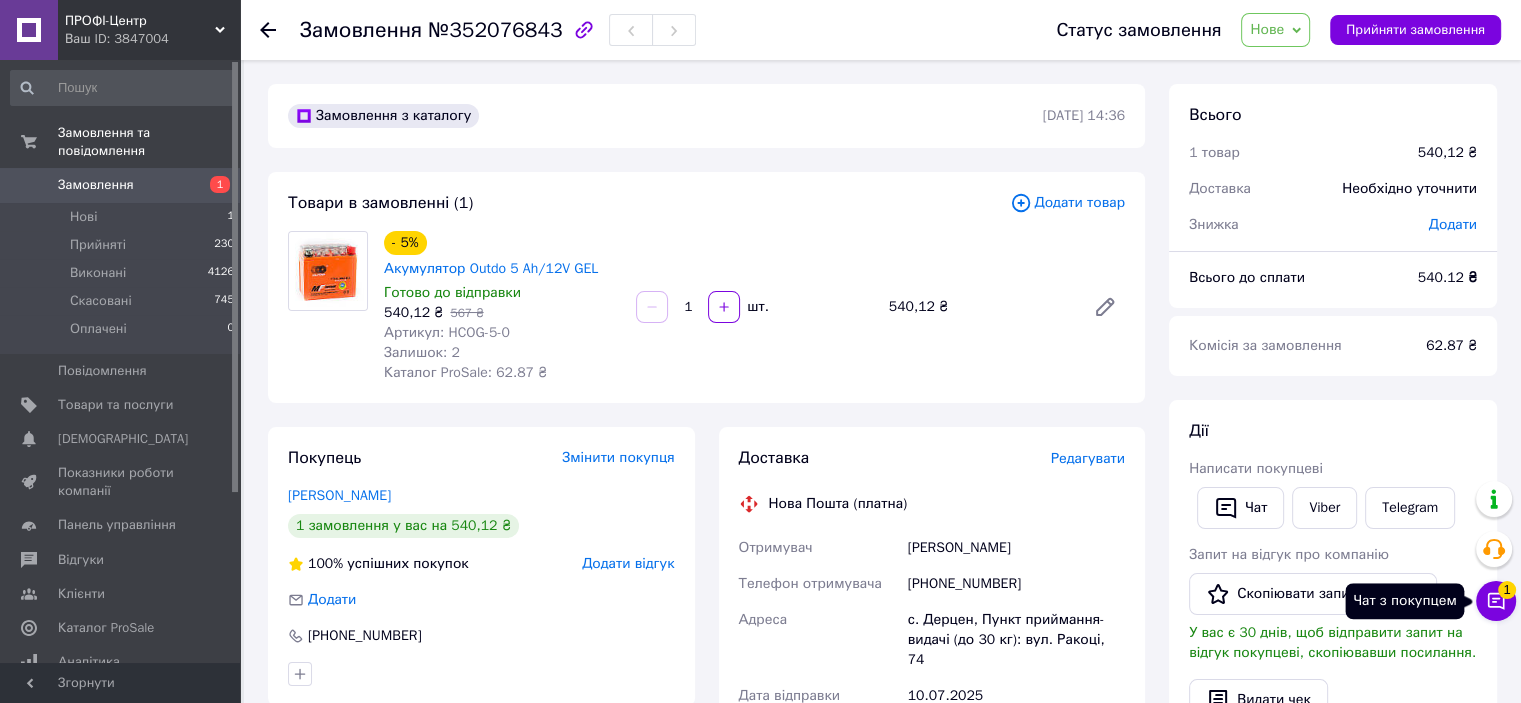 click on "Чат з покупцем 1" at bounding box center (1496, 601) 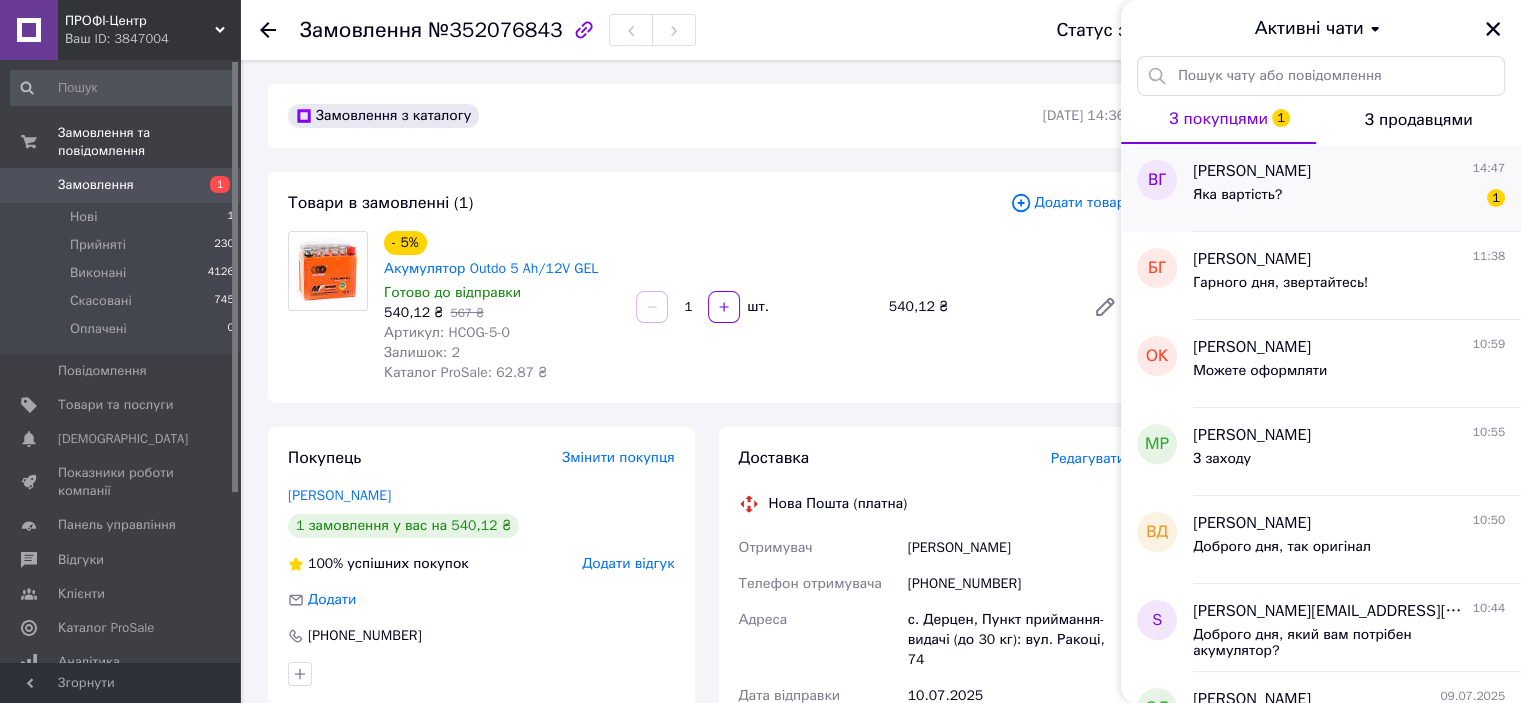 click on "Яка вартість? 1" at bounding box center [1349, 199] 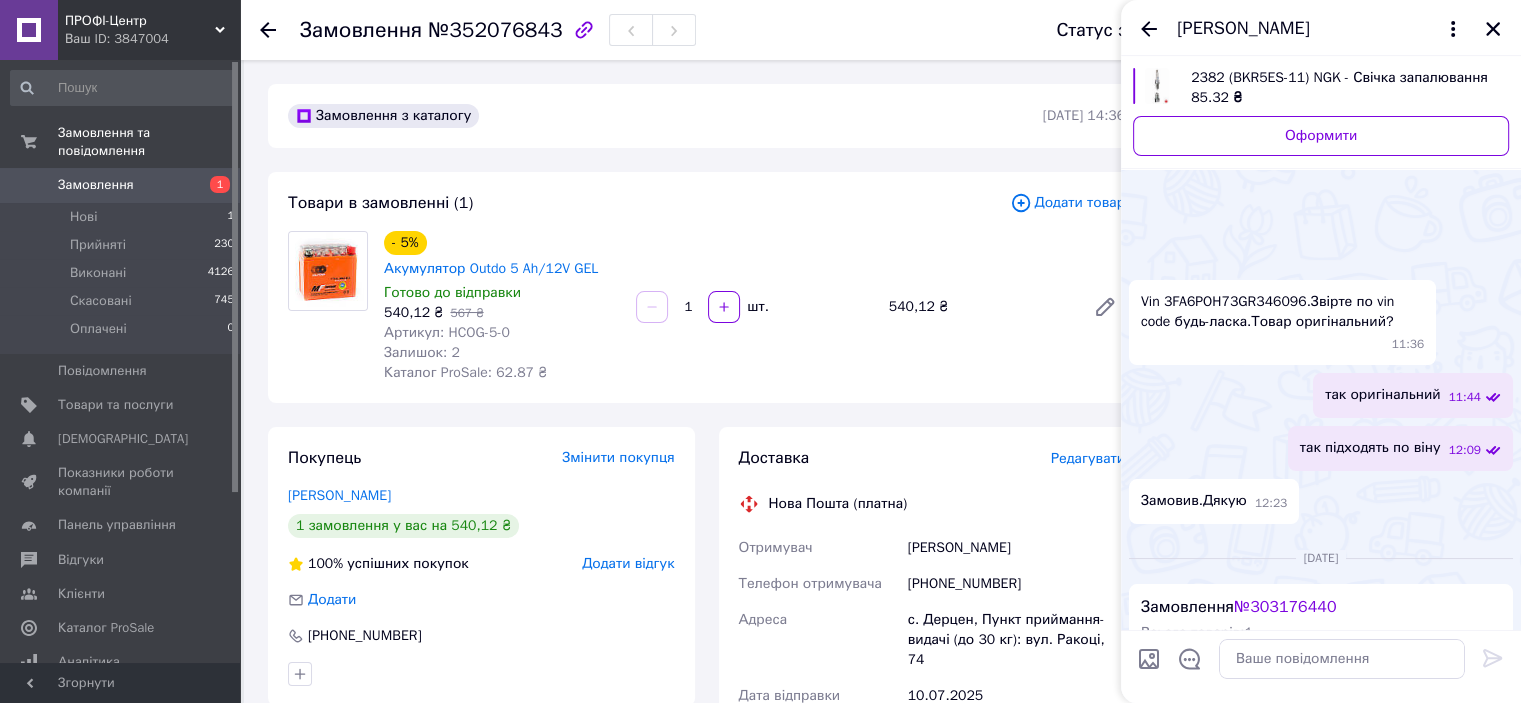 scroll, scrollTop: 2552, scrollLeft: 0, axis: vertical 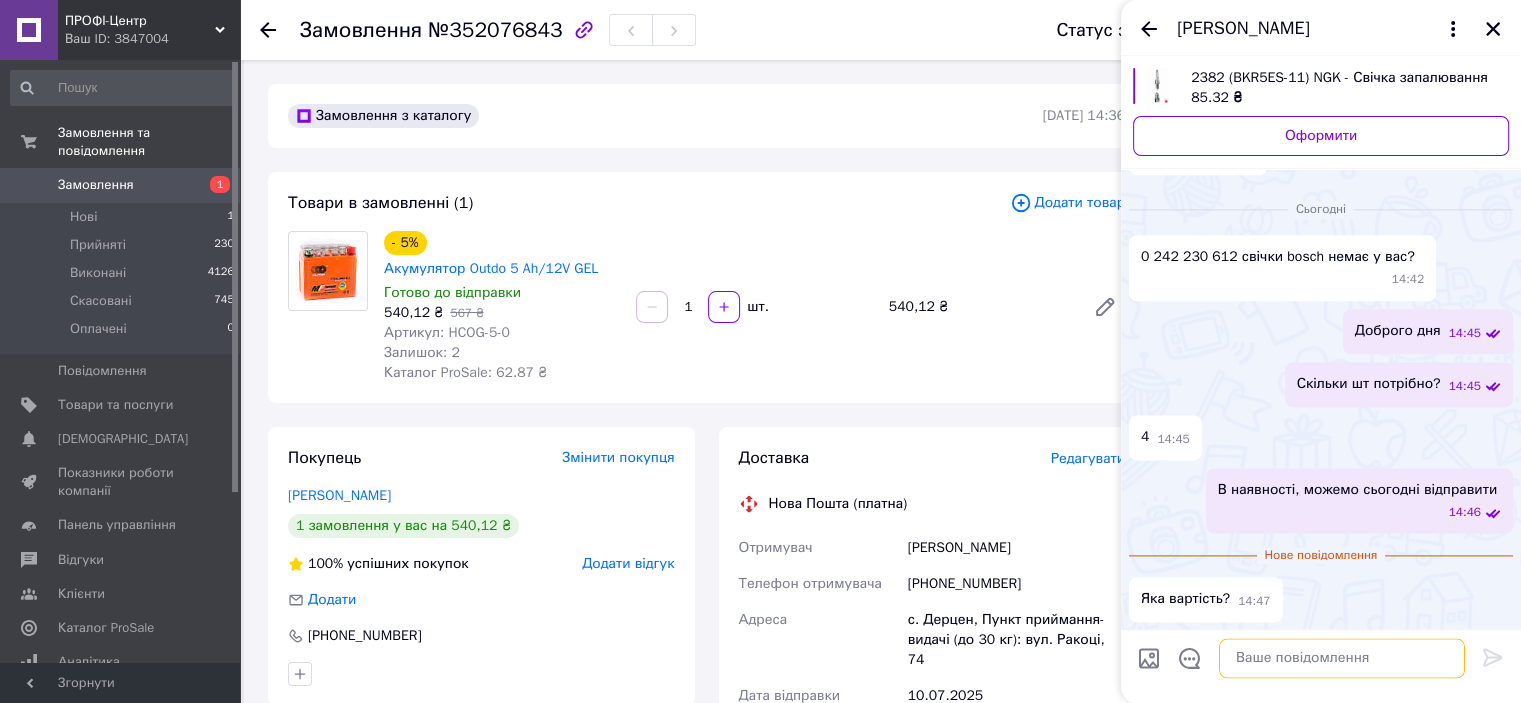 click at bounding box center (1342, 659) 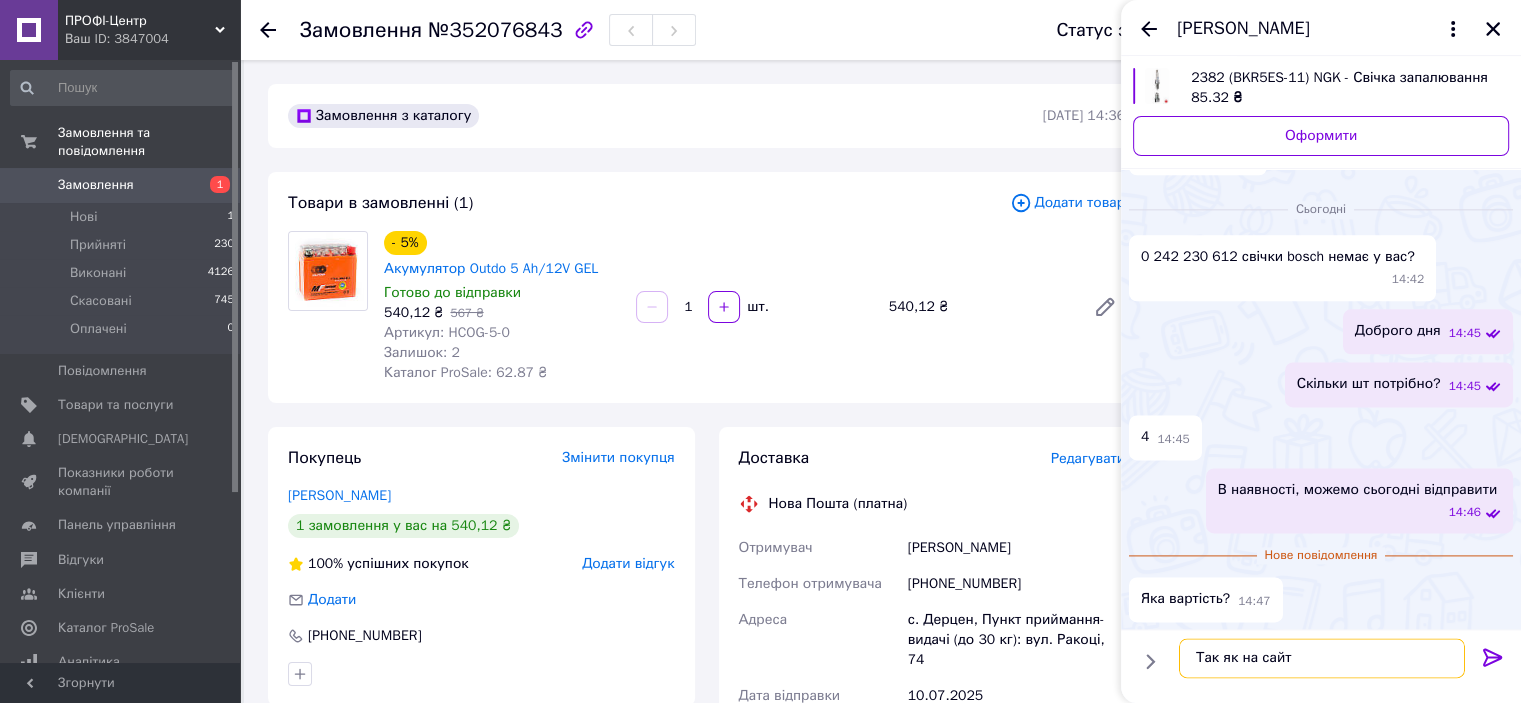 type on "Так як на сайті" 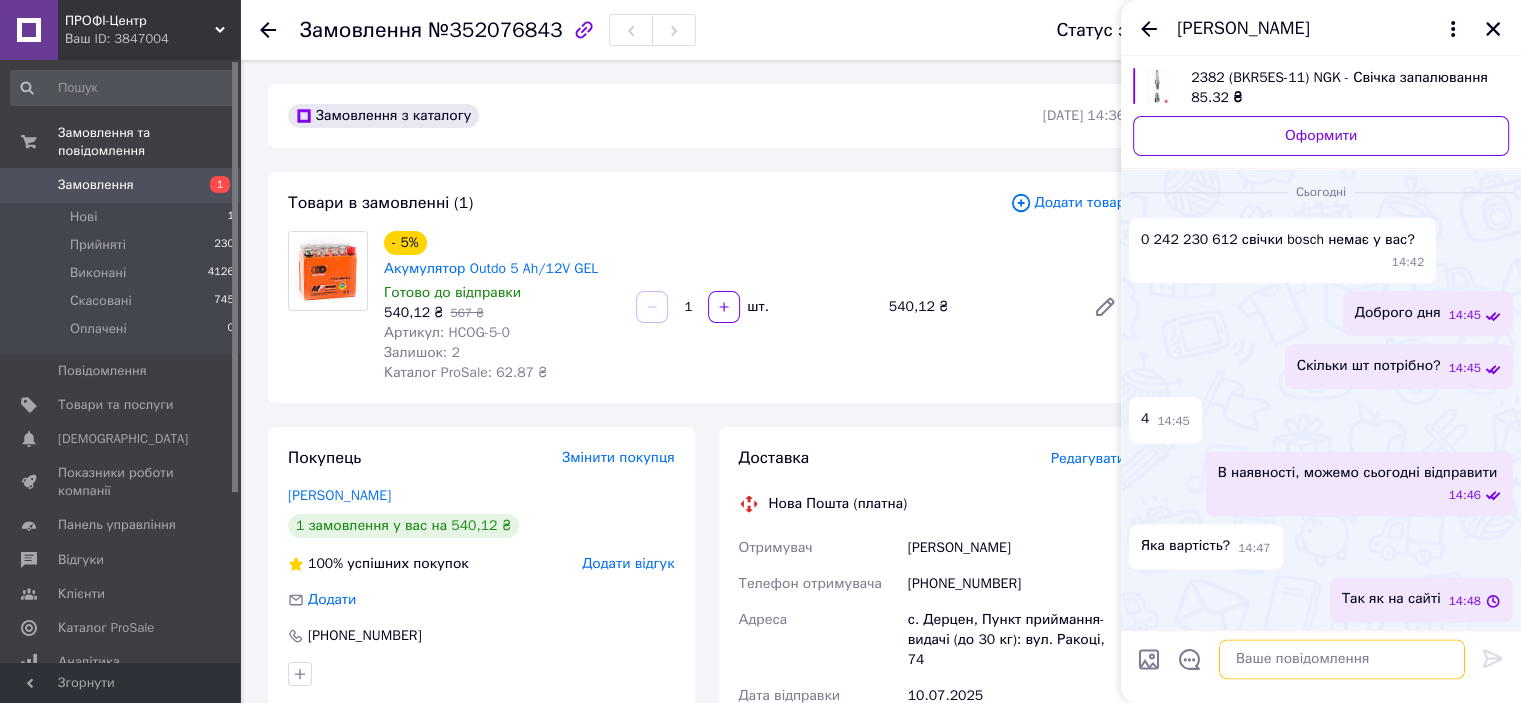 scroll, scrollTop: 2466, scrollLeft: 0, axis: vertical 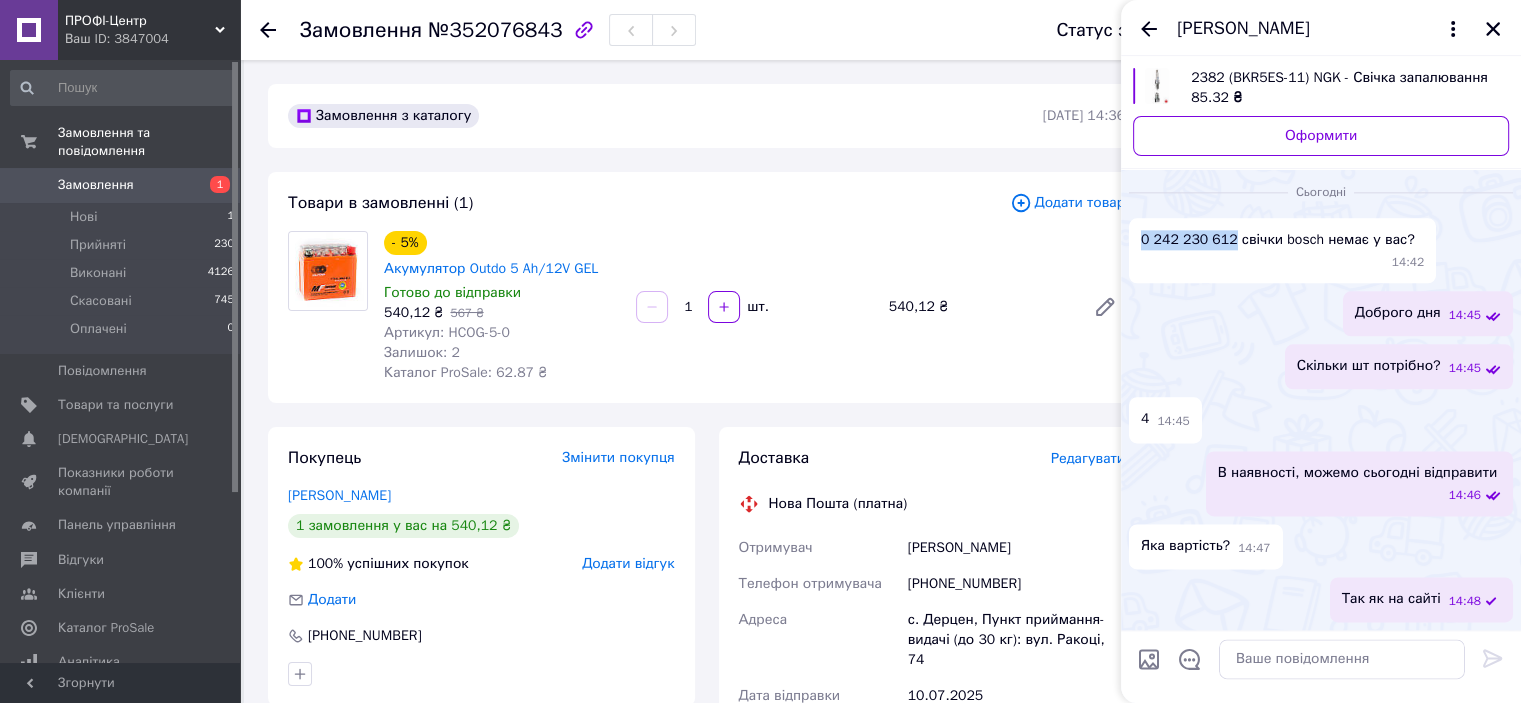 drag, startPoint x: 1141, startPoint y: 240, endPoint x: 1228, endPoint y: 241, distance: 87.005745 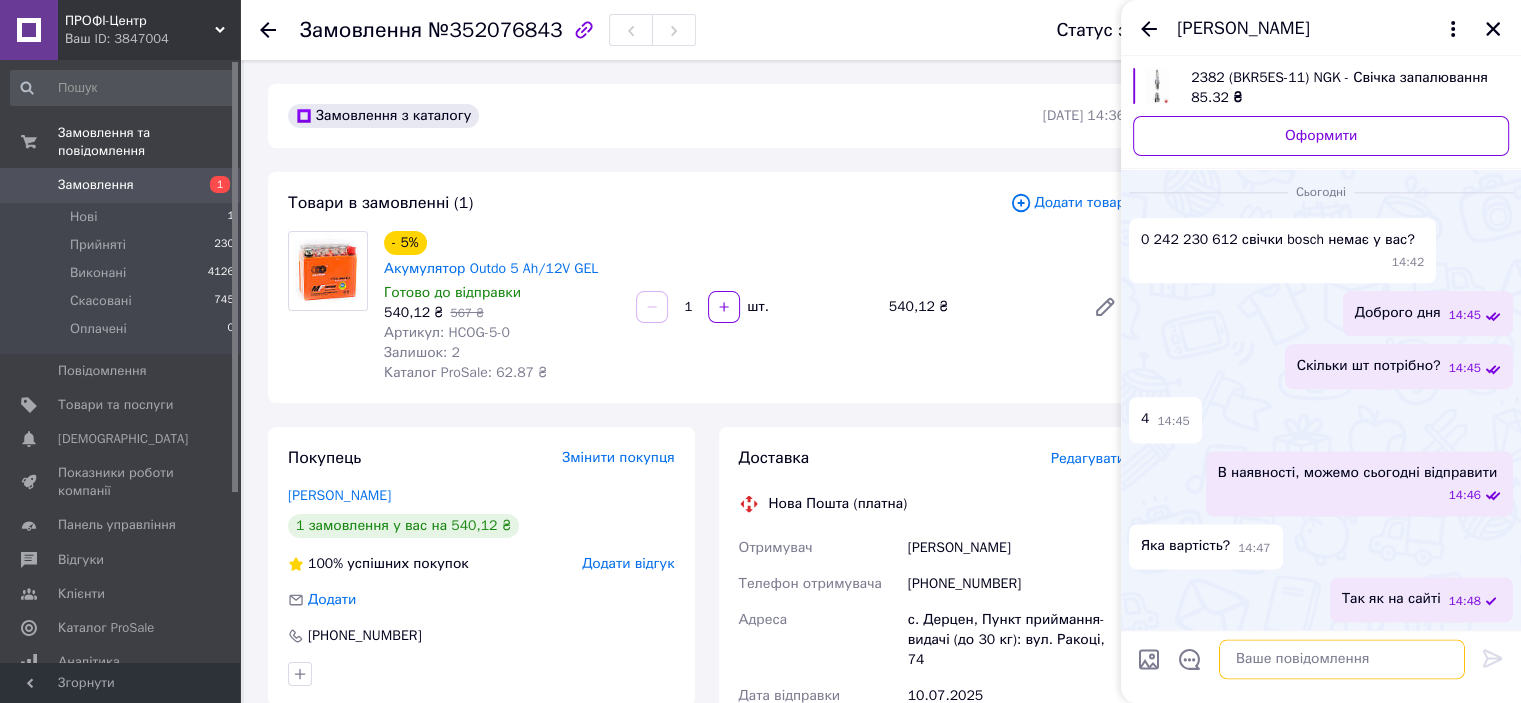 click at bounding box center [1342, 659] 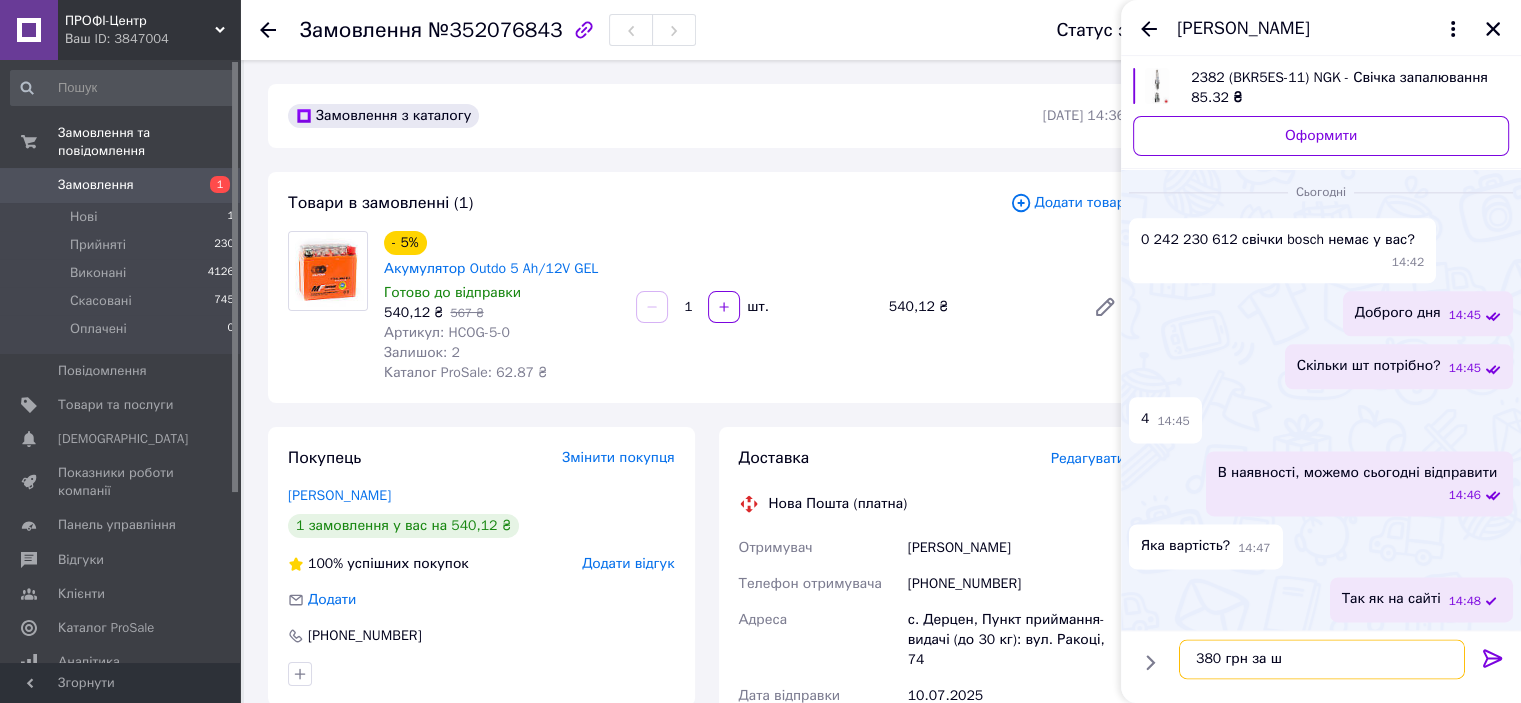 type on "380 грн за шт" 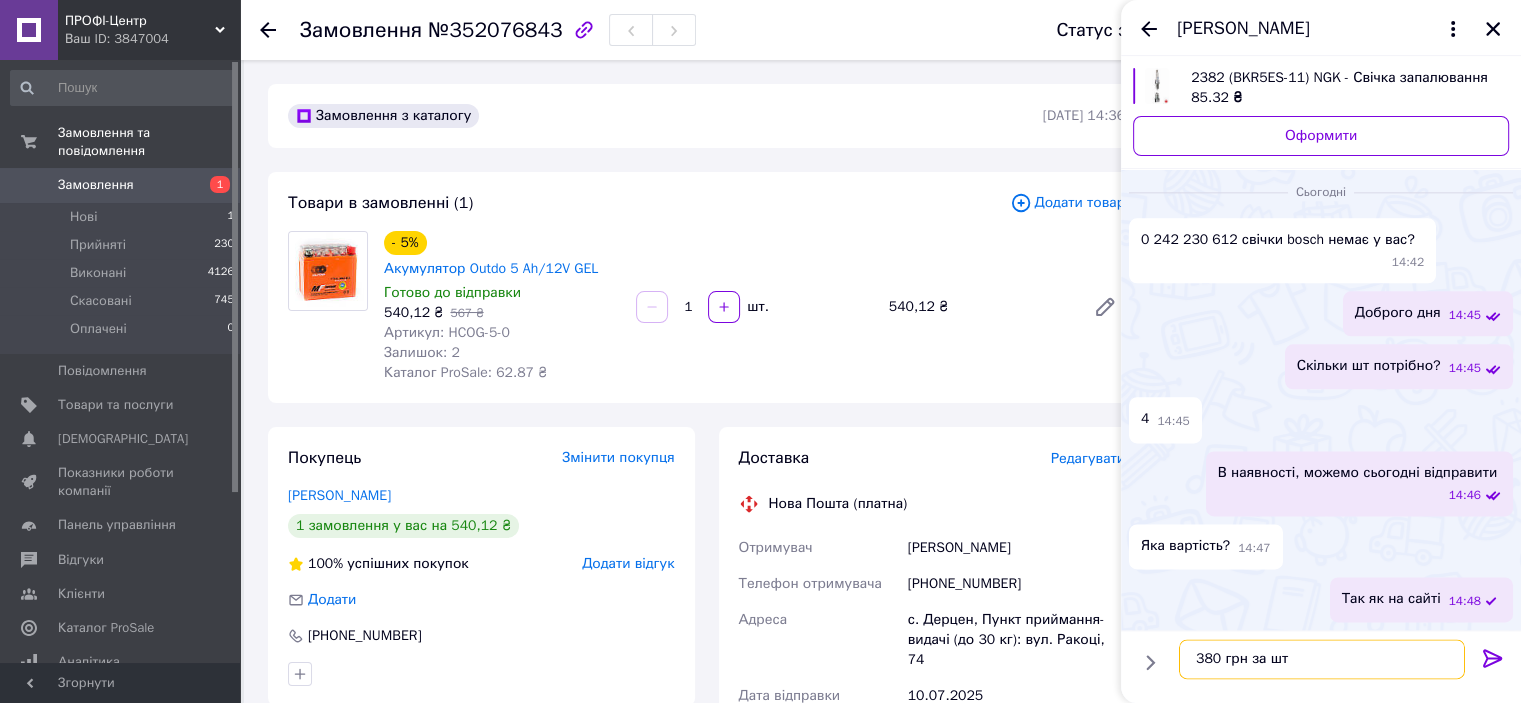 type 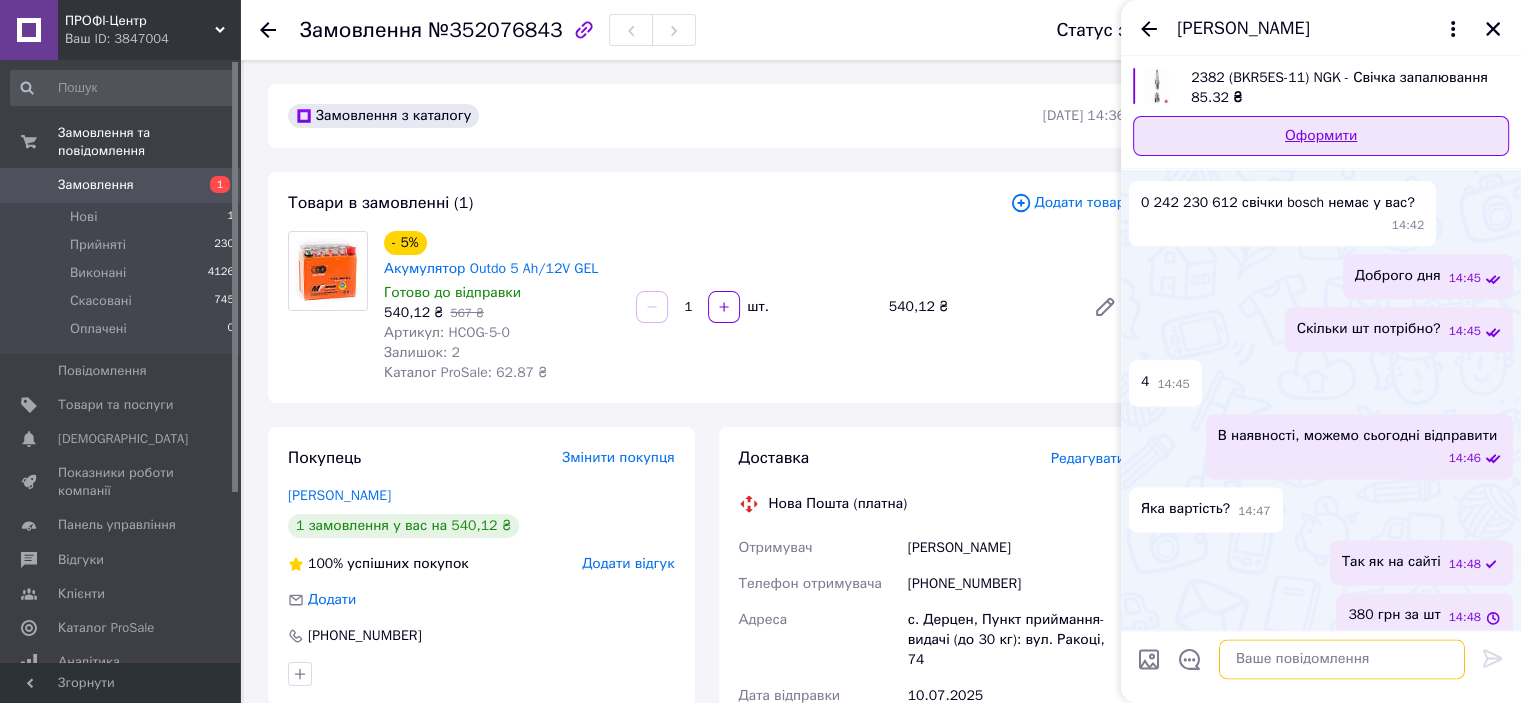 scroll, scrollTop: 2519, scrollLeft: 0, axis: vertical 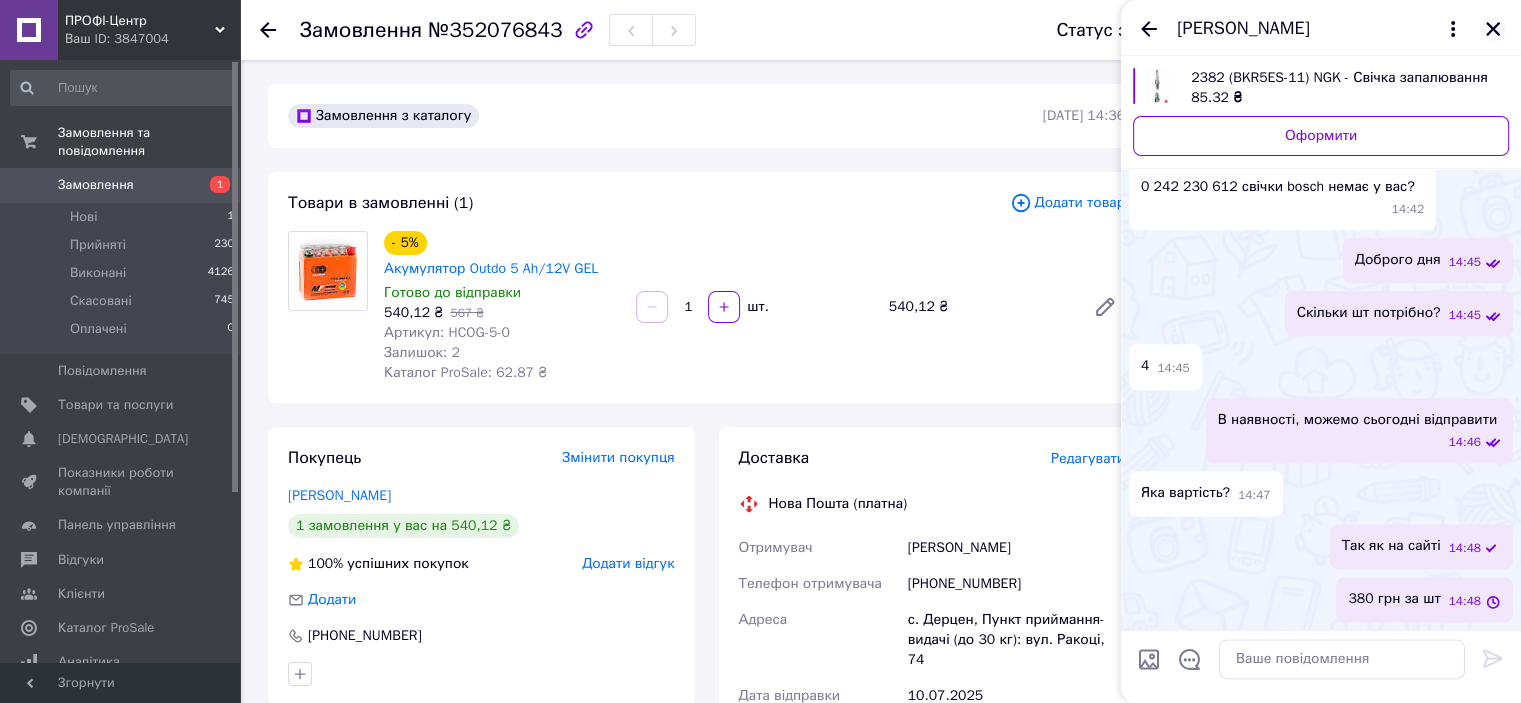 click 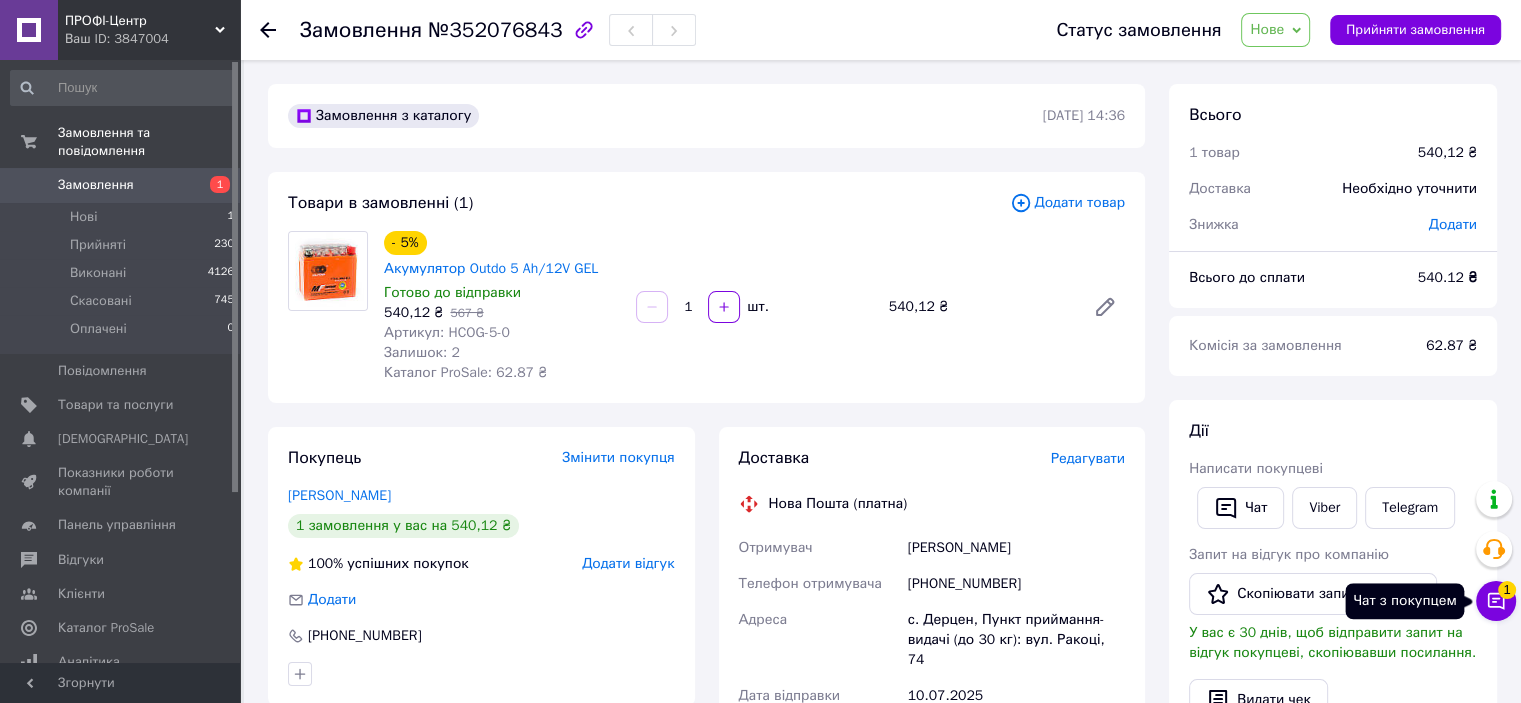 click on "1" at bounding box center (1507, 590) 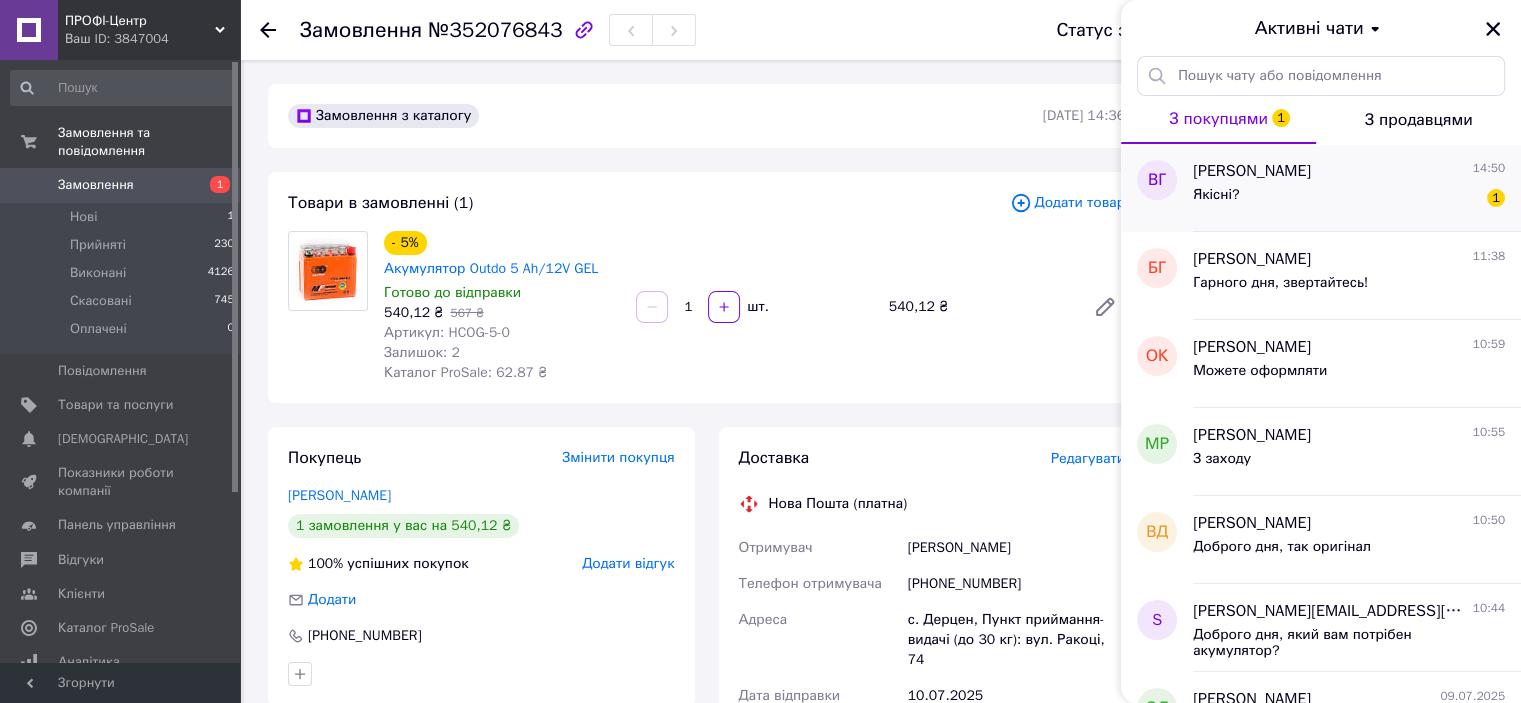 click on "Якісні? 1" at bounding box center [1349, 199] 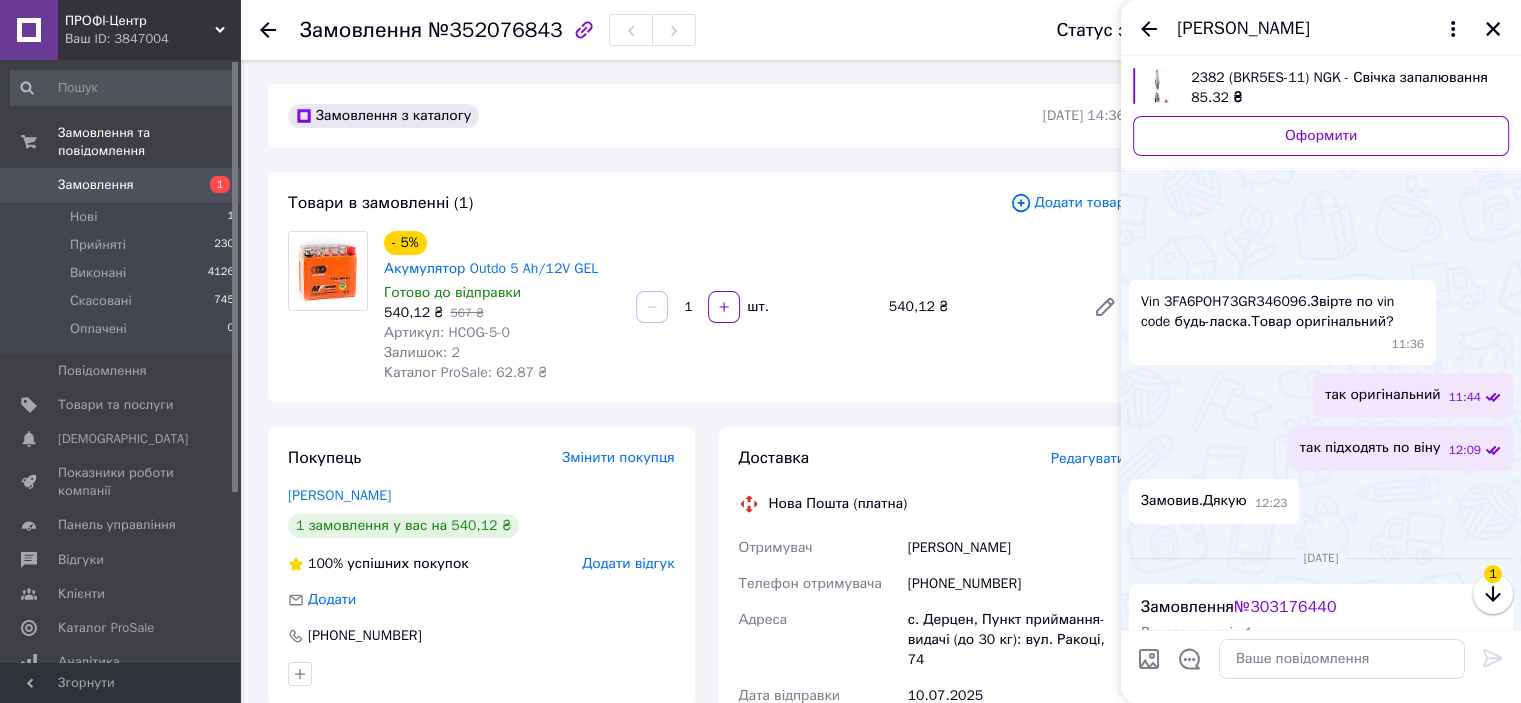 scroll, scrollTop: 2711, scrollLeft: 0, axis: vertical 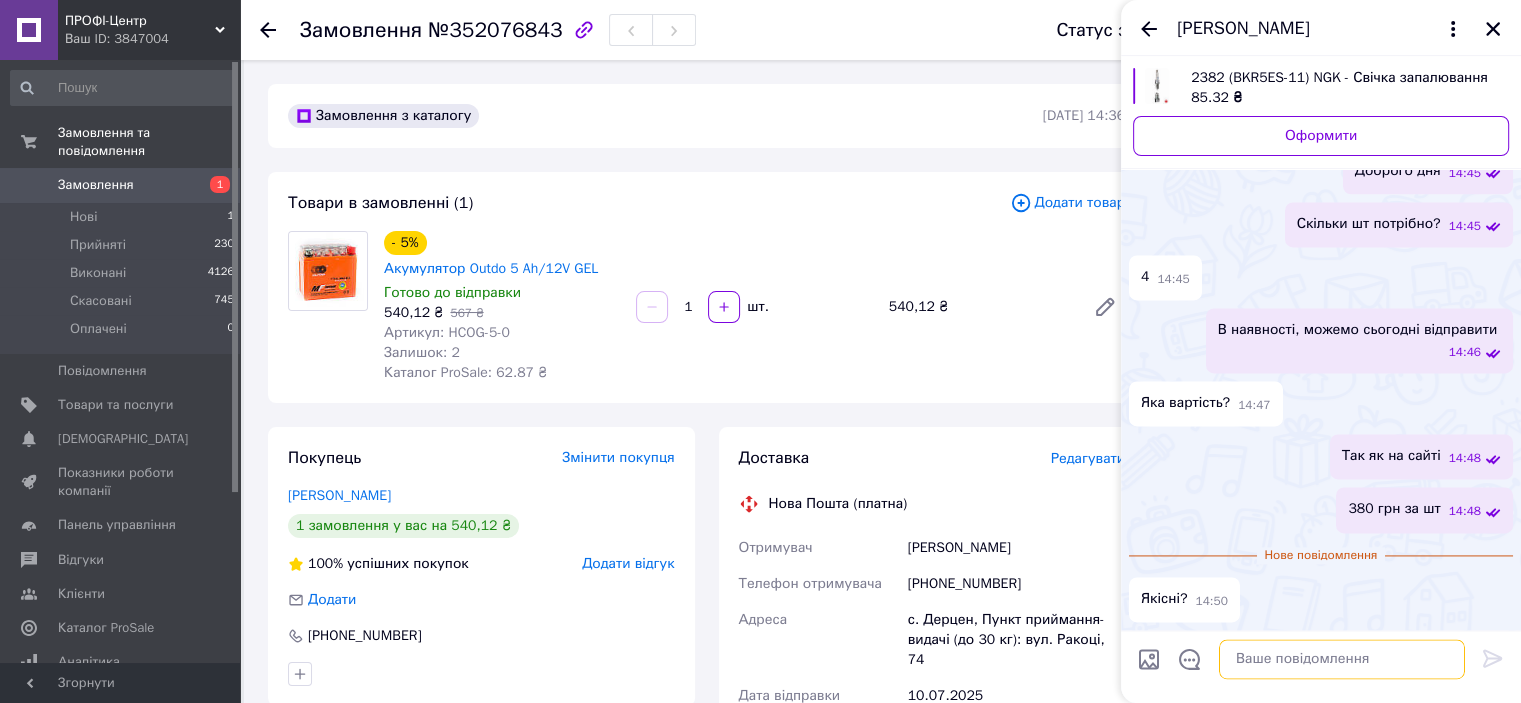 click at bounding box center (1342, 659) 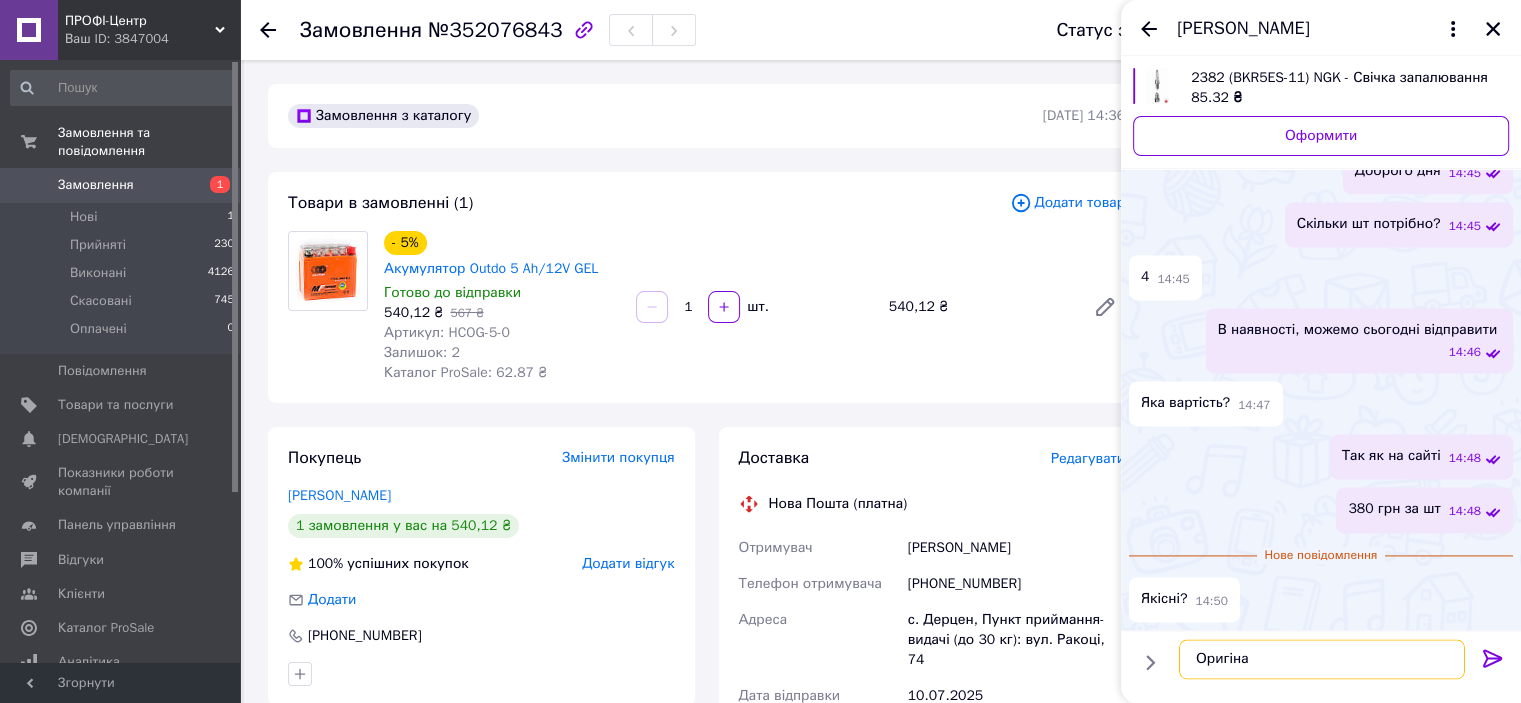 type on "Оригінал" 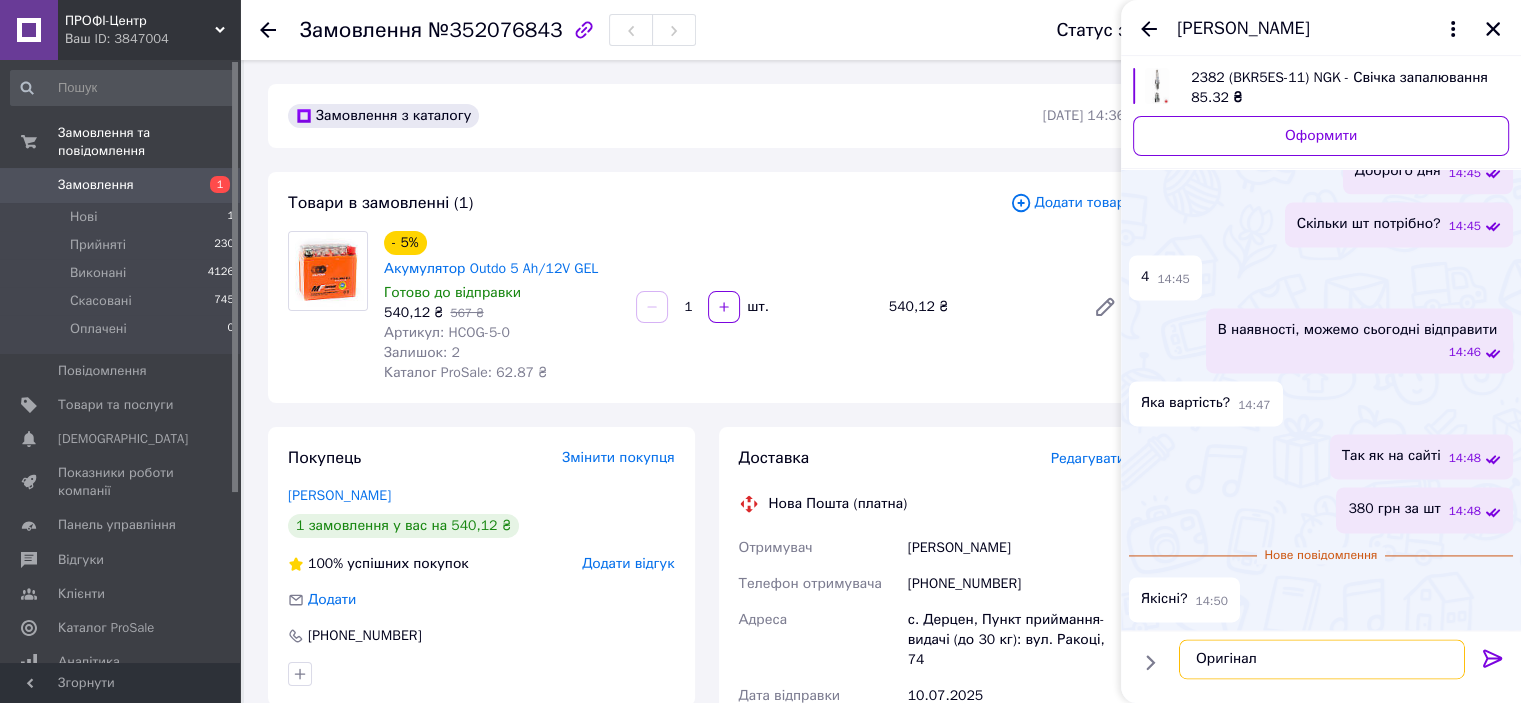 type 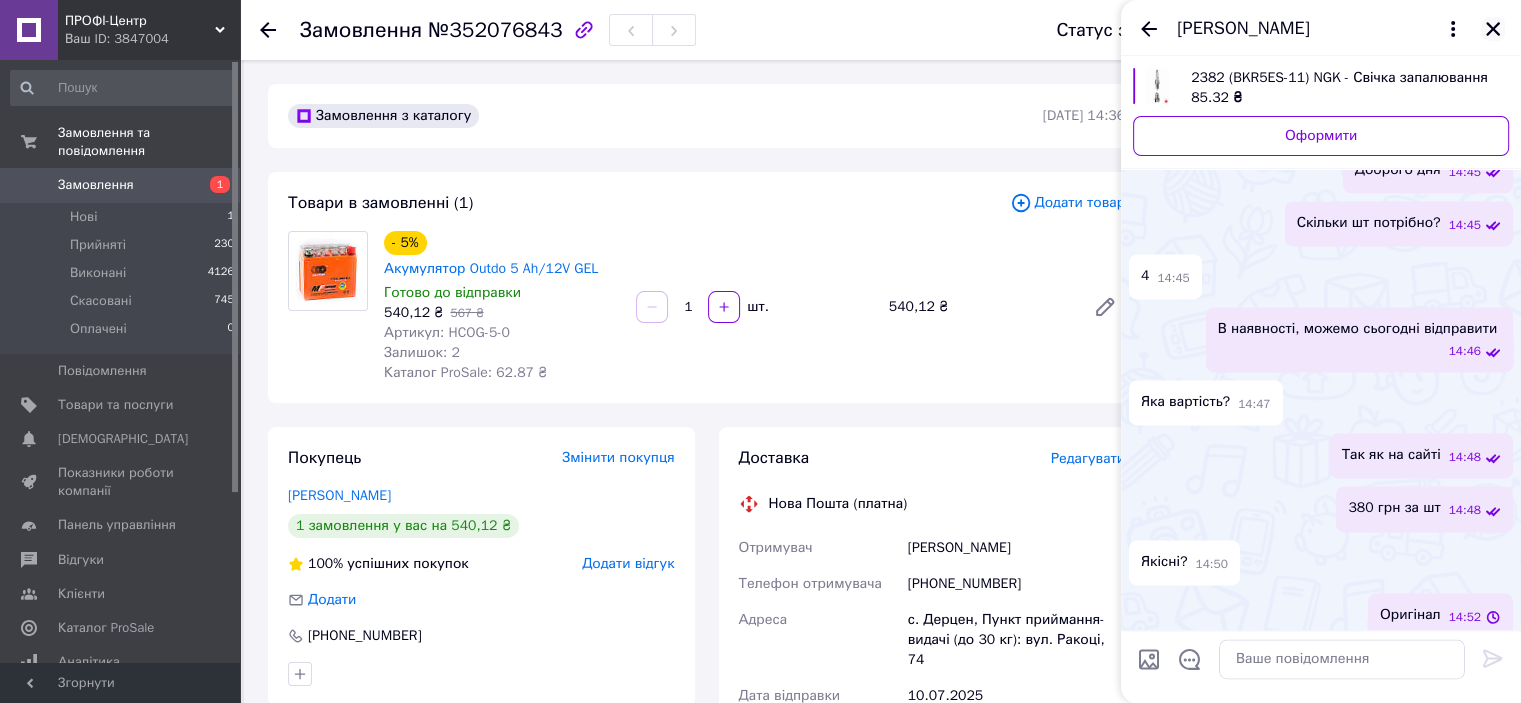 click 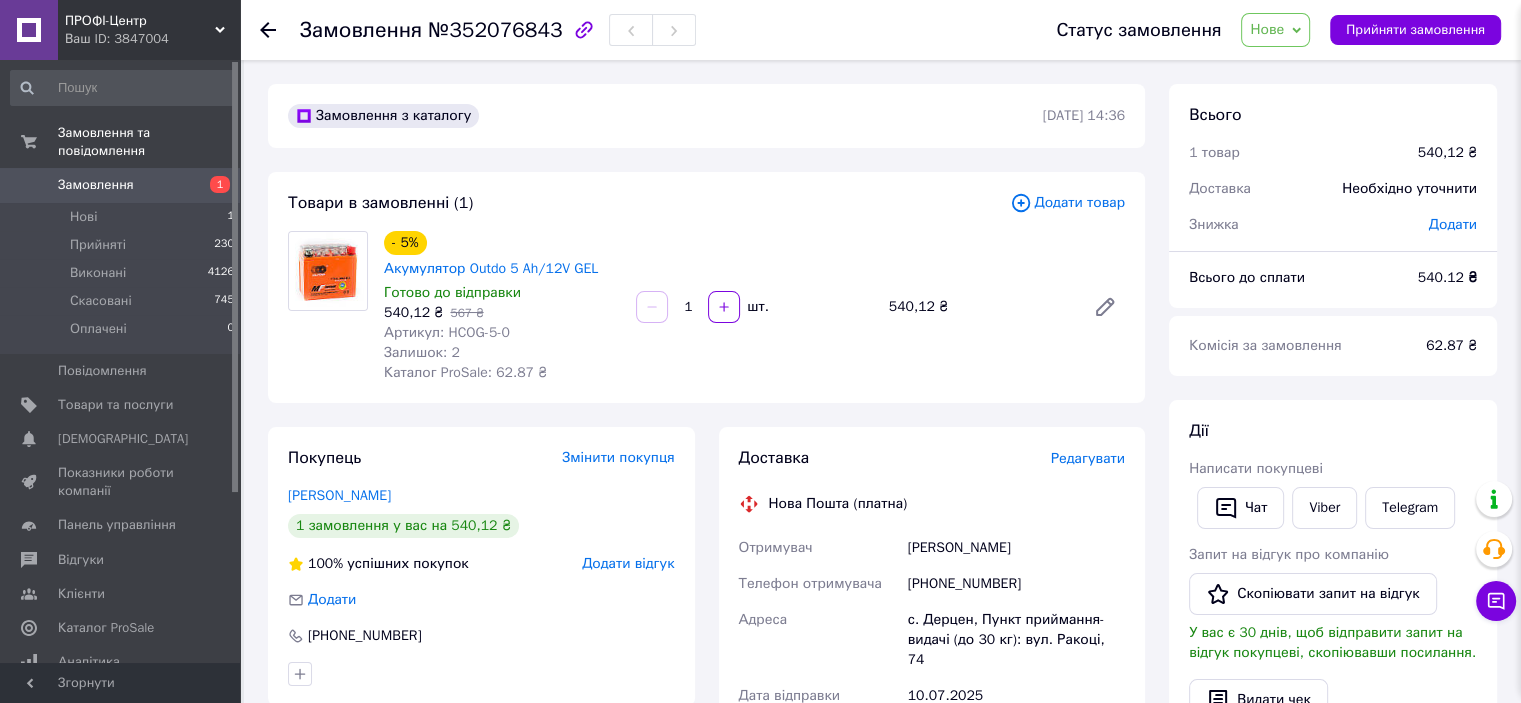 scroll, scrollTop: 2625, scrollLeft: 0, axis: vertical 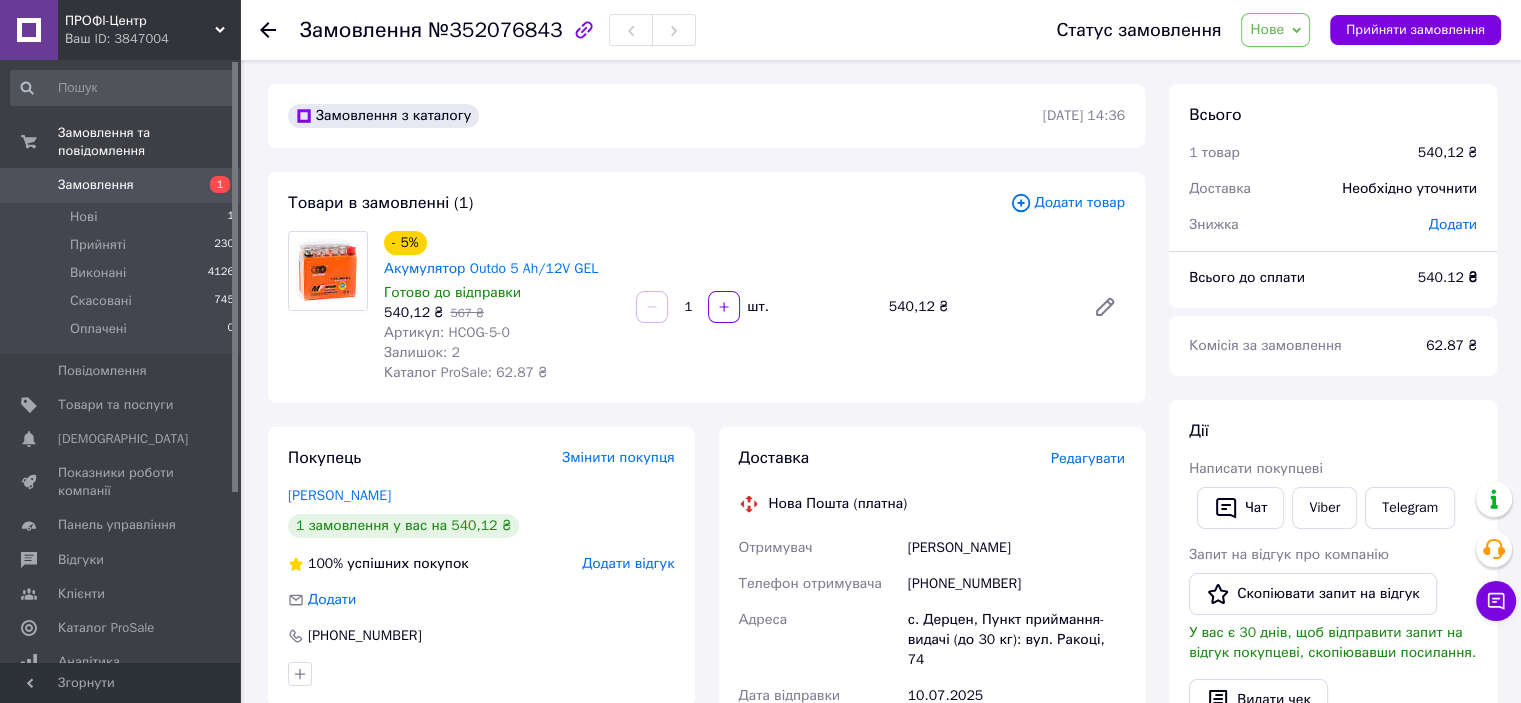 drag, startPoint x: 1395, startPoint y: 23, endPoint x: 1336, endPoint y: 51, distance: 65.30697 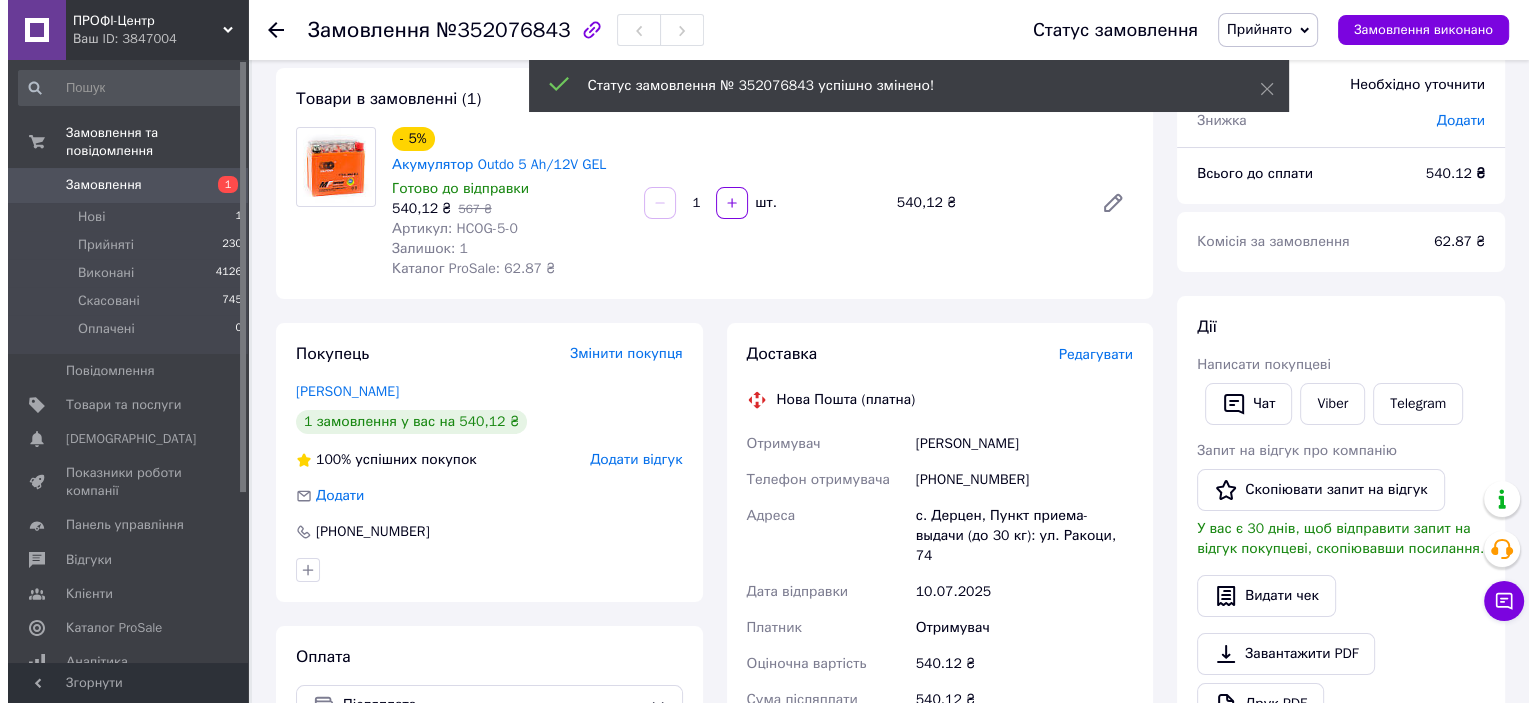 scroll, scrollTop: 200, scrollLeft: 0, axis: vertical 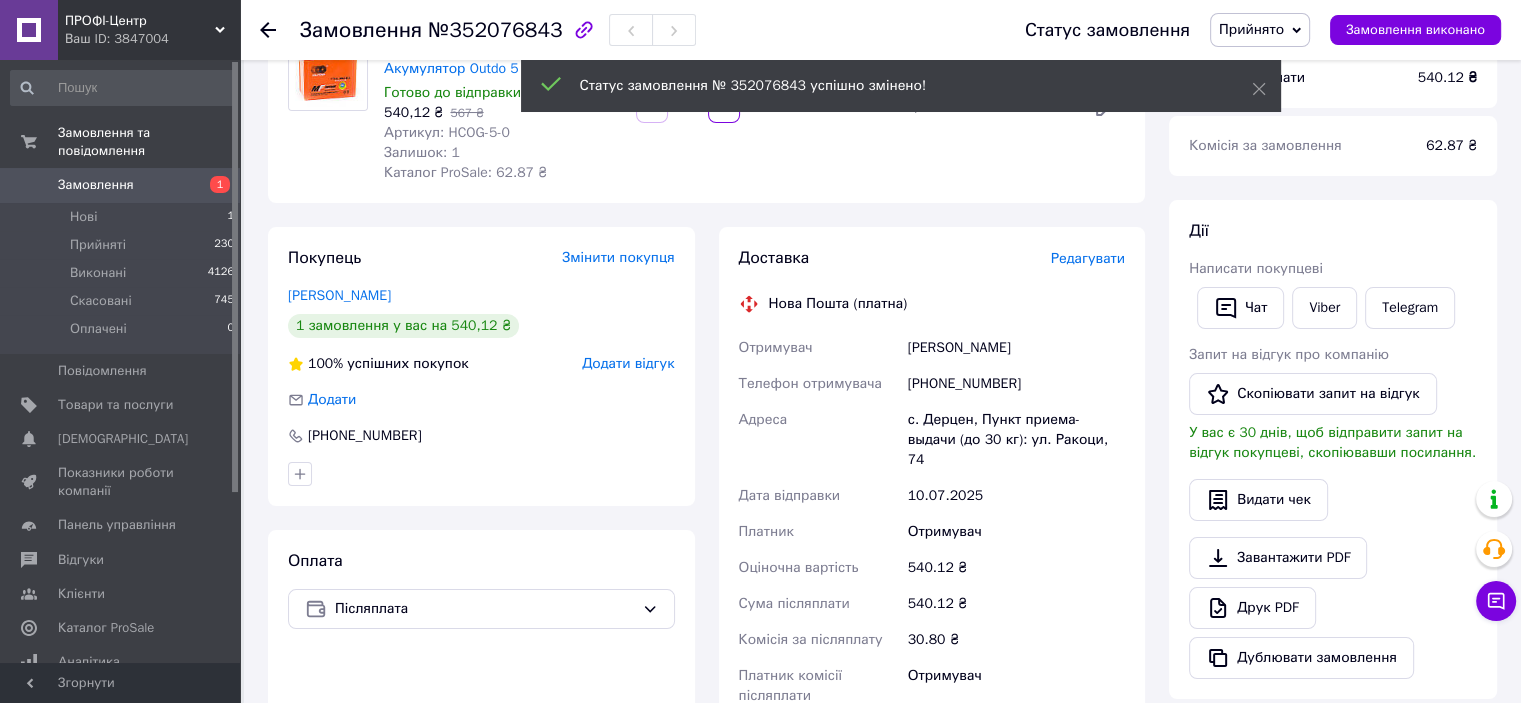 click on "Редагувати" at bounding box center [1088, 258] 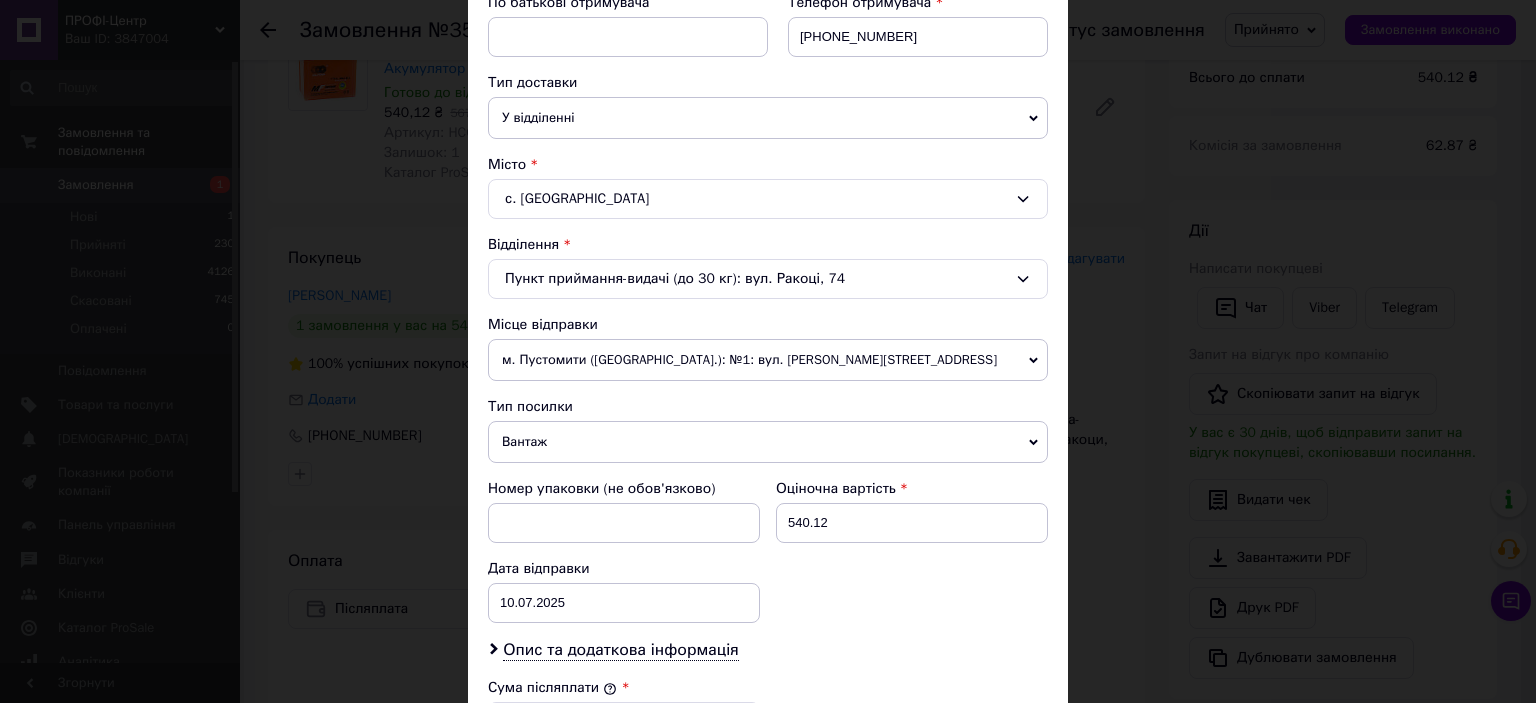 scroll, scrollTop: 816, scrollLeft: 0, axis: vertical 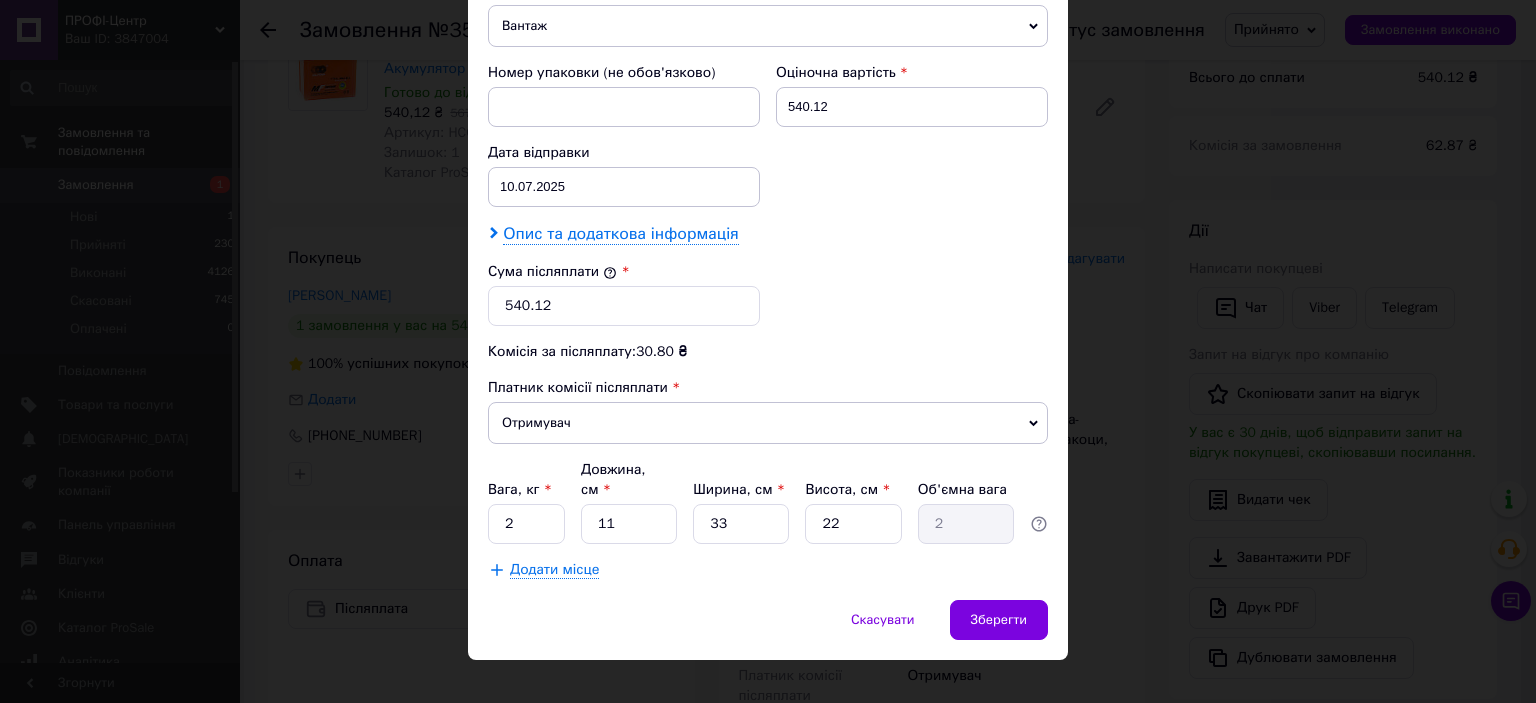 click on "Опис та додаткова інформація" at bounding box center (620, 234) 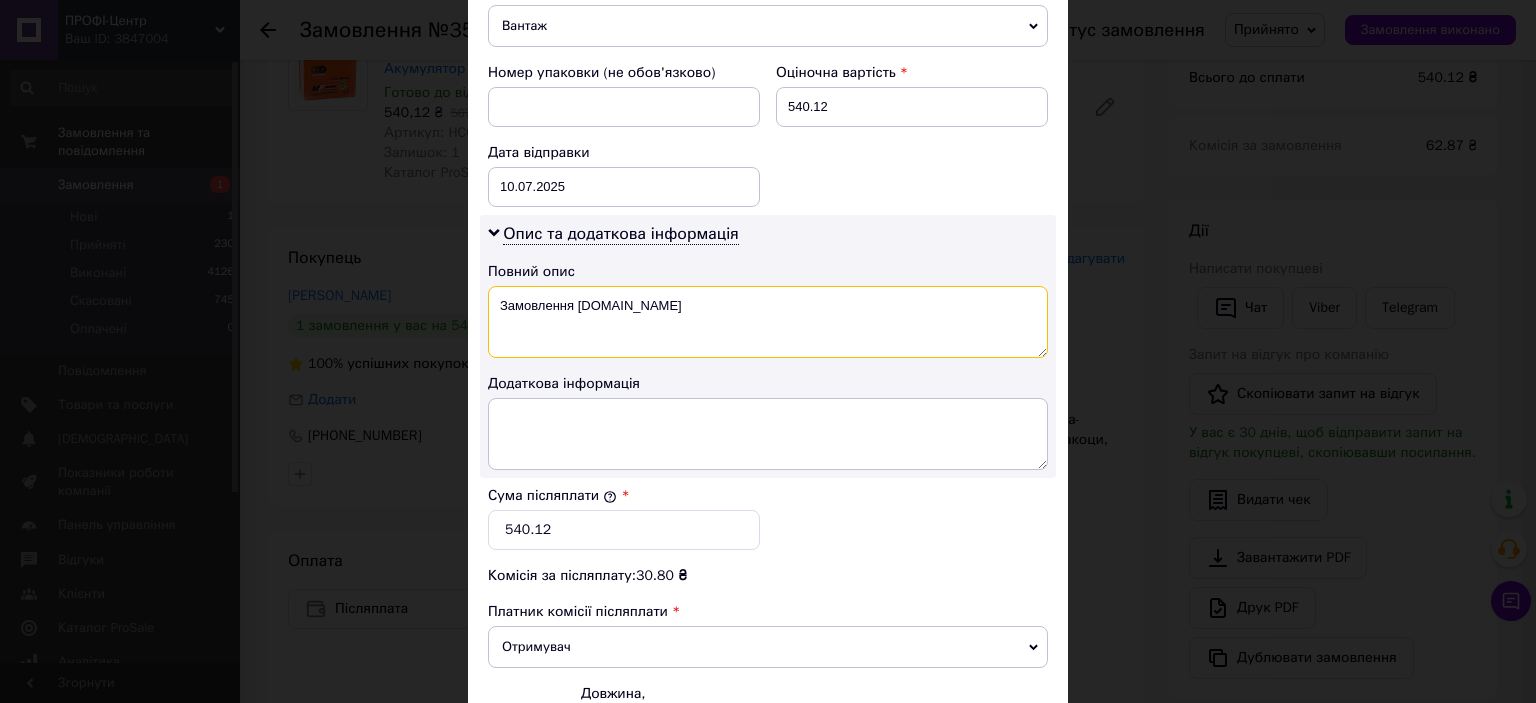 click on "Замовлення Prom.ua" at bounding box center [768, 322] 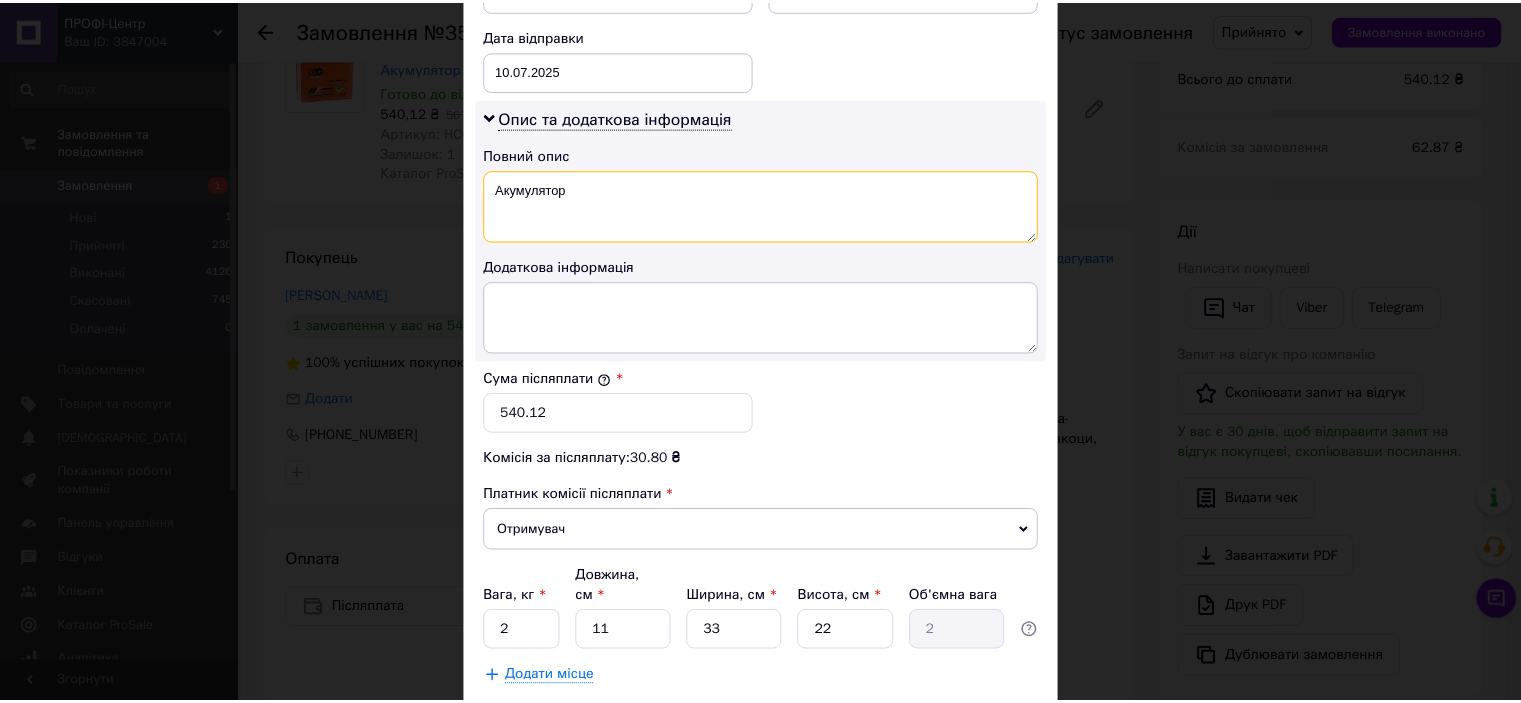 scroll, scrollTop: 1040, scrollLeft: 0, axis: vertical 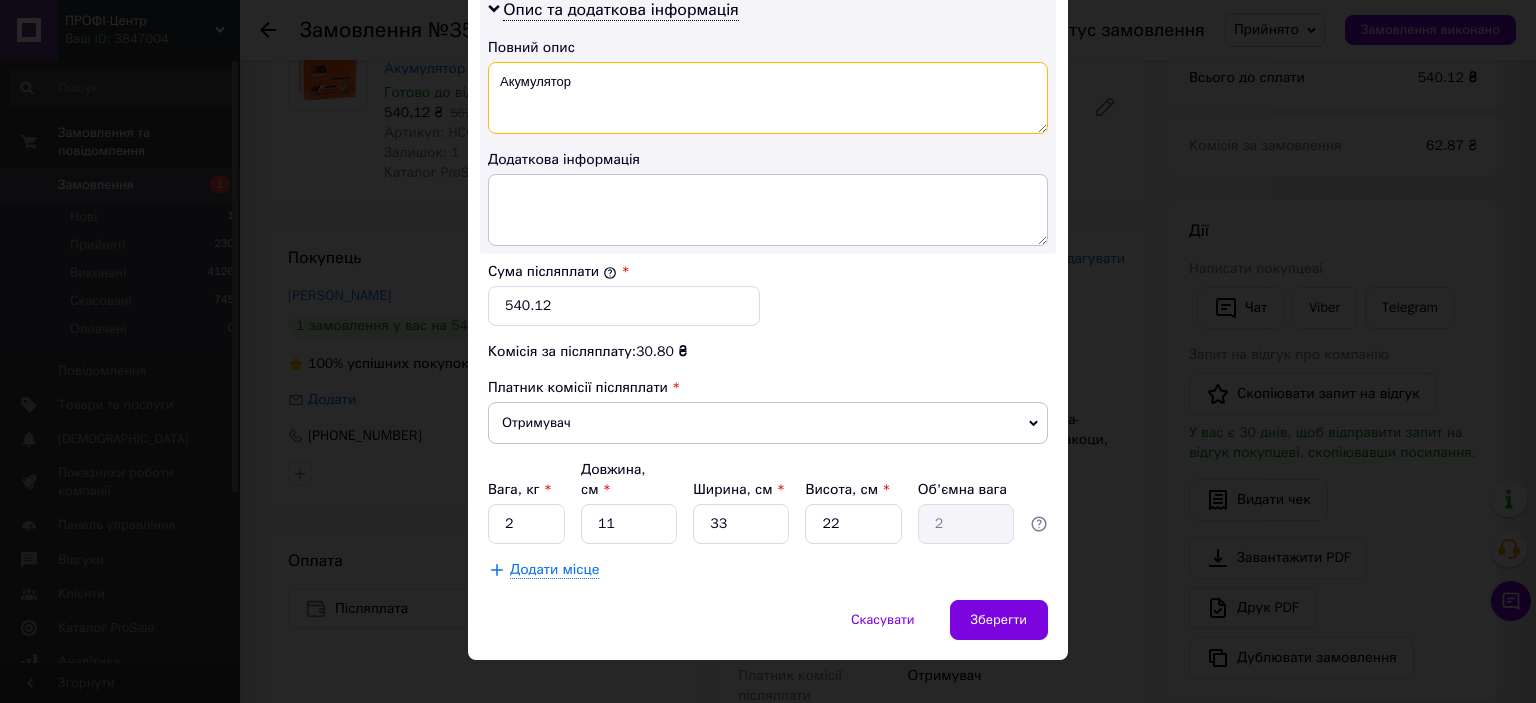 type on "Акумулятор" 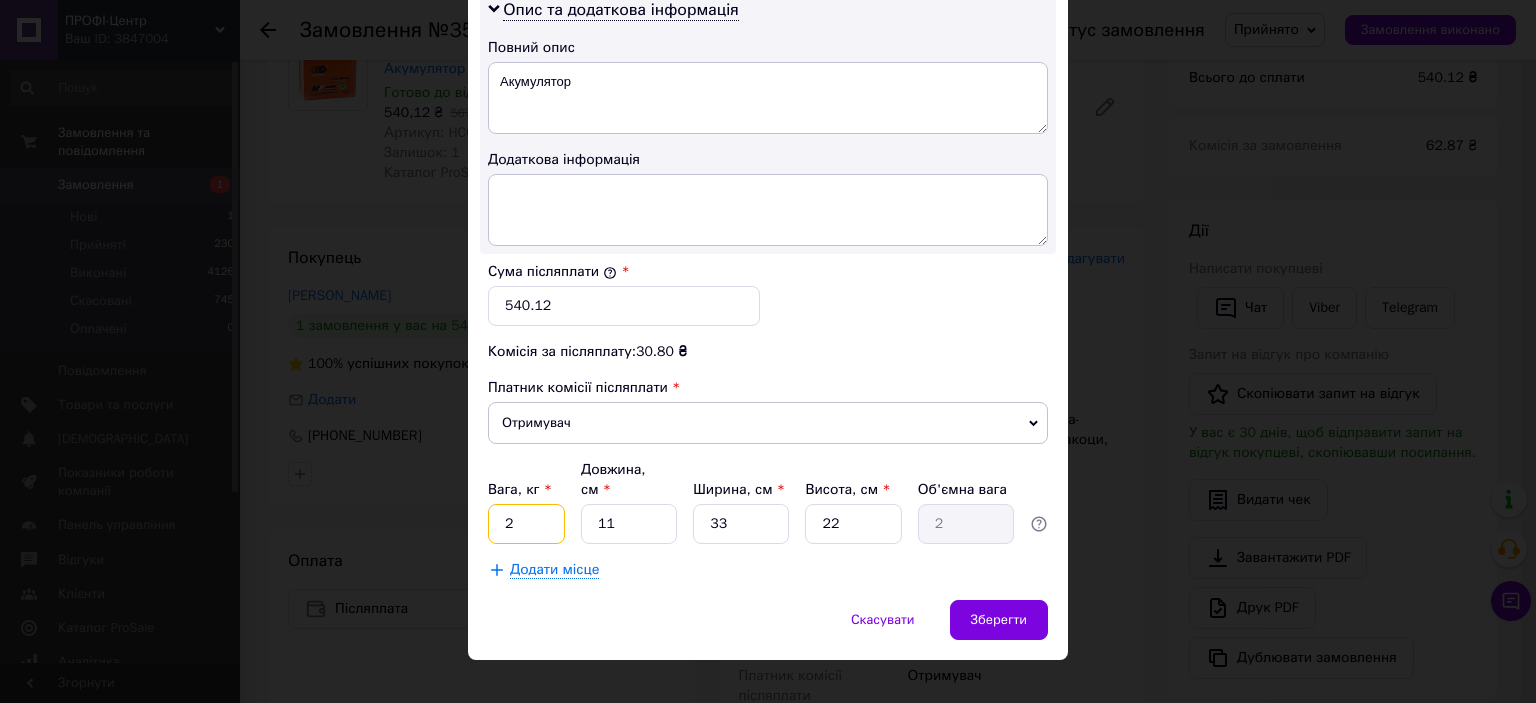 click on "2" at bounding box center [526, 524] 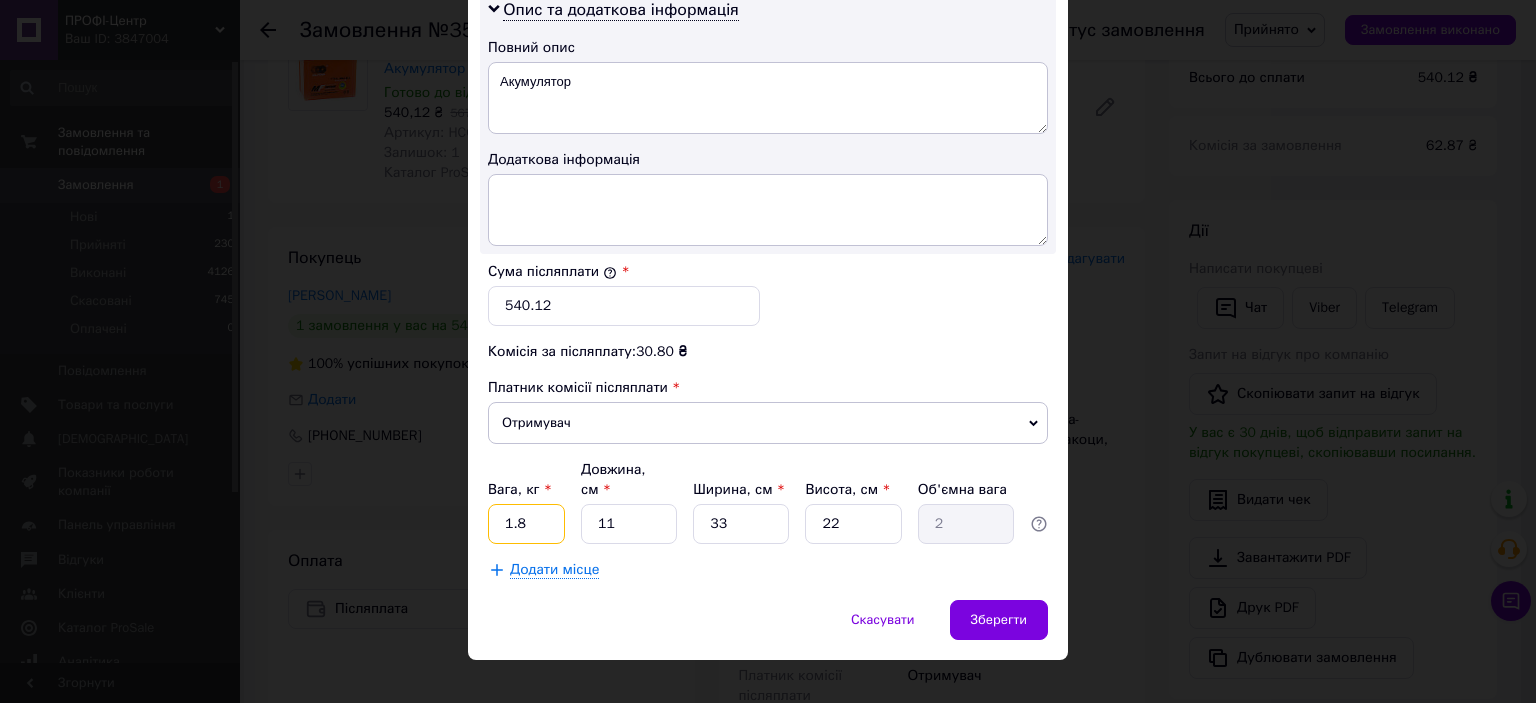 type on "1.8" 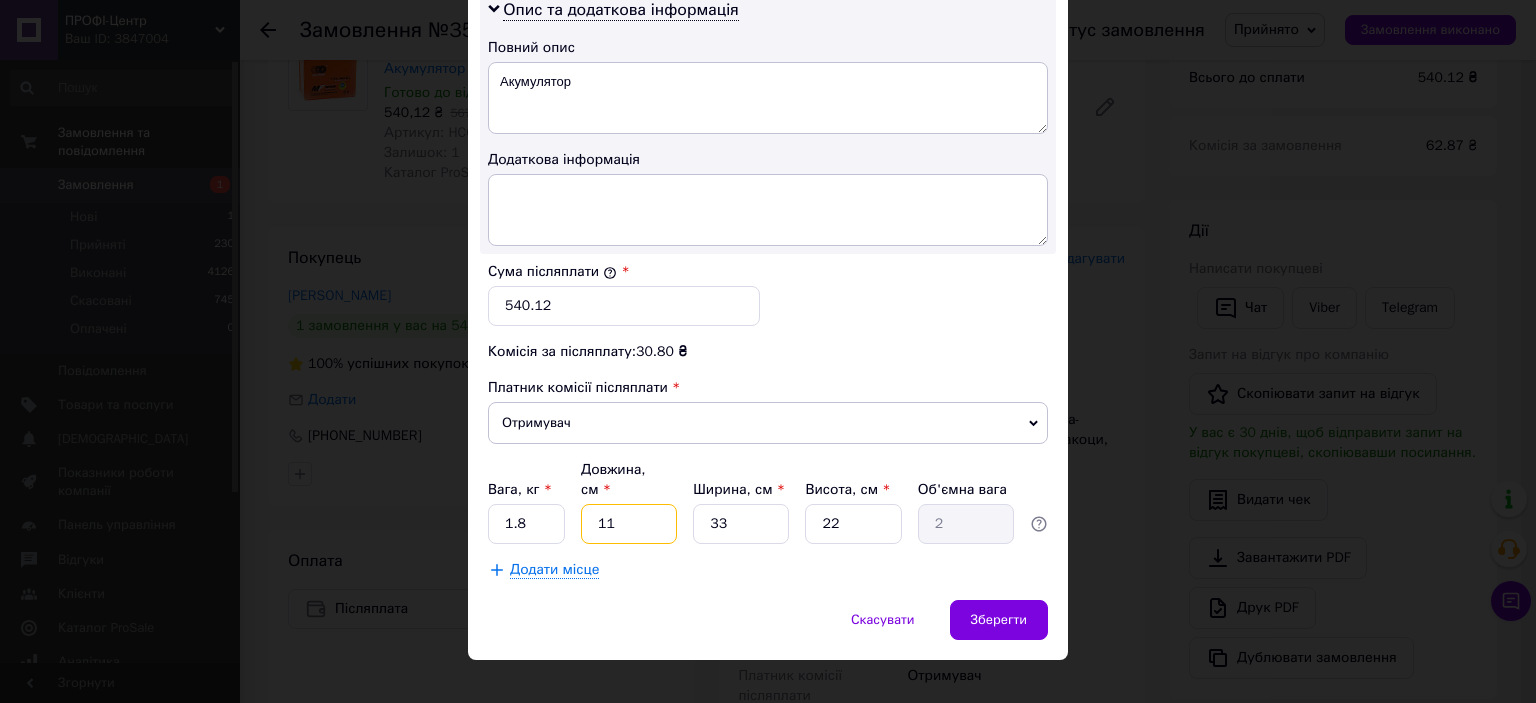 type on "1" 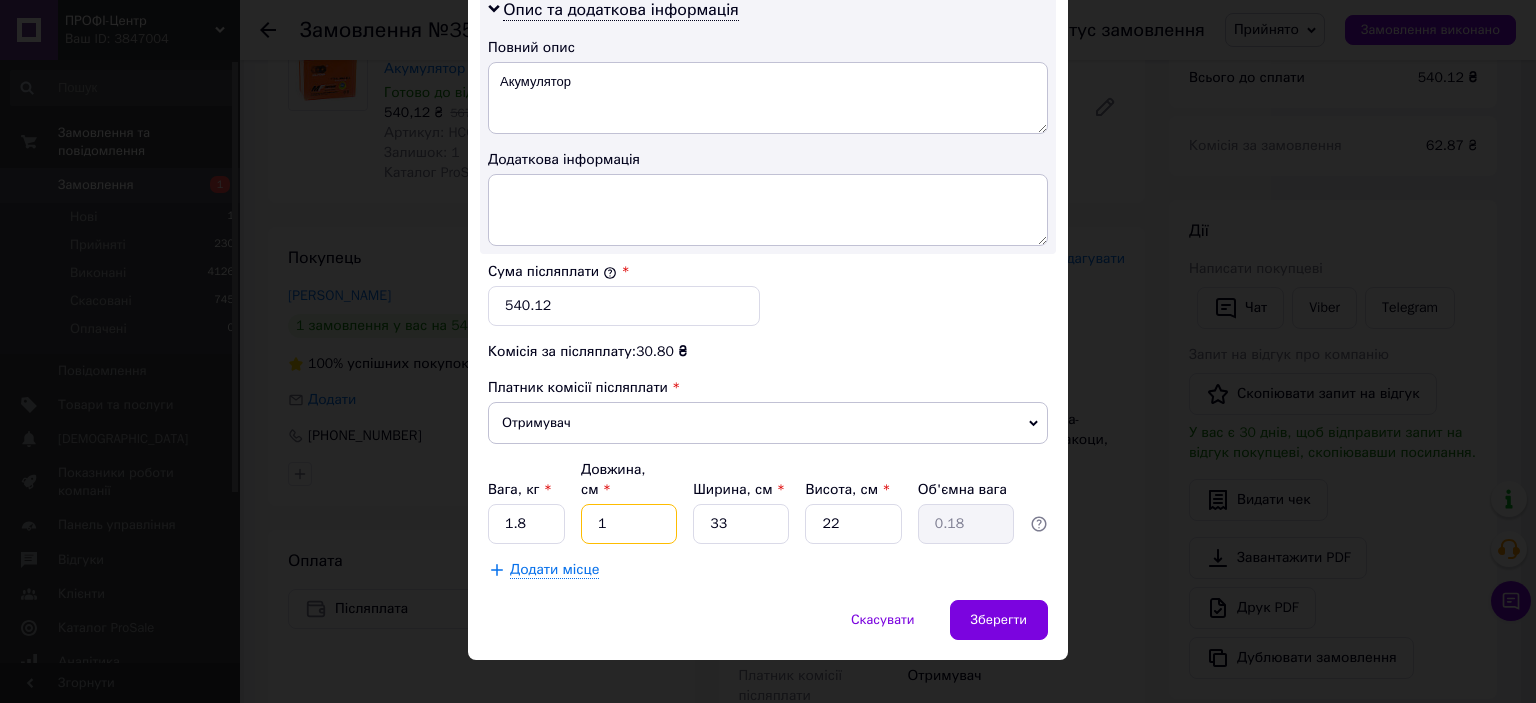 type on "11" 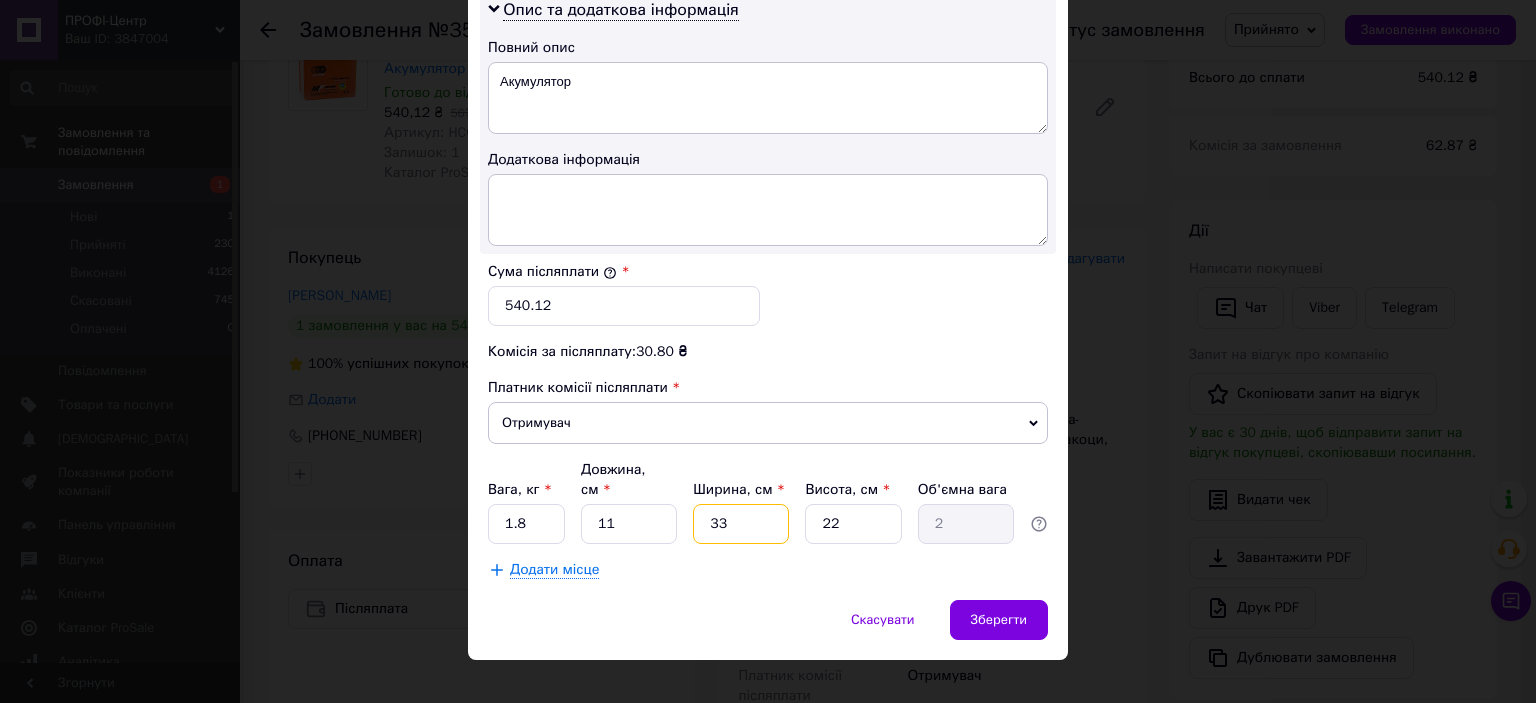 type on "8" 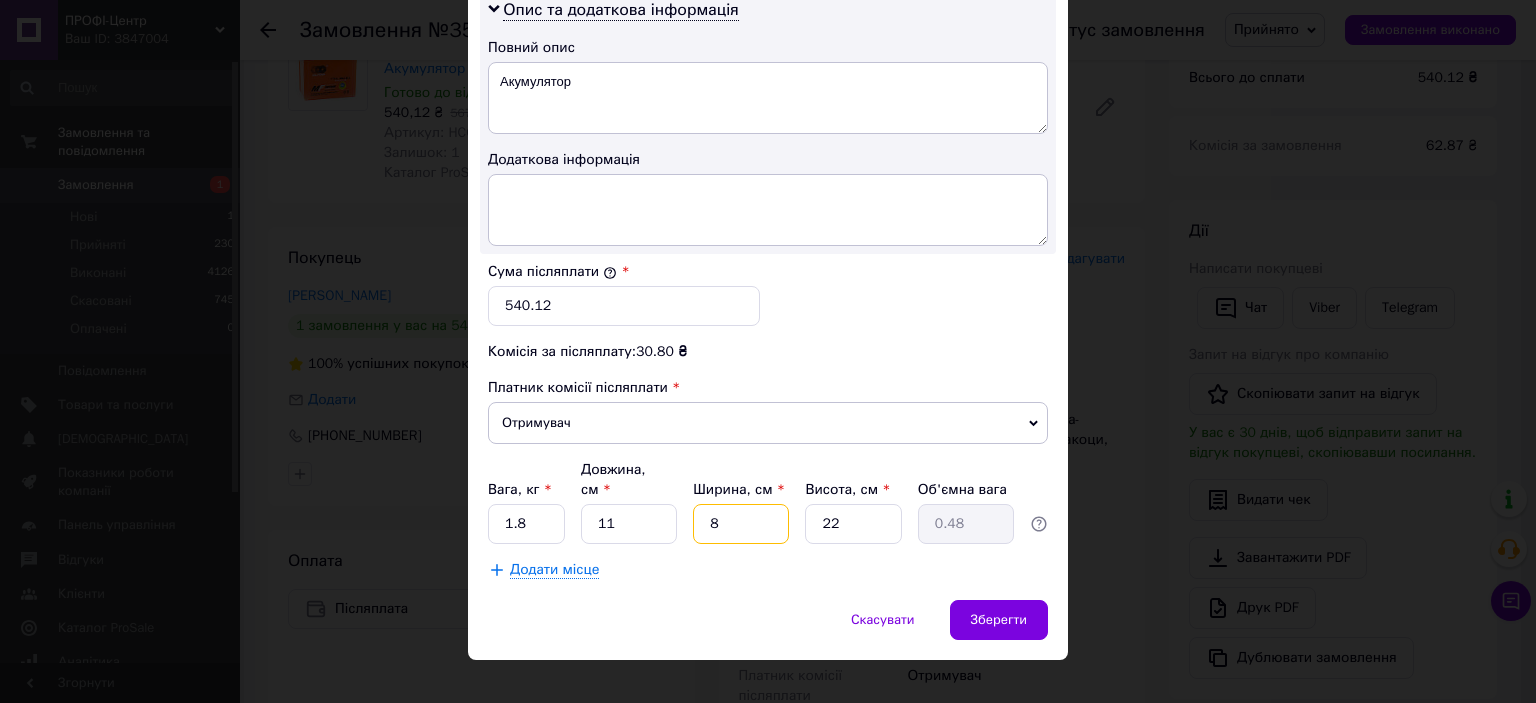 type on "8" 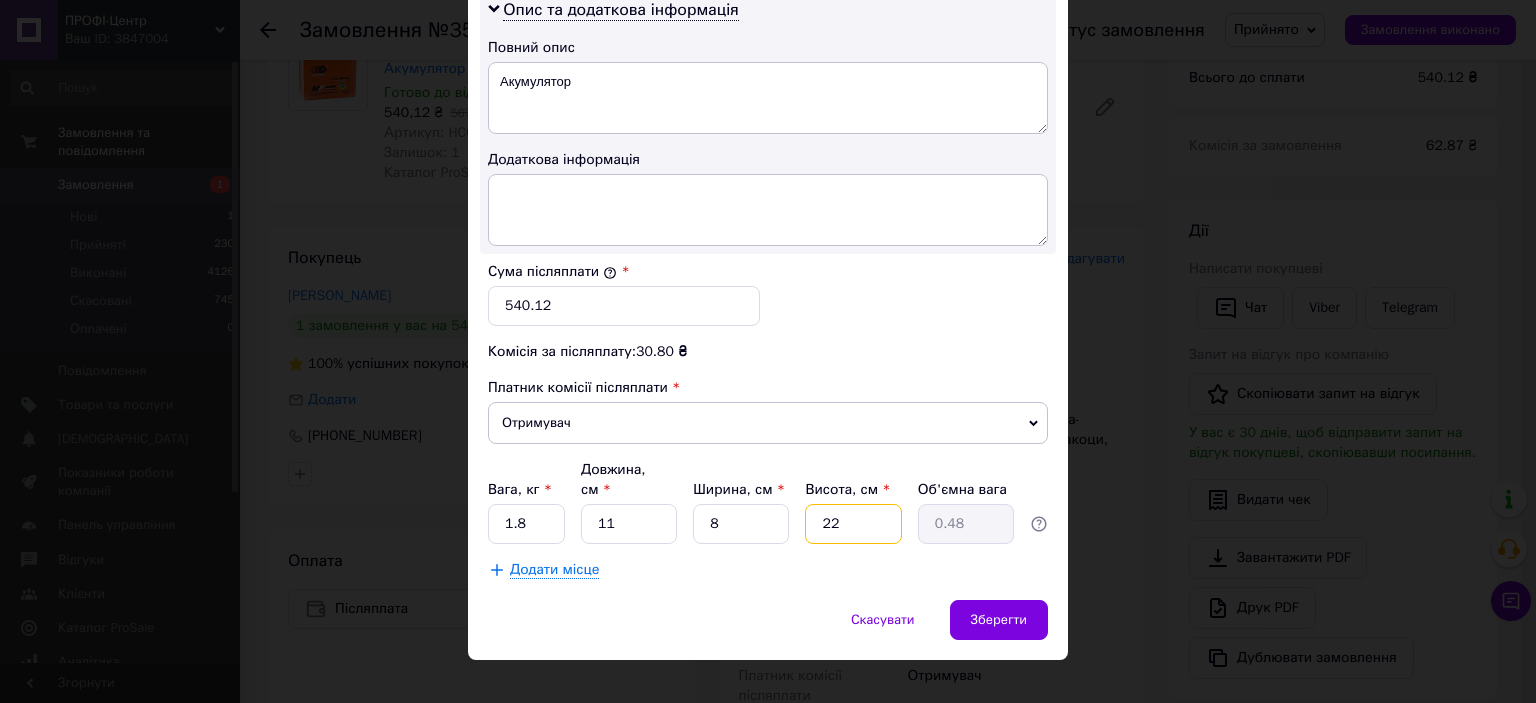 type on "1" 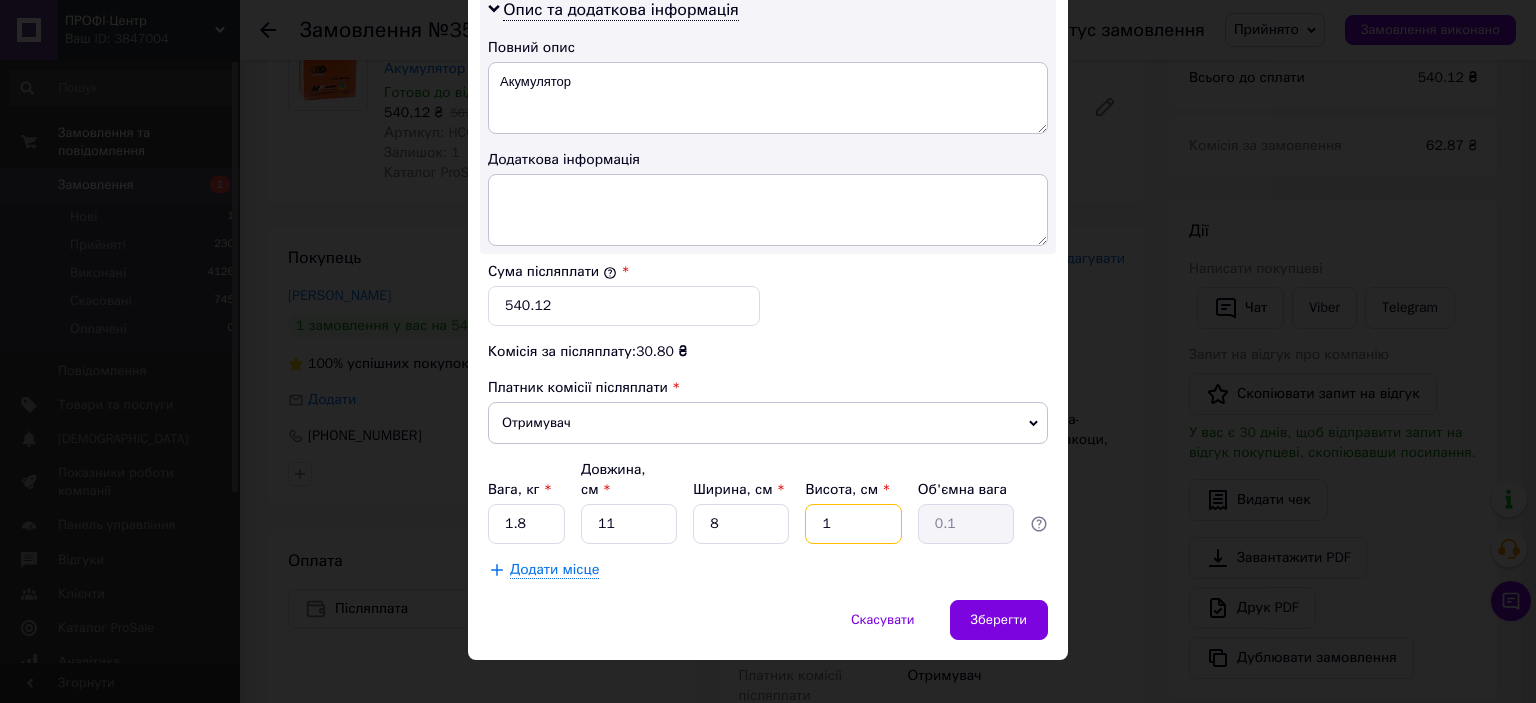 type on "10" 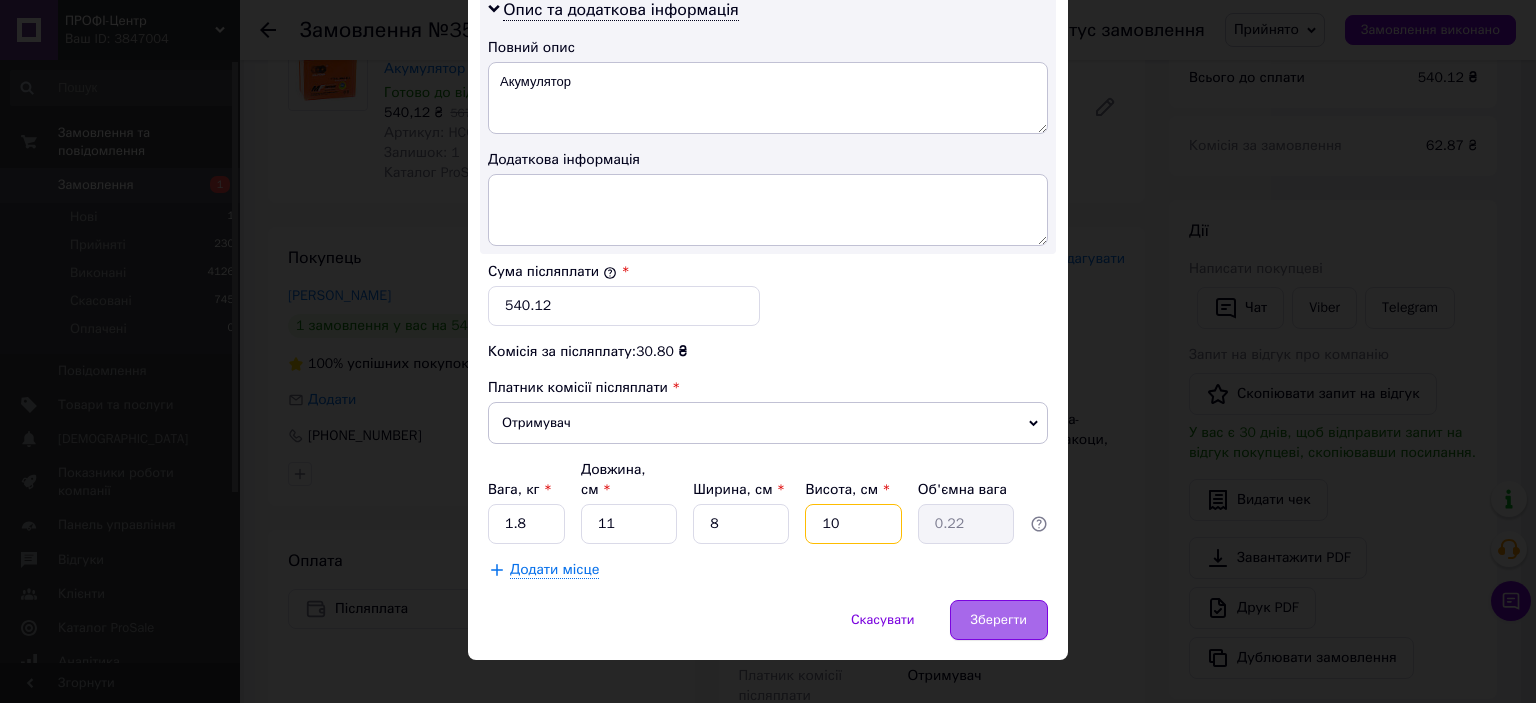 type on "10" 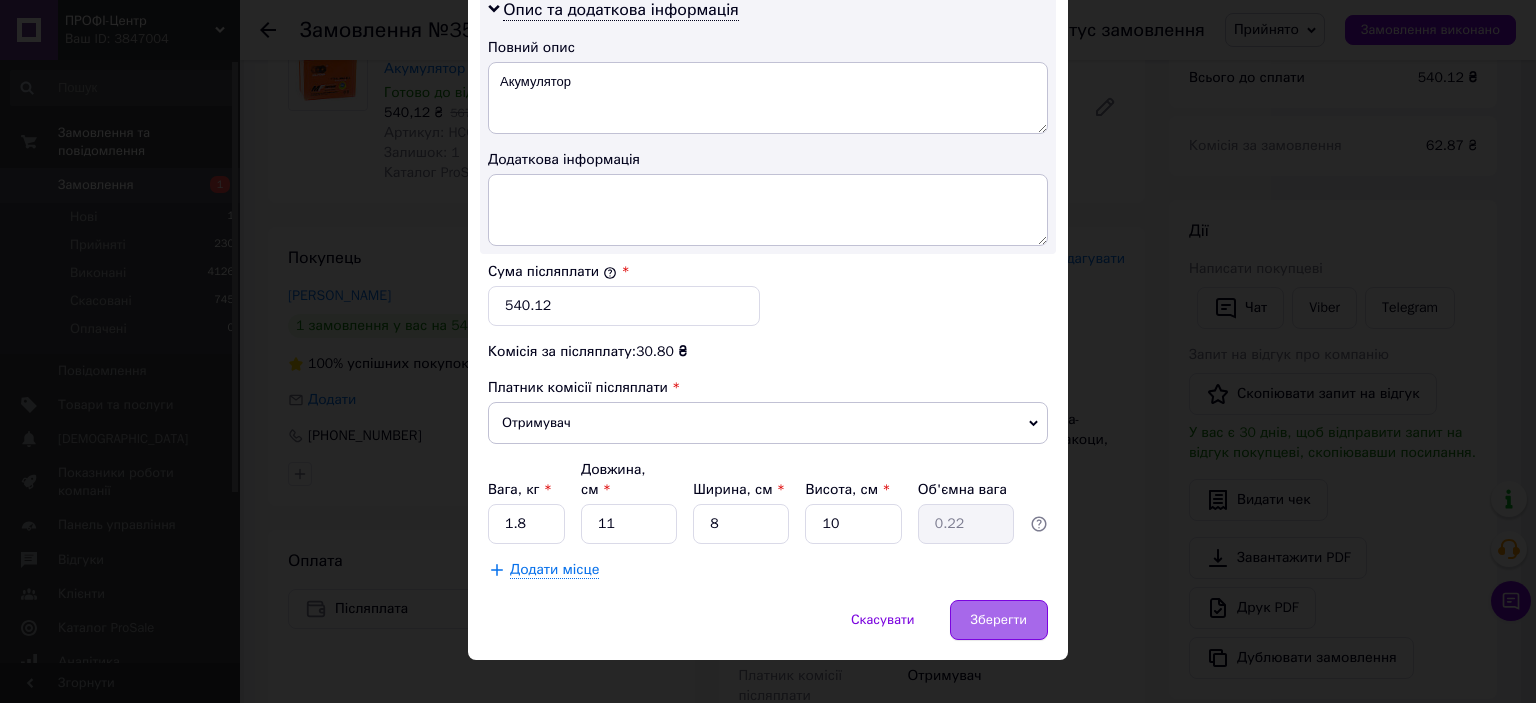 drag, startPoint x: 992, startPoint y: 582, endPoint x: 876, endPoint y: 582, distance: 116 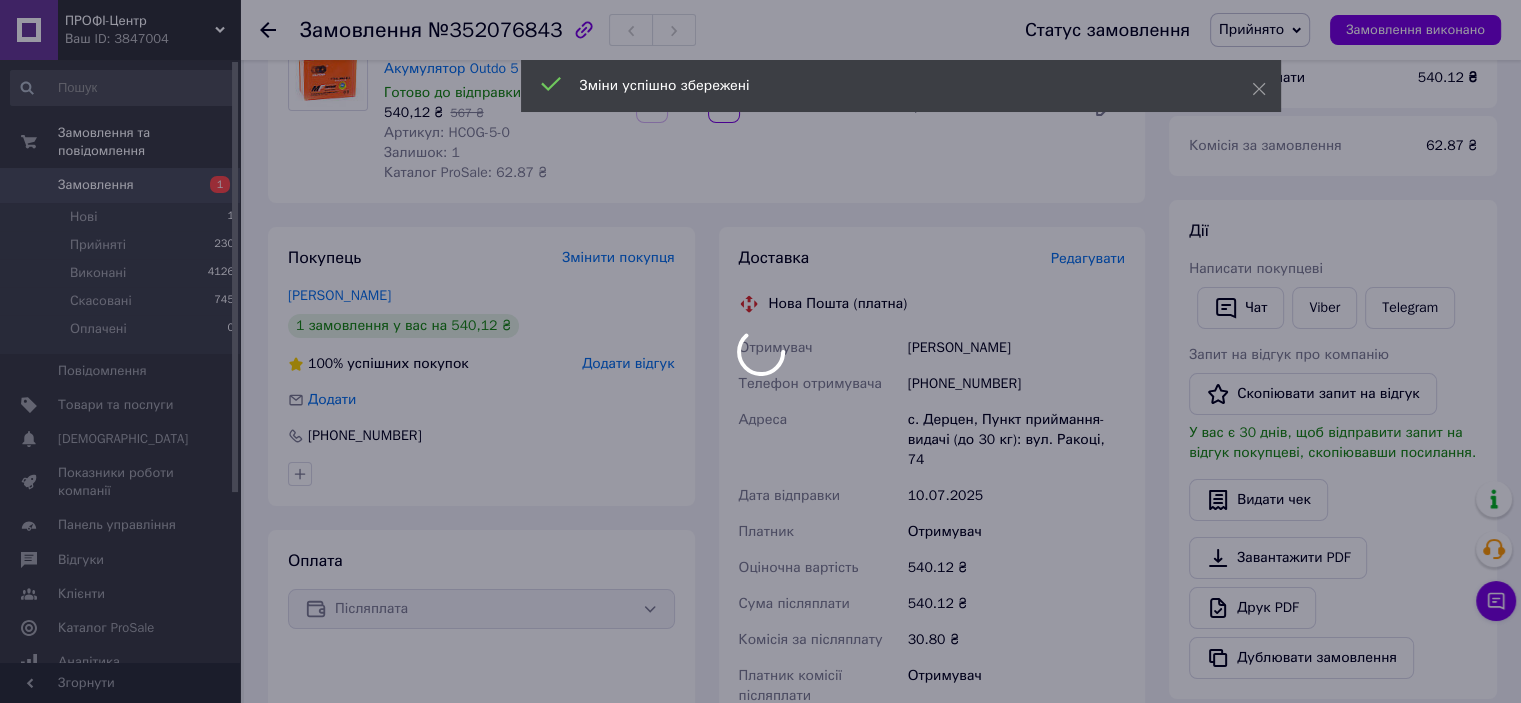 scroll, scrollTop: 681, scrollLeft: 0, axis: vertical 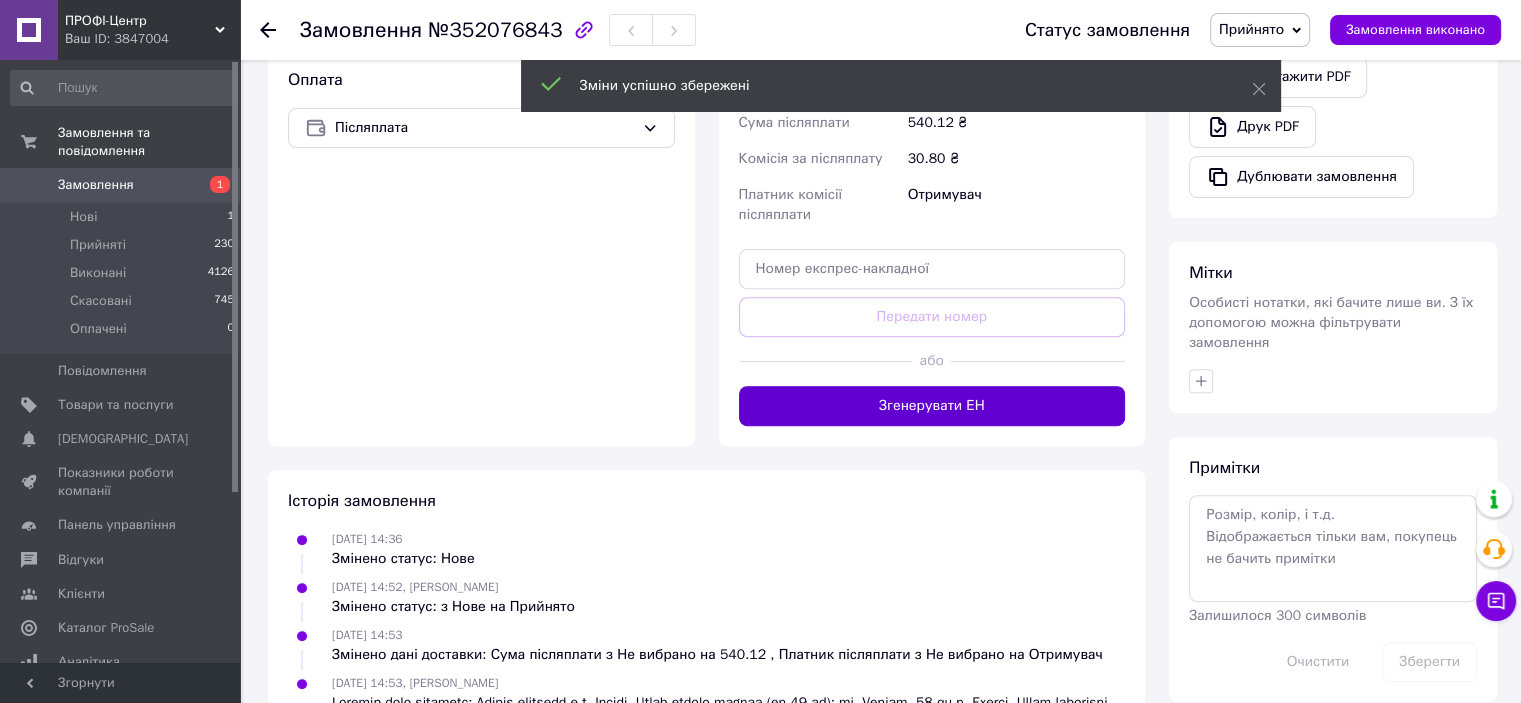 click on "Згенерувати ЕН" at bounding box center [932, 406] 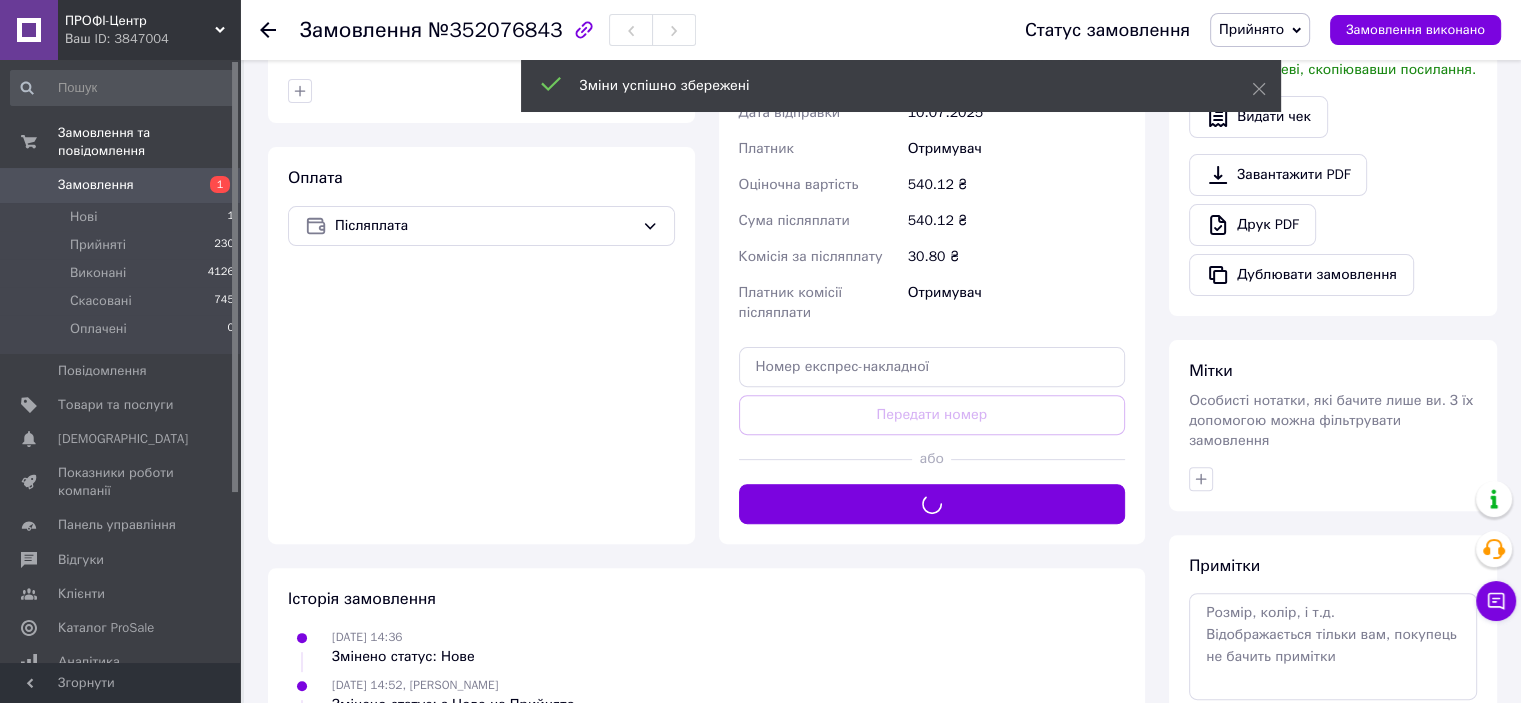 scroll, scrollTop: 281, scrollLeft: 0, axis: vertical 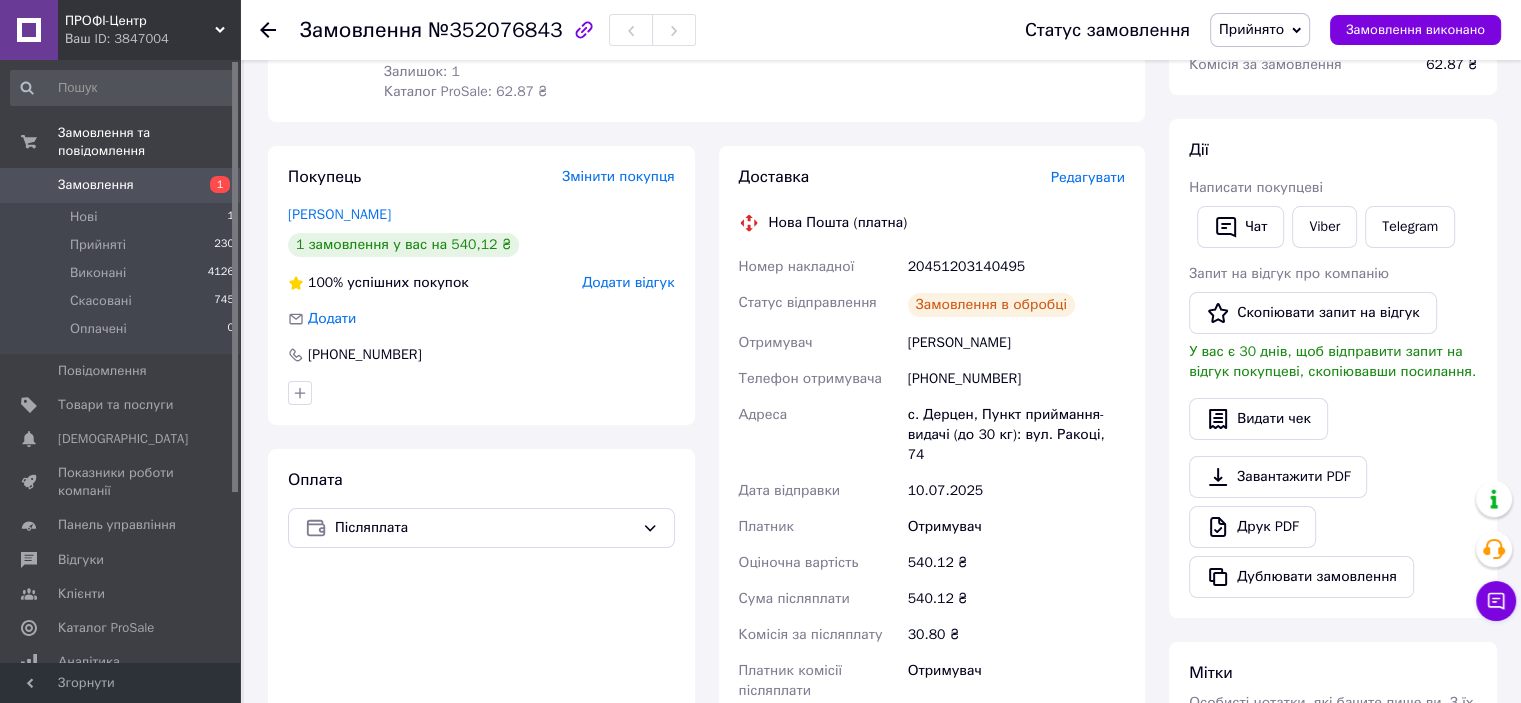 click on "20451203140495" at bounding box center (1016, 267) 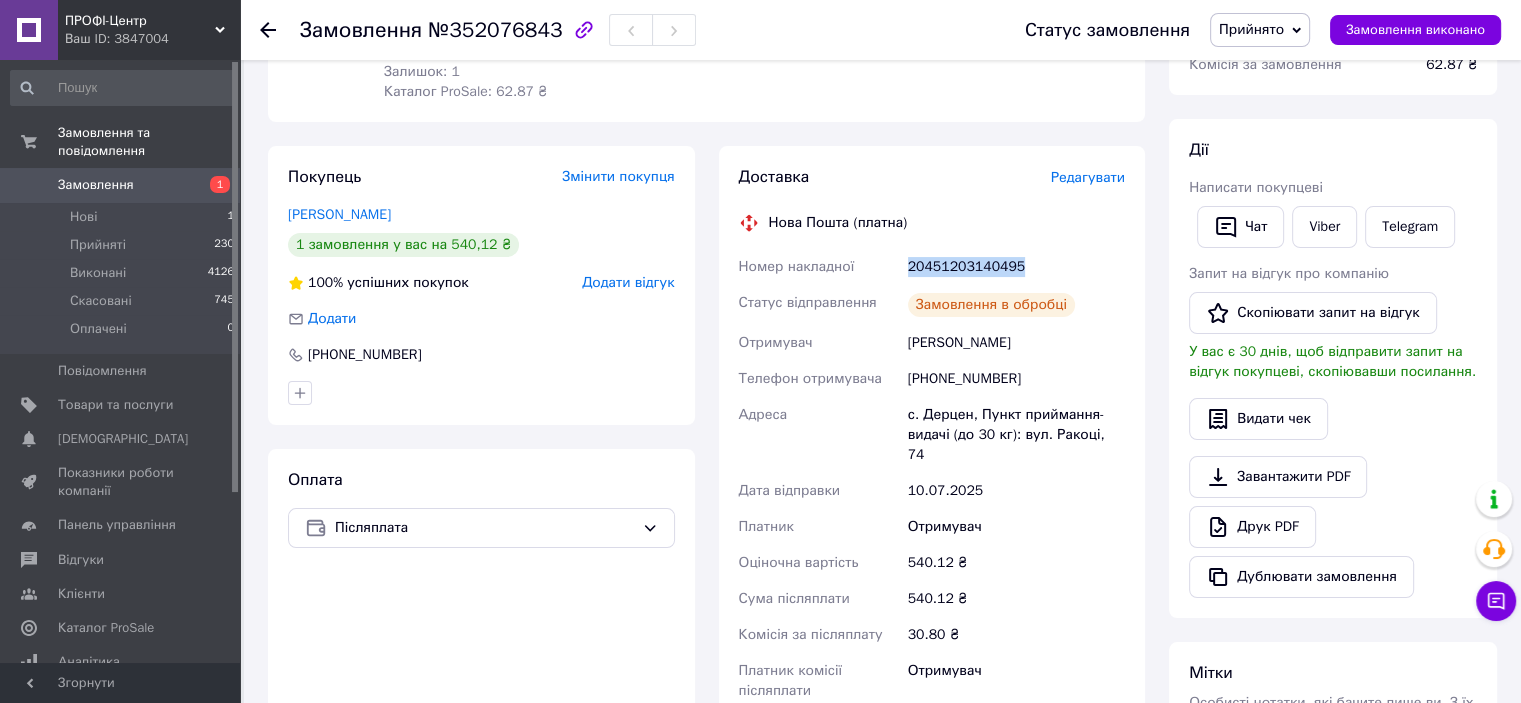 click on "20451203140495" at bounding box center (1016, 267) 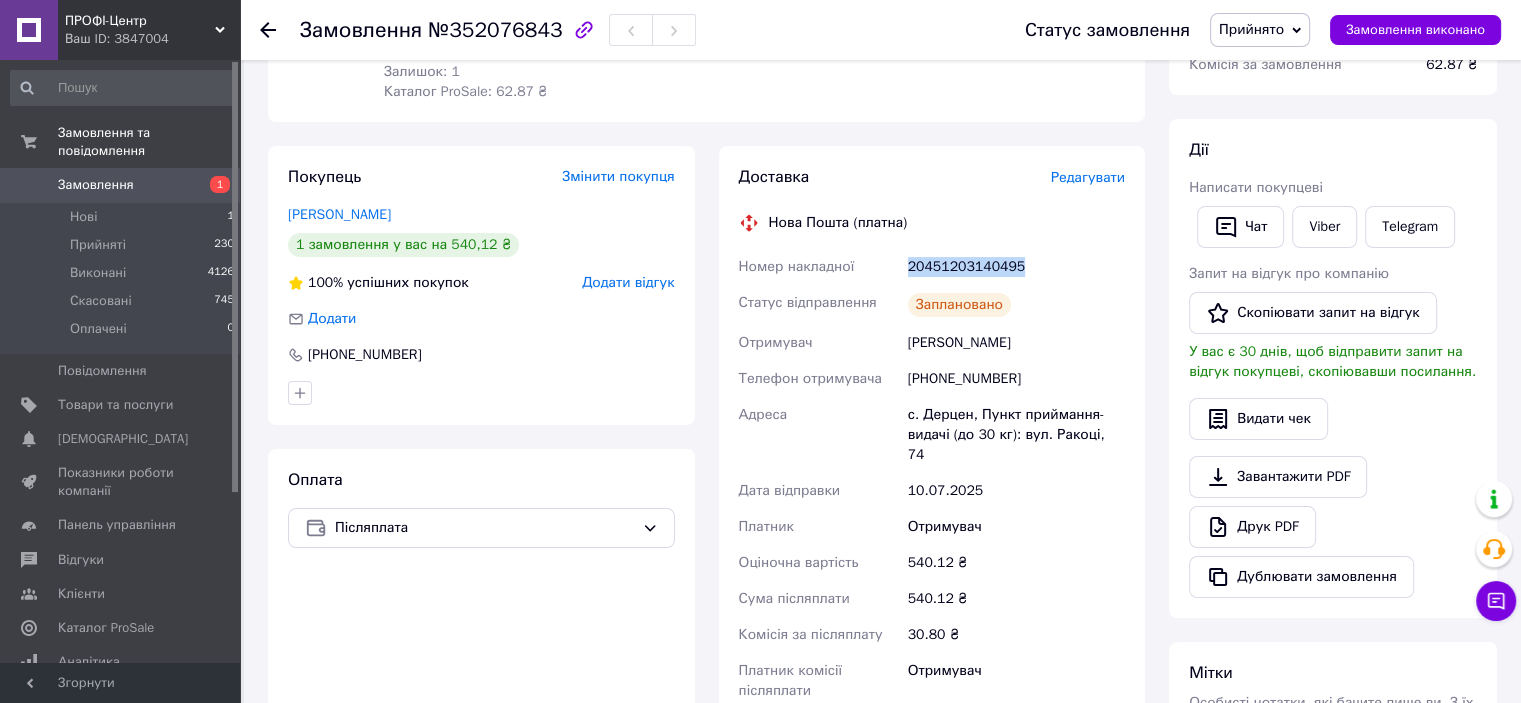 copy on "20451203140495" 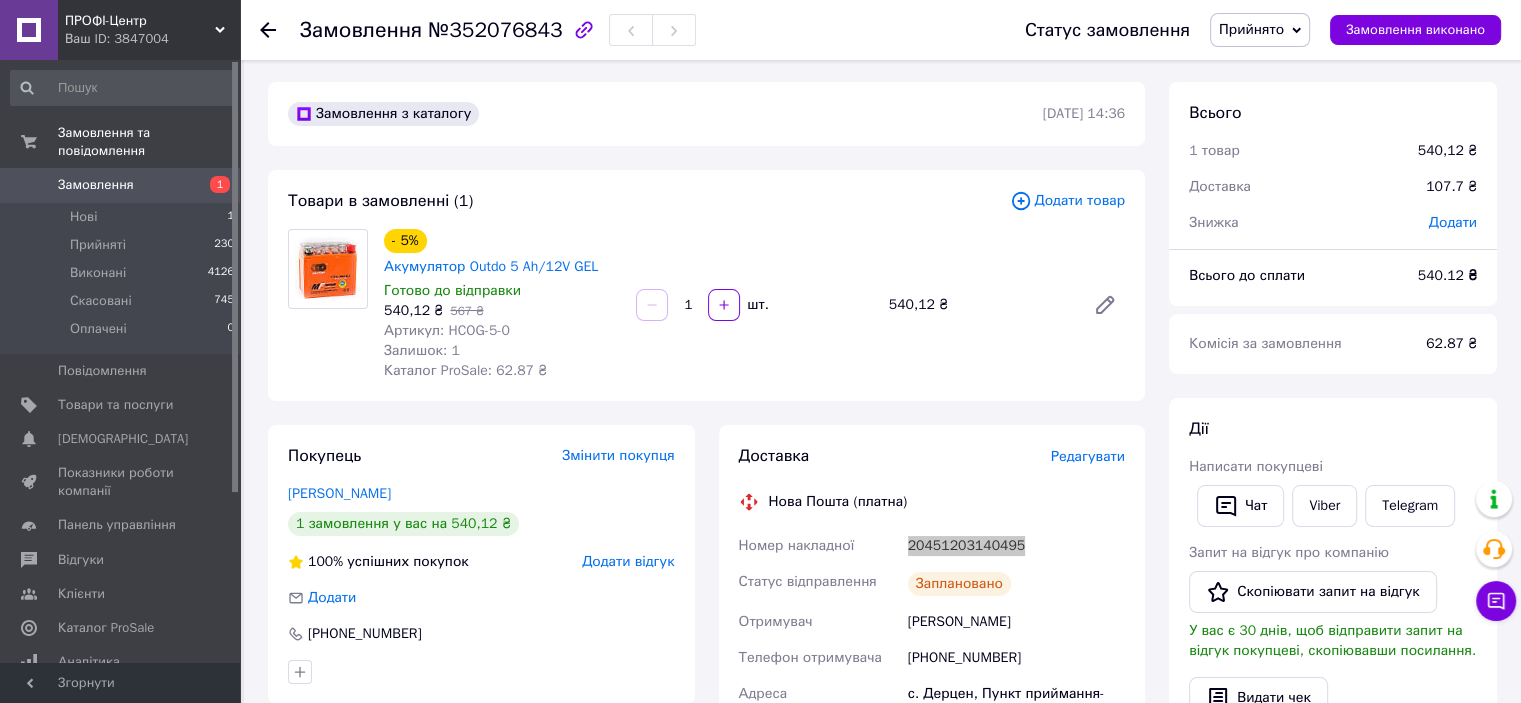 scroll, scrollTop: 0, scrollLeft: 0, axis: both 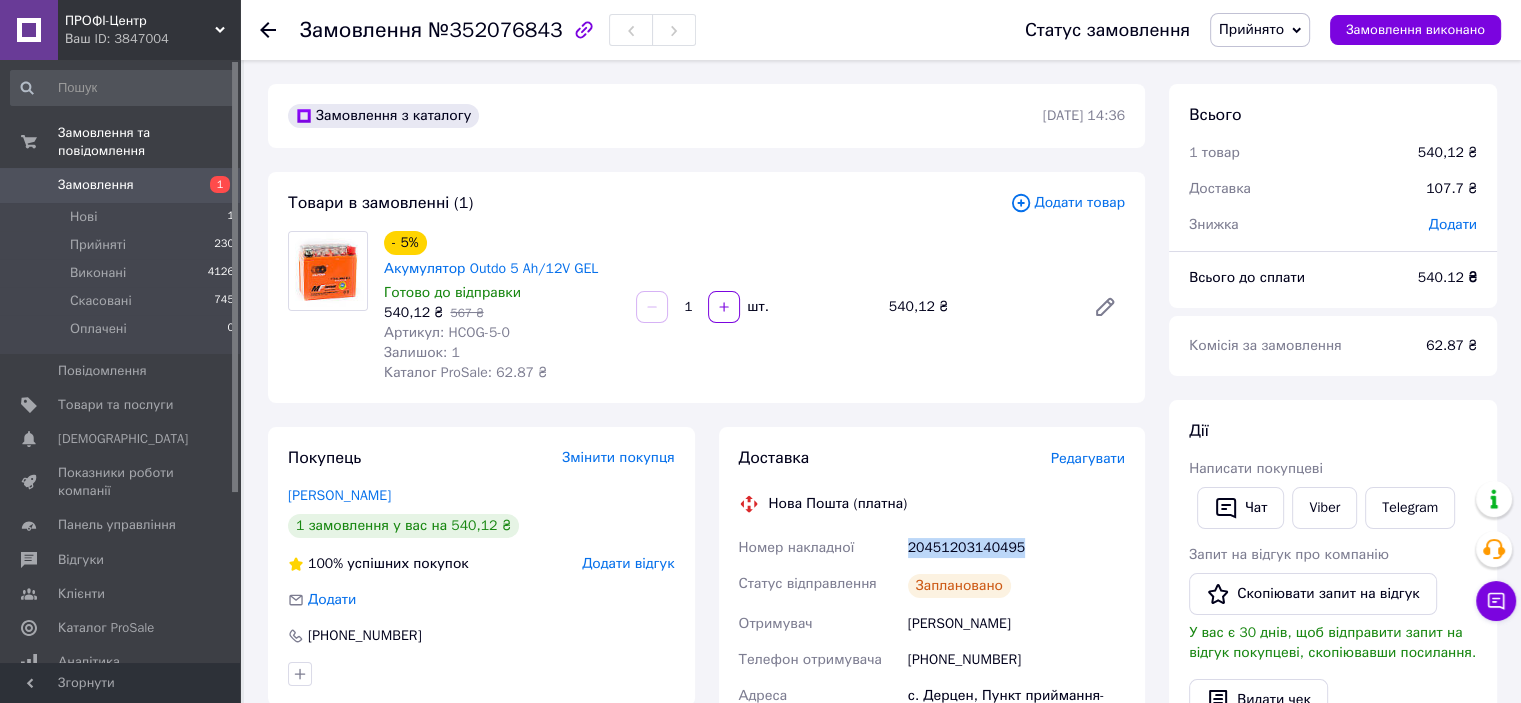 drag, startPoint x: 272, startPoint y: 26, endPoint x: 261, endPoint y: 38, distance: 16.27882 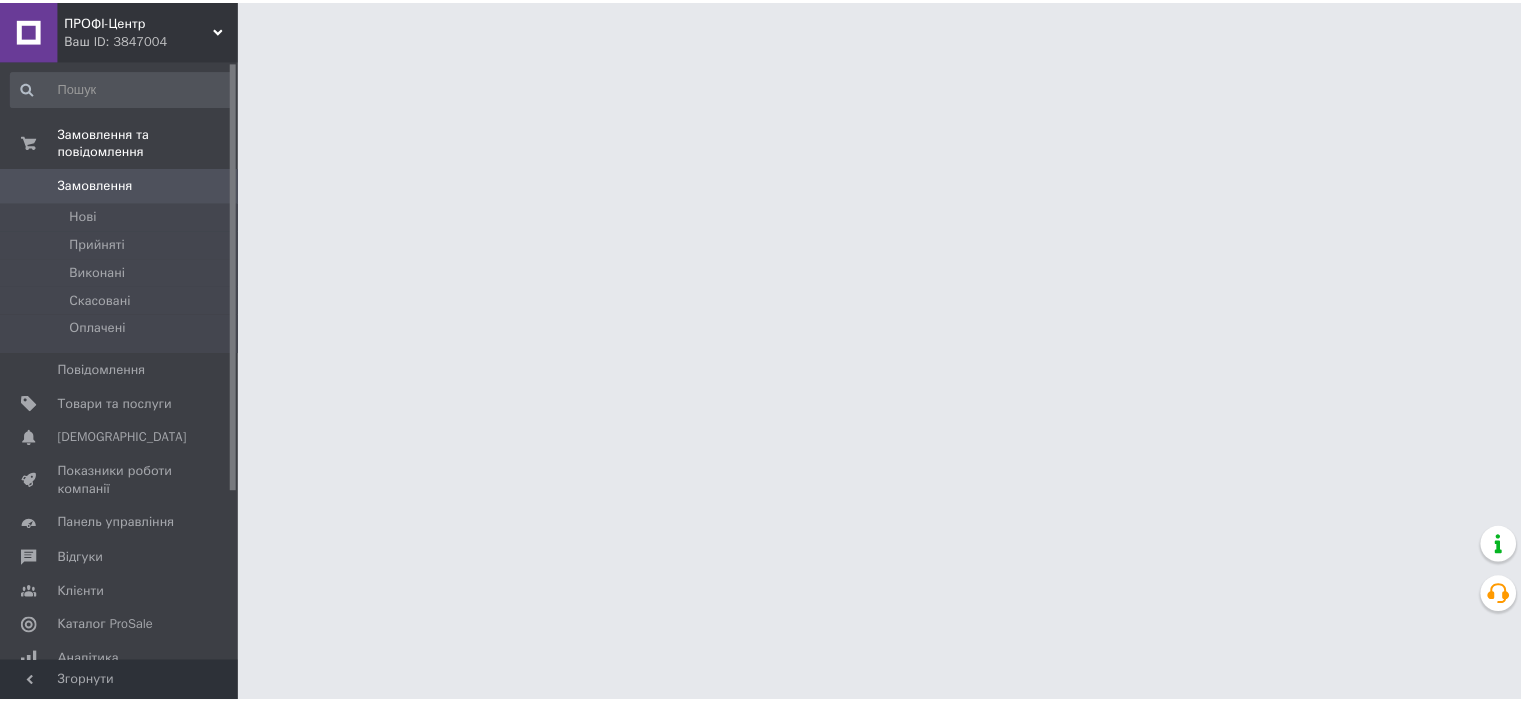 scroll, scrollTop: 0, scrollLeft: 0, axis: both 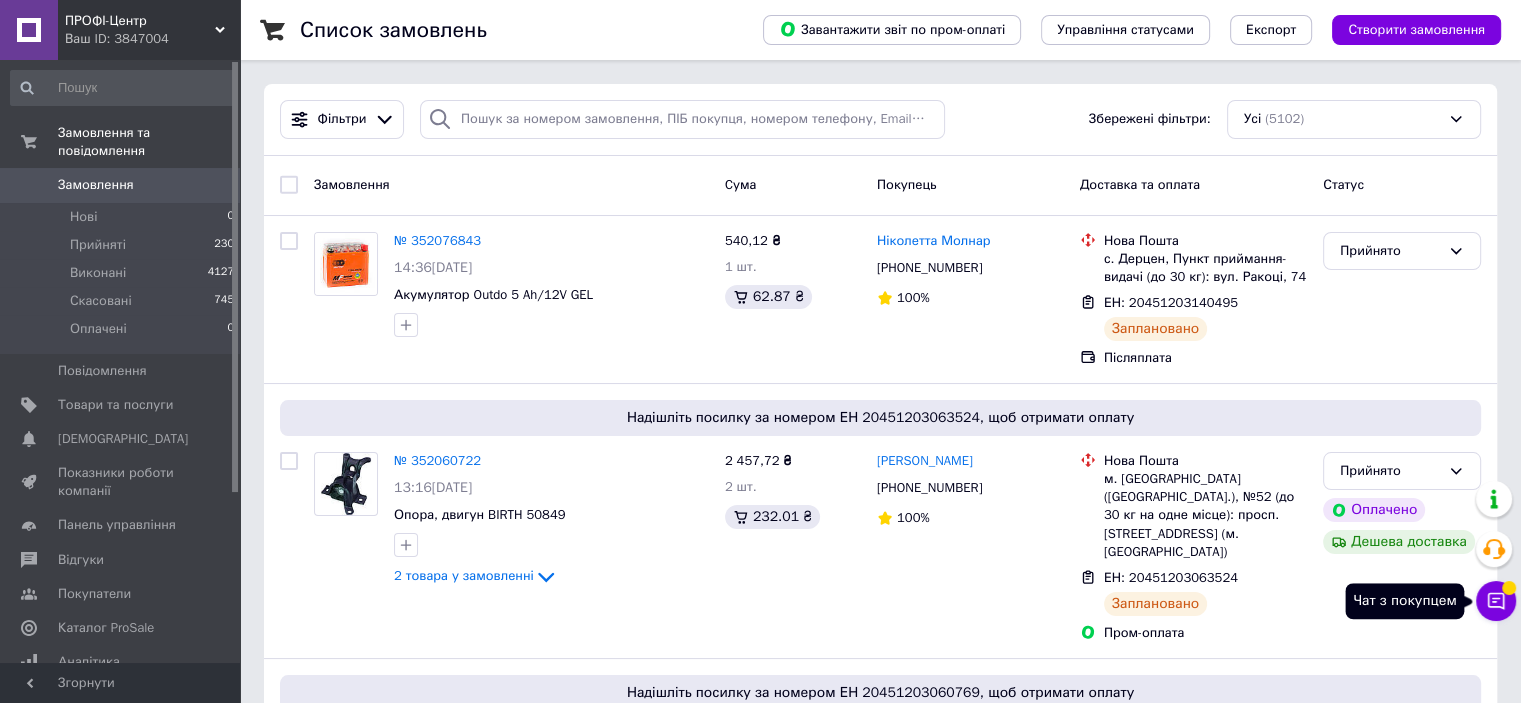 drag, startPoint x: 1505, startPoint y: 595, endPoint x: 1488, endPoint y: 587, distance: 18.788294 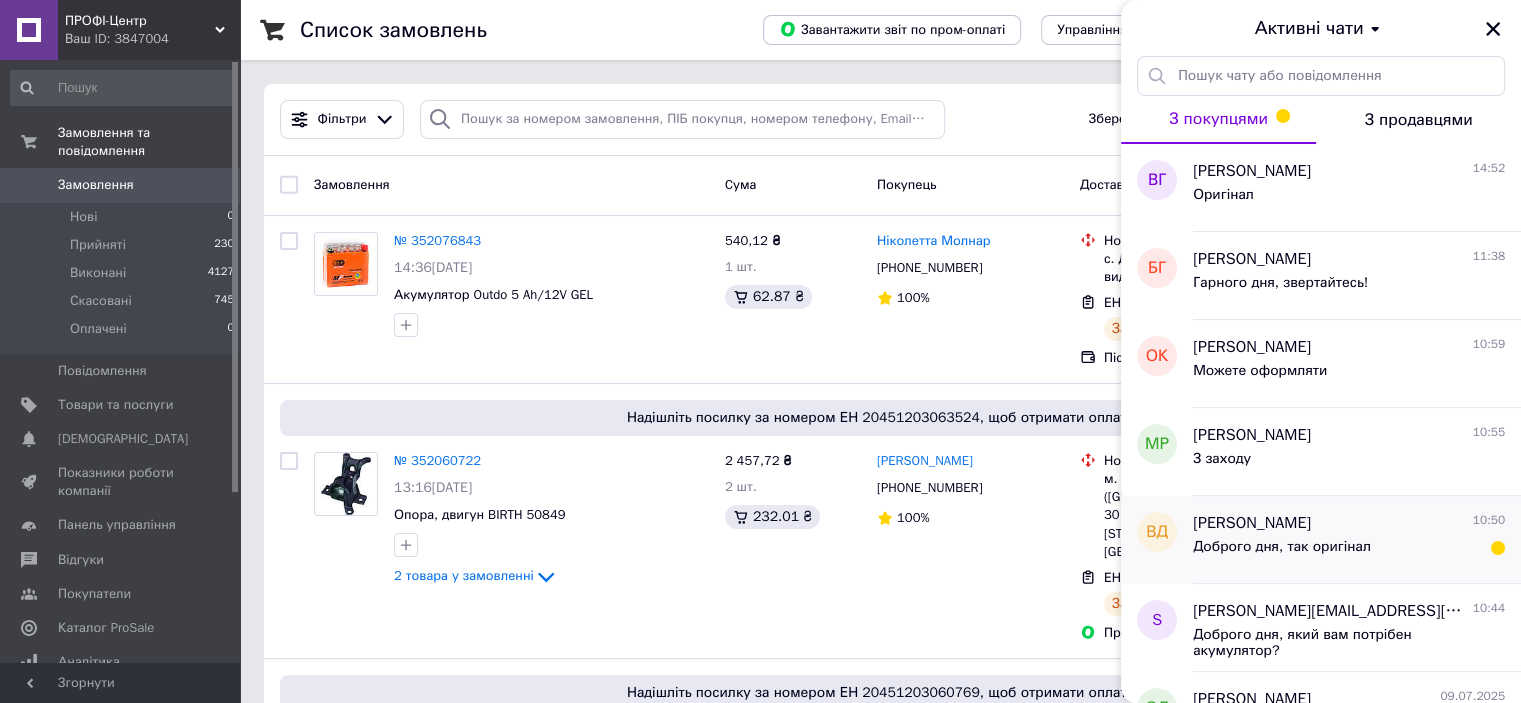 click on "Доброго дня, так оригінал" at bounding box center [1282, 547] 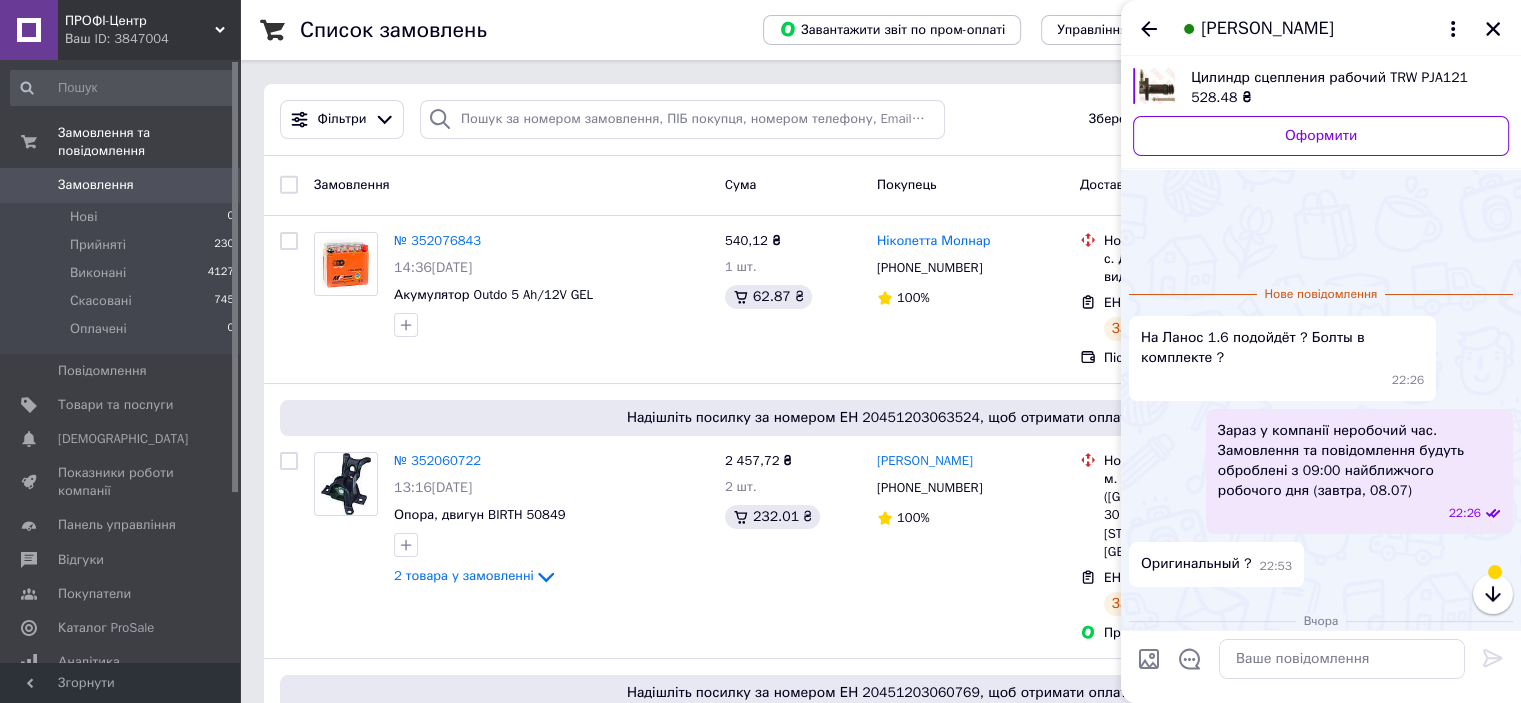 scroll, scrollTop: 115, scrollLeft: 0, axis: vertical 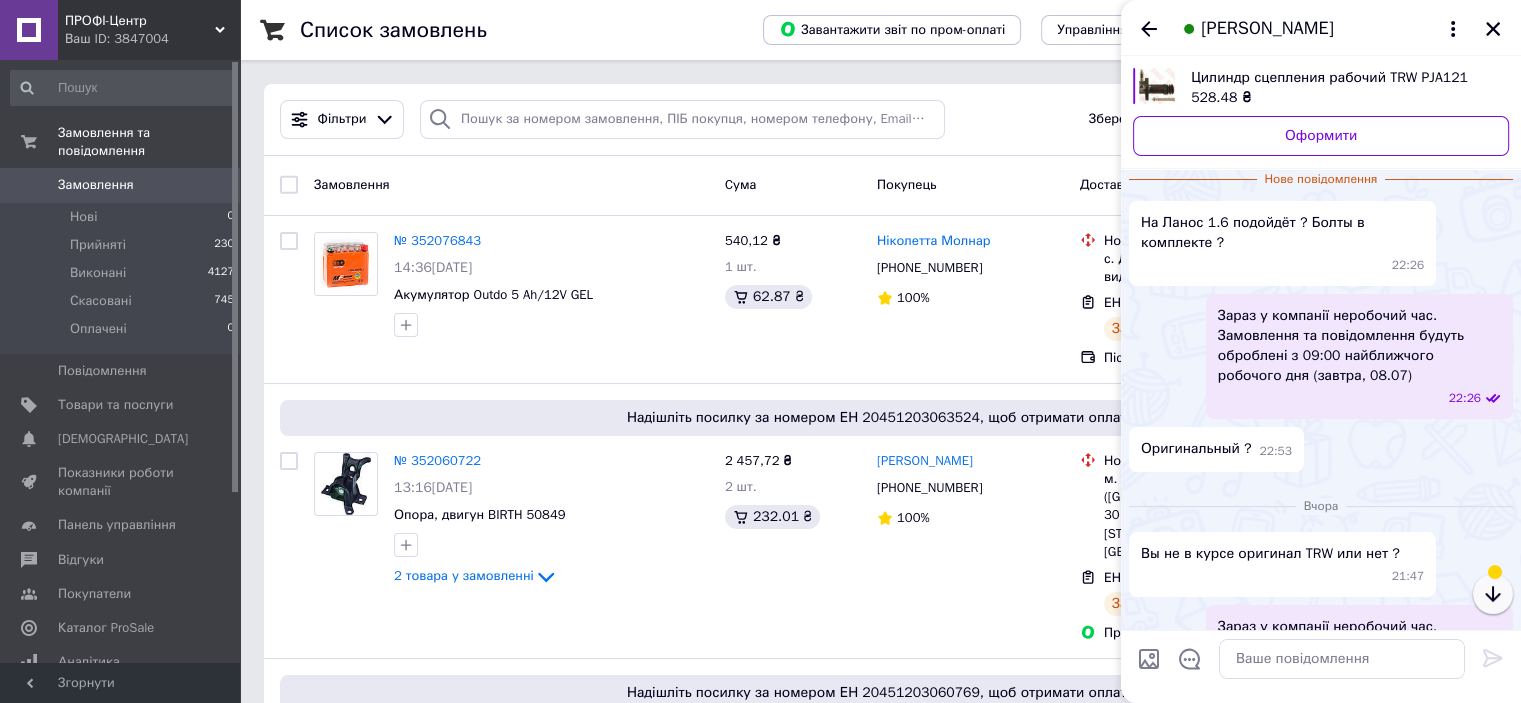 click 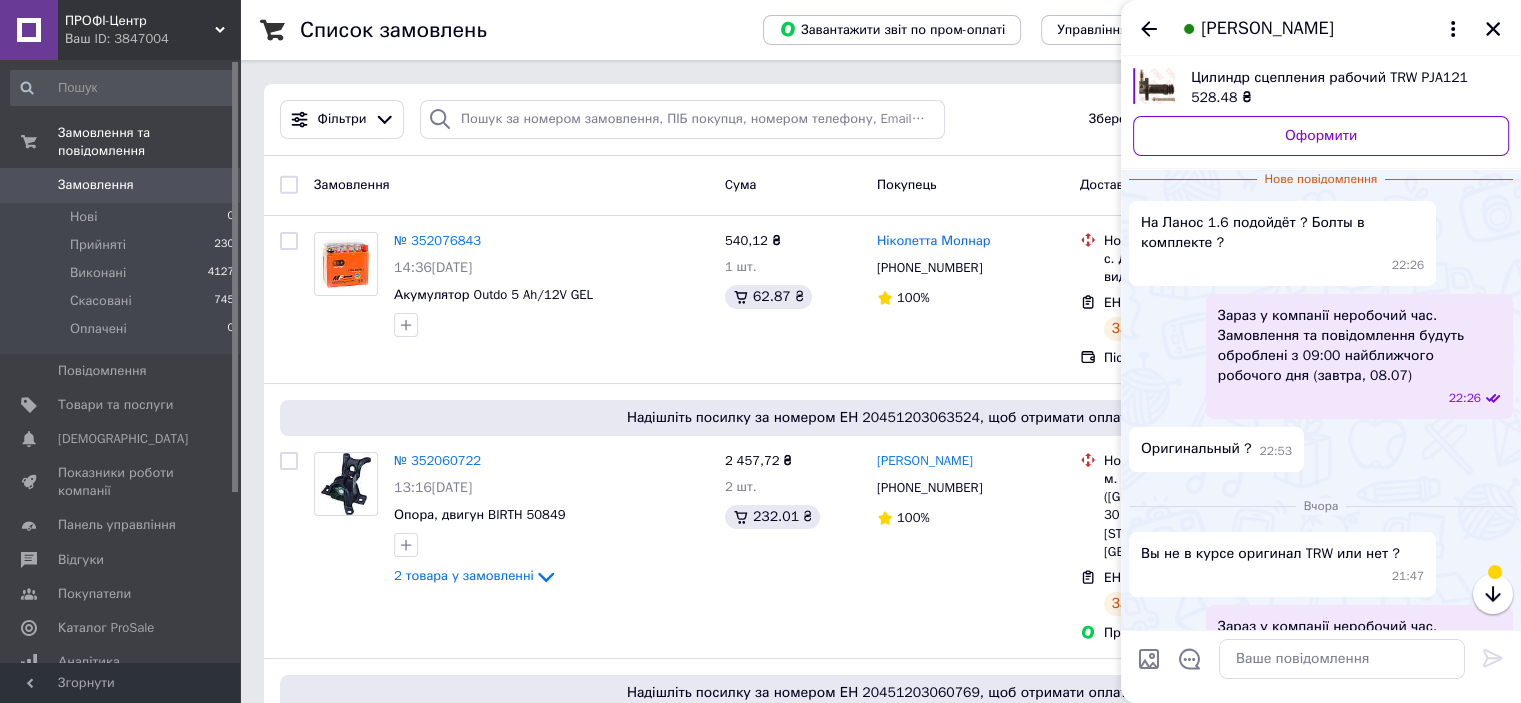 scroll, scrollTop: 241, scrollLeft: 0, axis: vertical 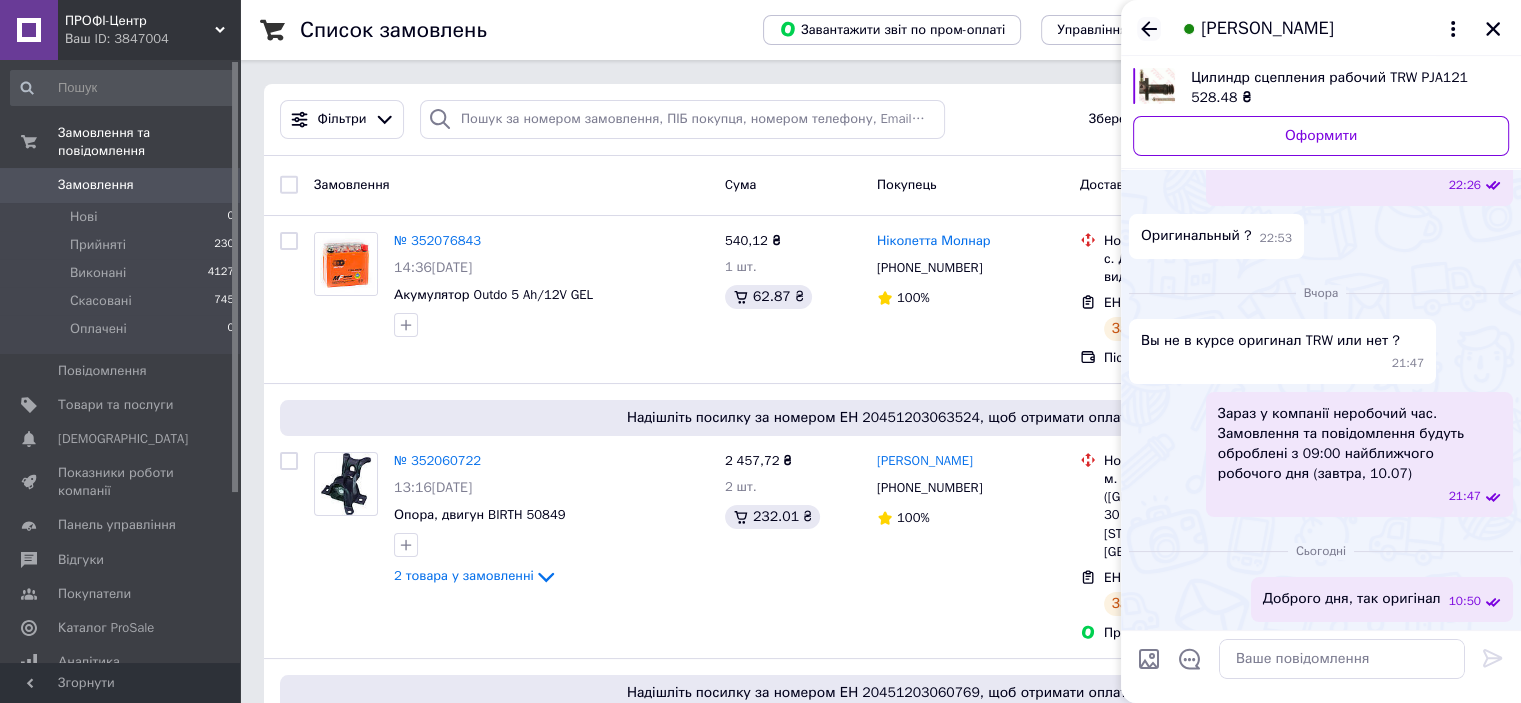 click 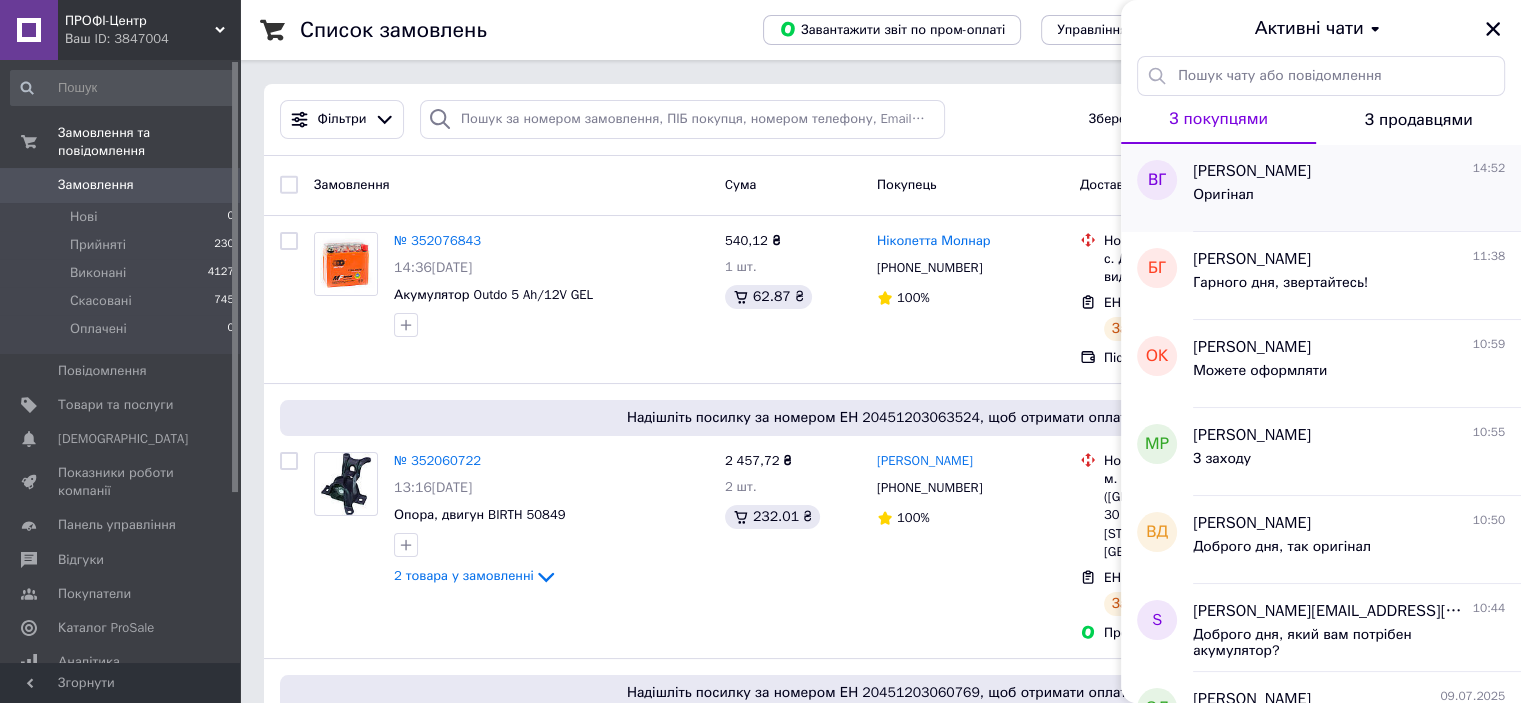 click on "Оригінал" at bounding box center [1349, 199] 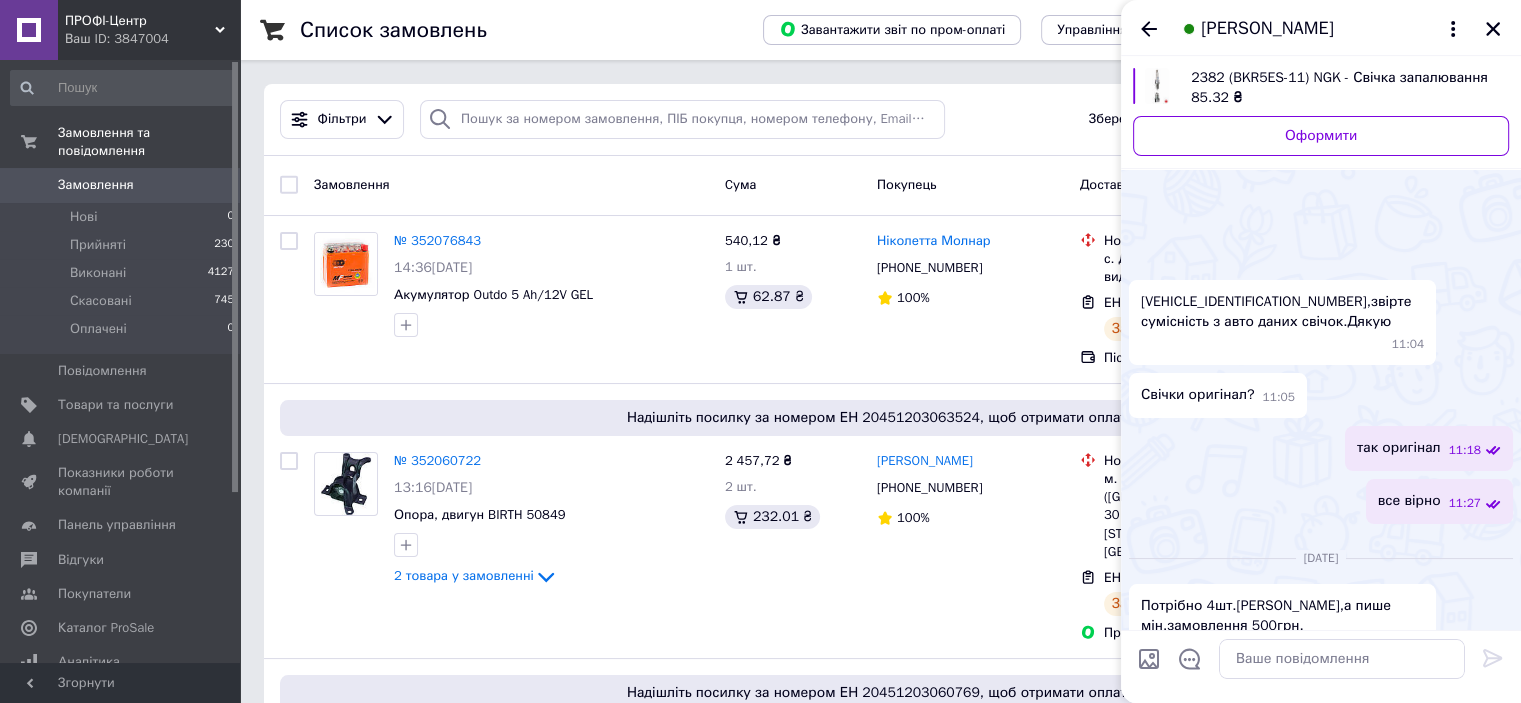 scroll, scrollTop: 1496, scrollLeft: 0, axis: vertical 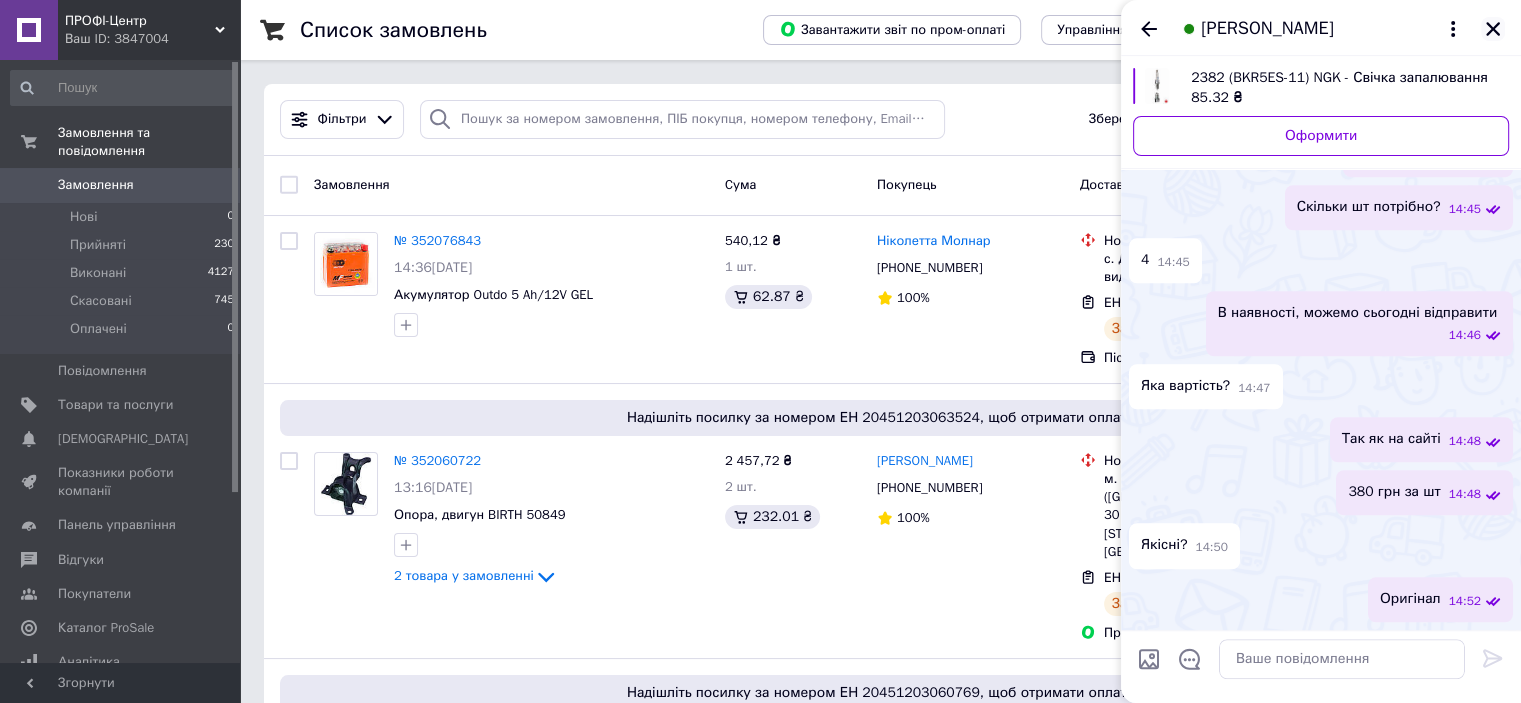 drag, startPoint x: 1500, startPoint y: 31, endPoint x: 1482, endPoint y: 30, distance: 18.027756 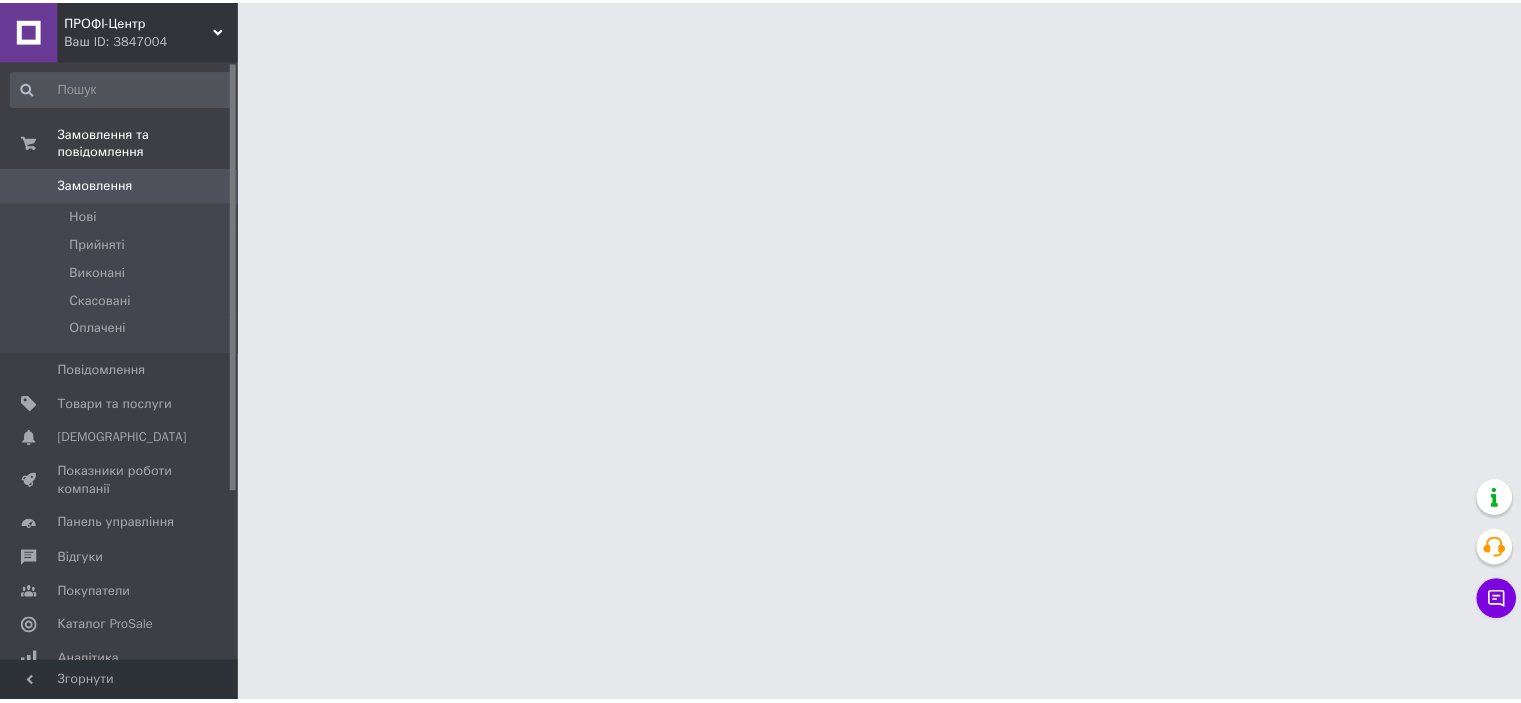 scroll, scrollTop: 0, scrollLeft: 0, axis: both 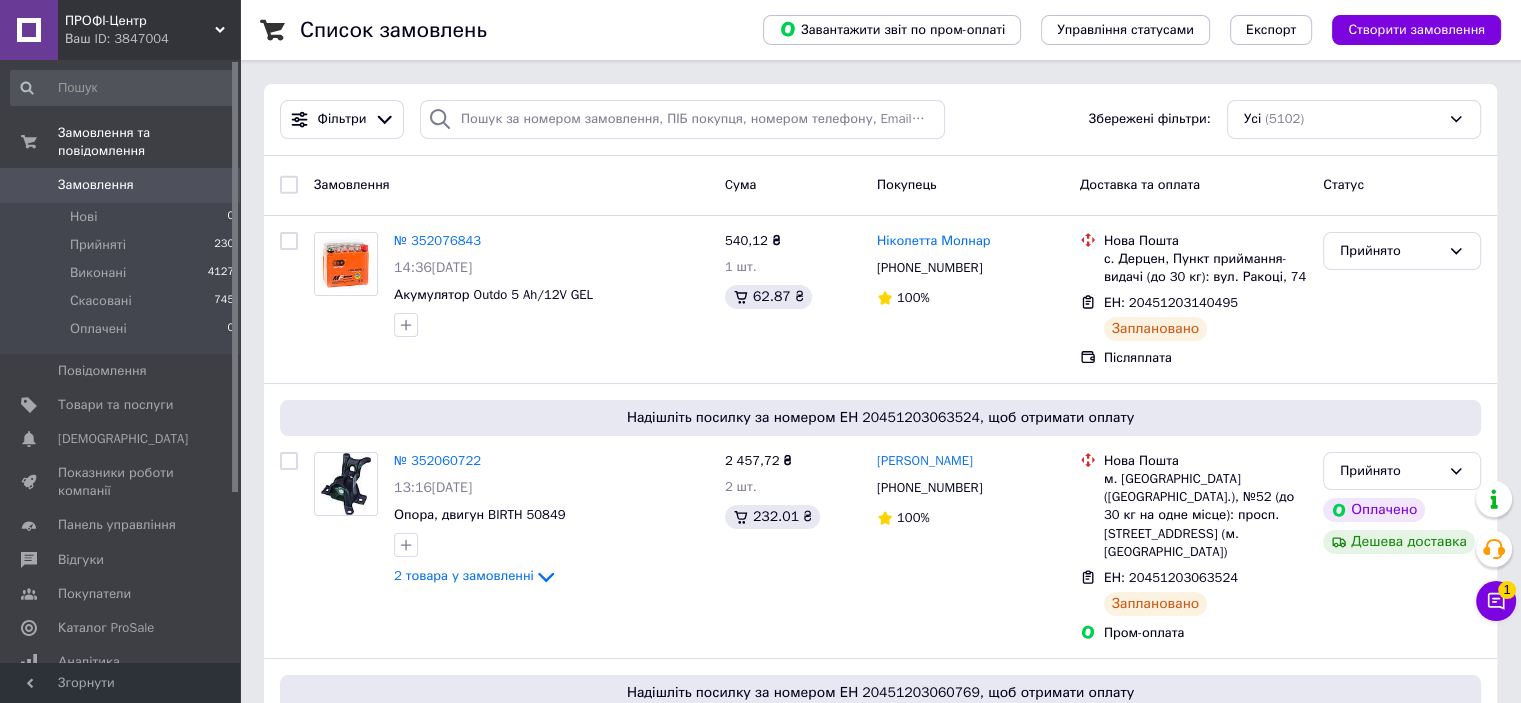 click on "Чат з покупцем 1" at bounding box center [1496, 601] 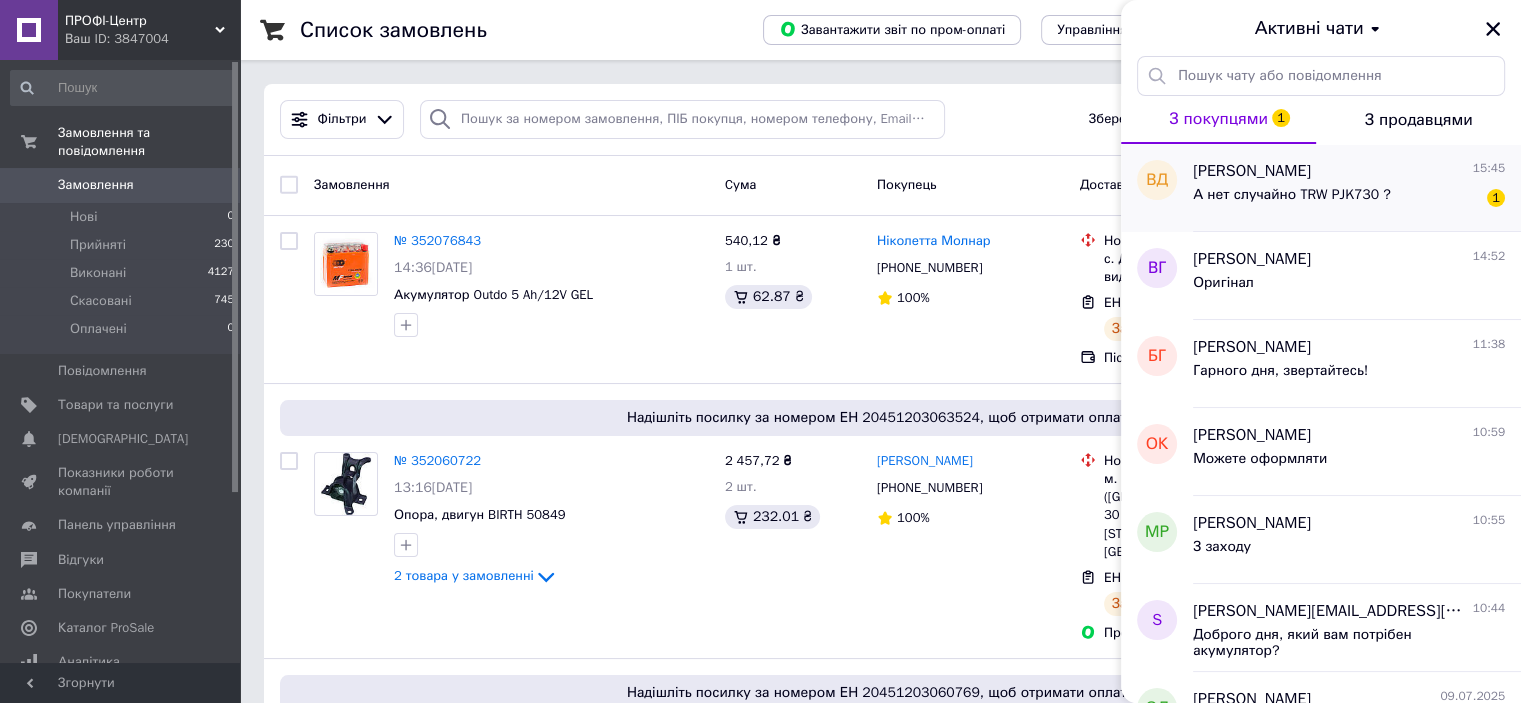 click on "А нет случайно TRW PJK730 ?" at bounding box center (1292, 195) 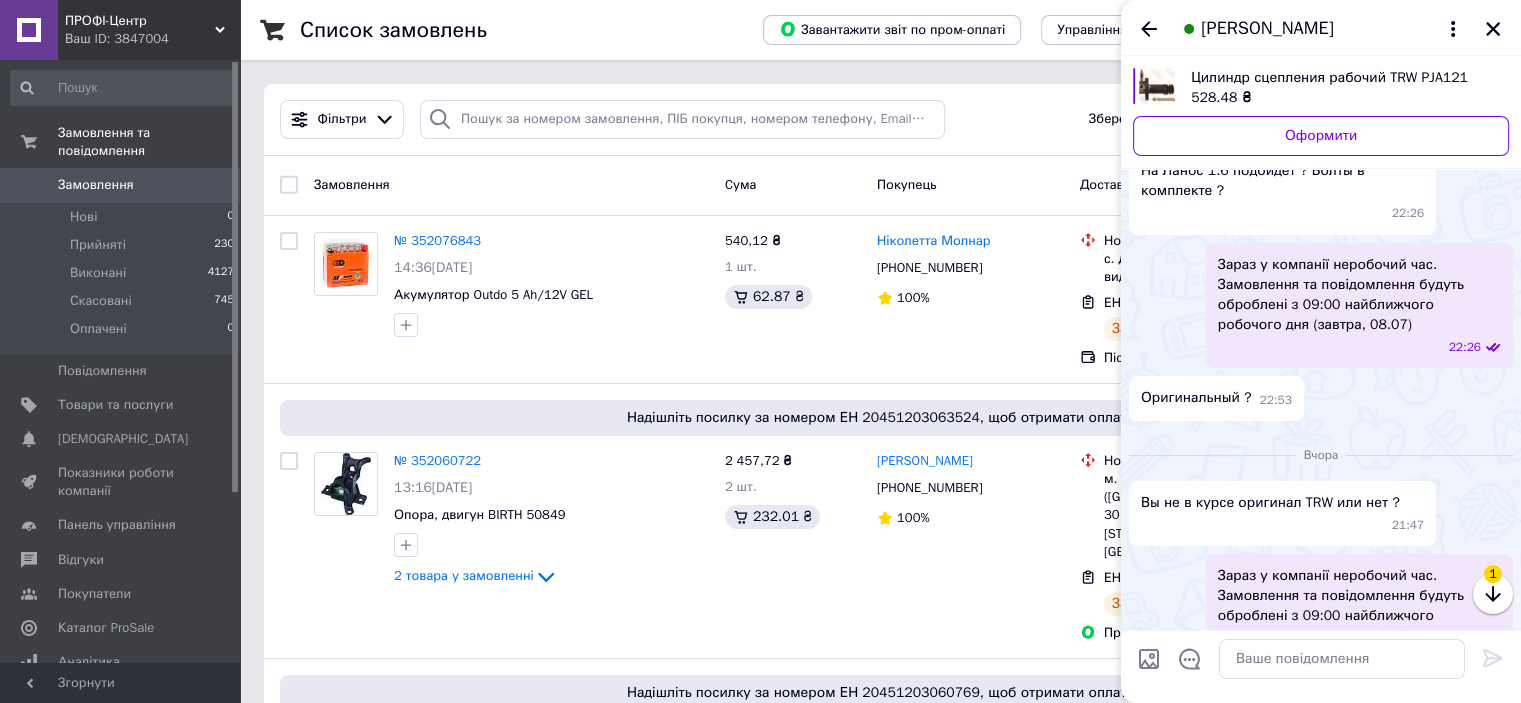 scroll, scrollTop: 331, scrollLeft: 0, axis: vertical 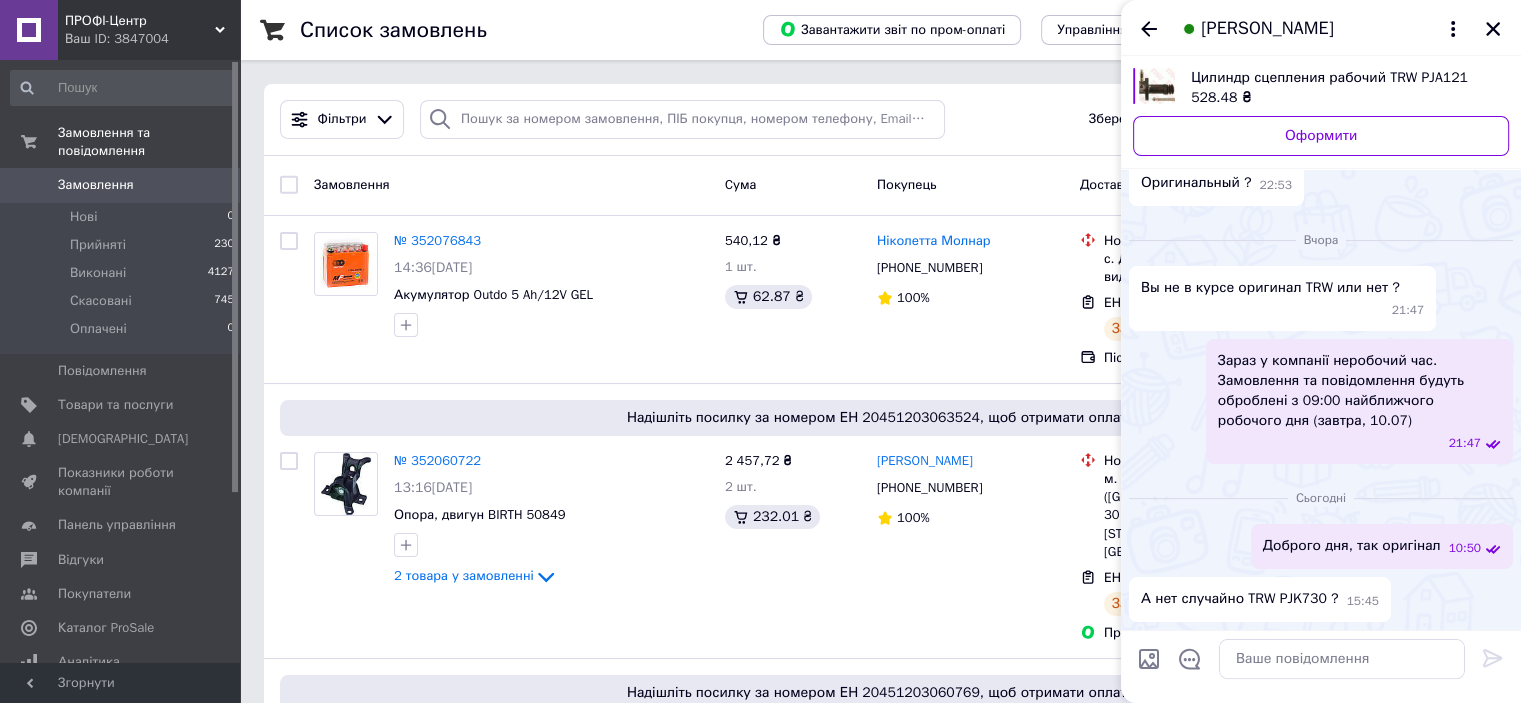 click on "А нет случайно TRW PJK730 ?" at bounding box center (1240, 599) 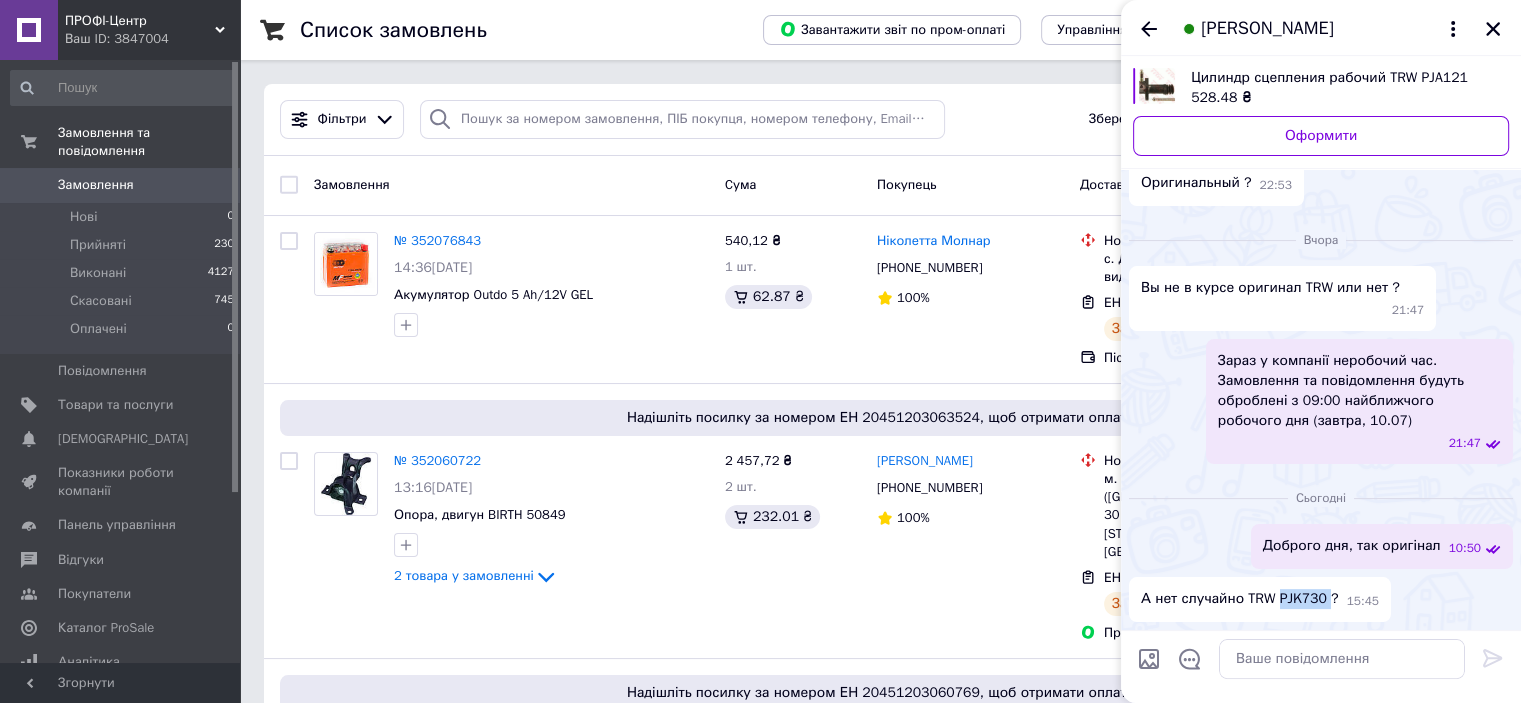 click on "А нет случайно TRW PJK730 ?" at bounding box center [1240, 599] 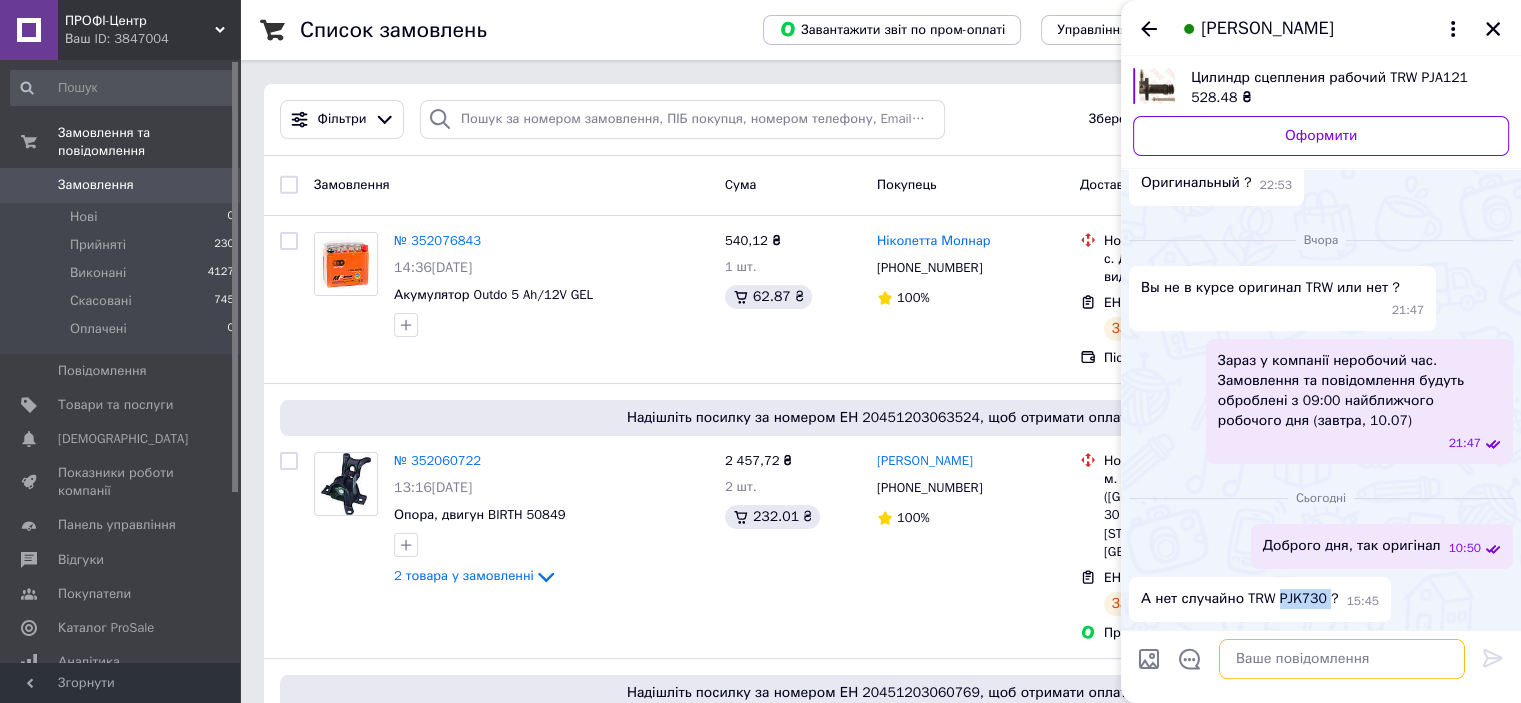 click at bounding box center (1342, 659) 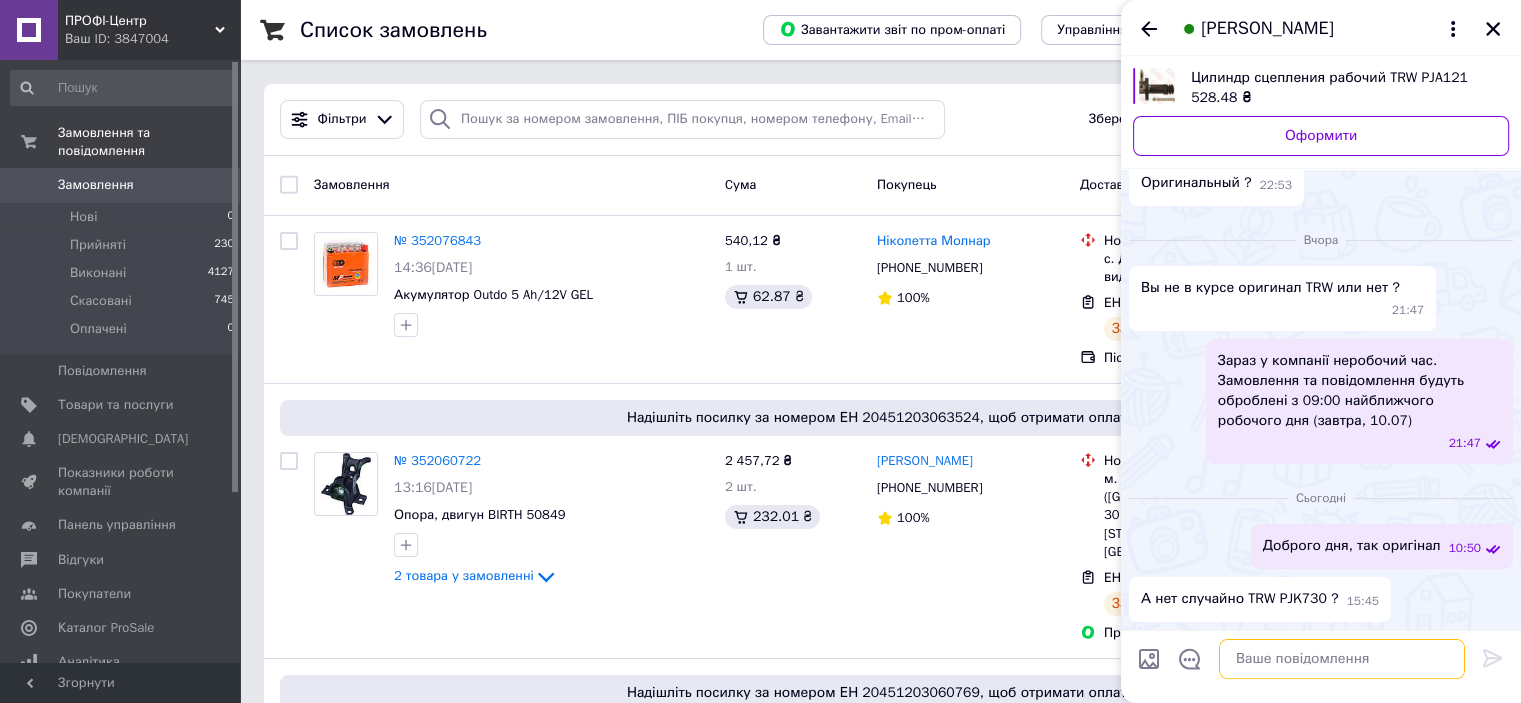 paste on "https://prom.ua/ua/p2237514993-tsilindr-stsepleniya-rabochij.html" 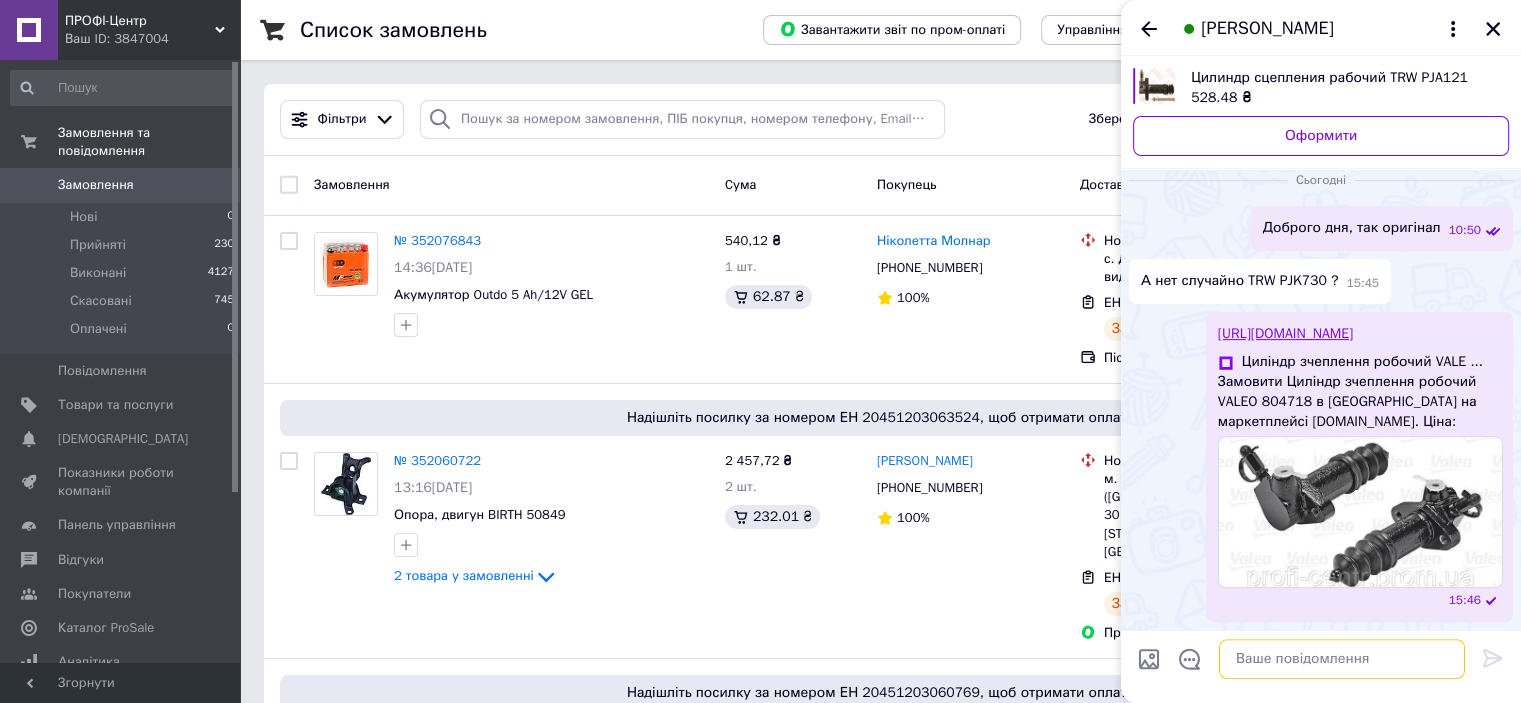 scroll, scrollTop: 632, scrollLeft: 0, axis: vertical 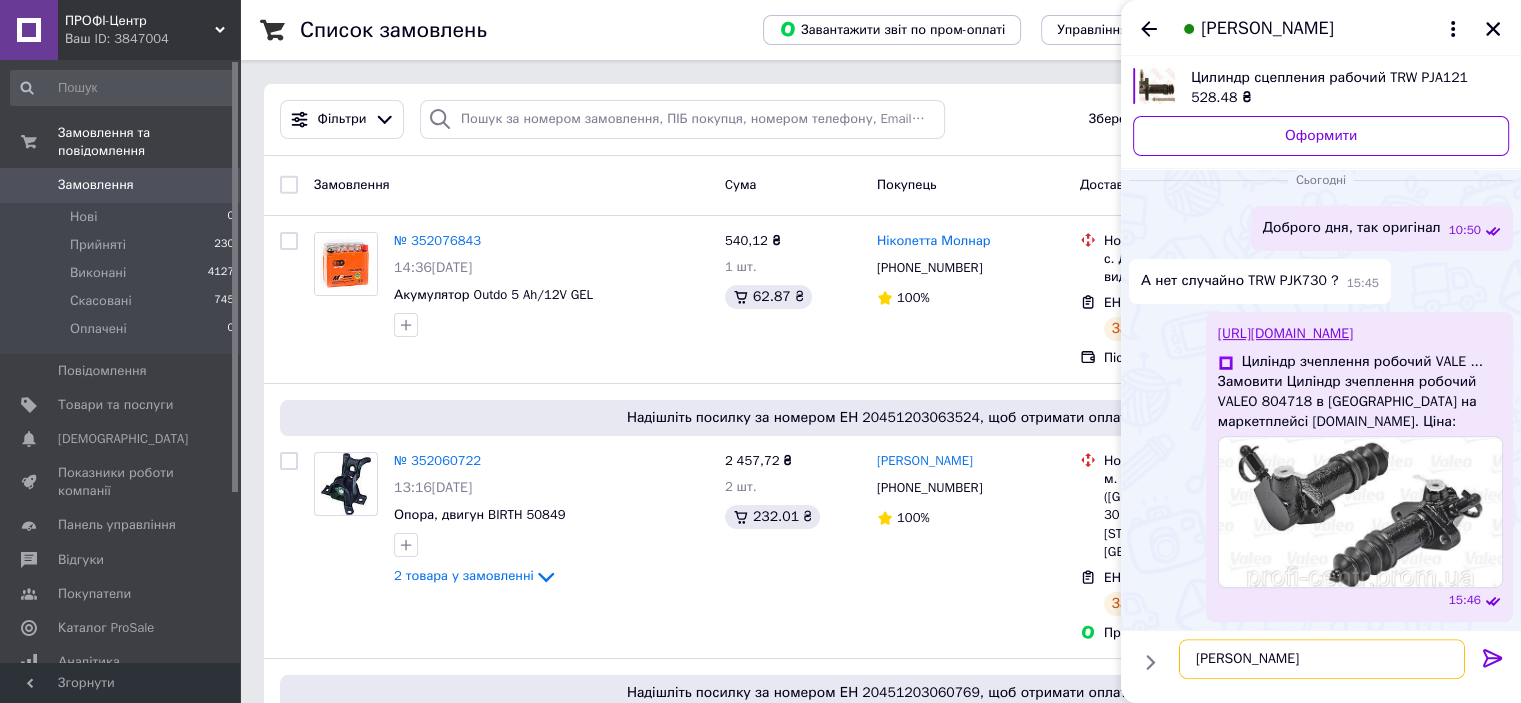 type on "Хіба Valeo" 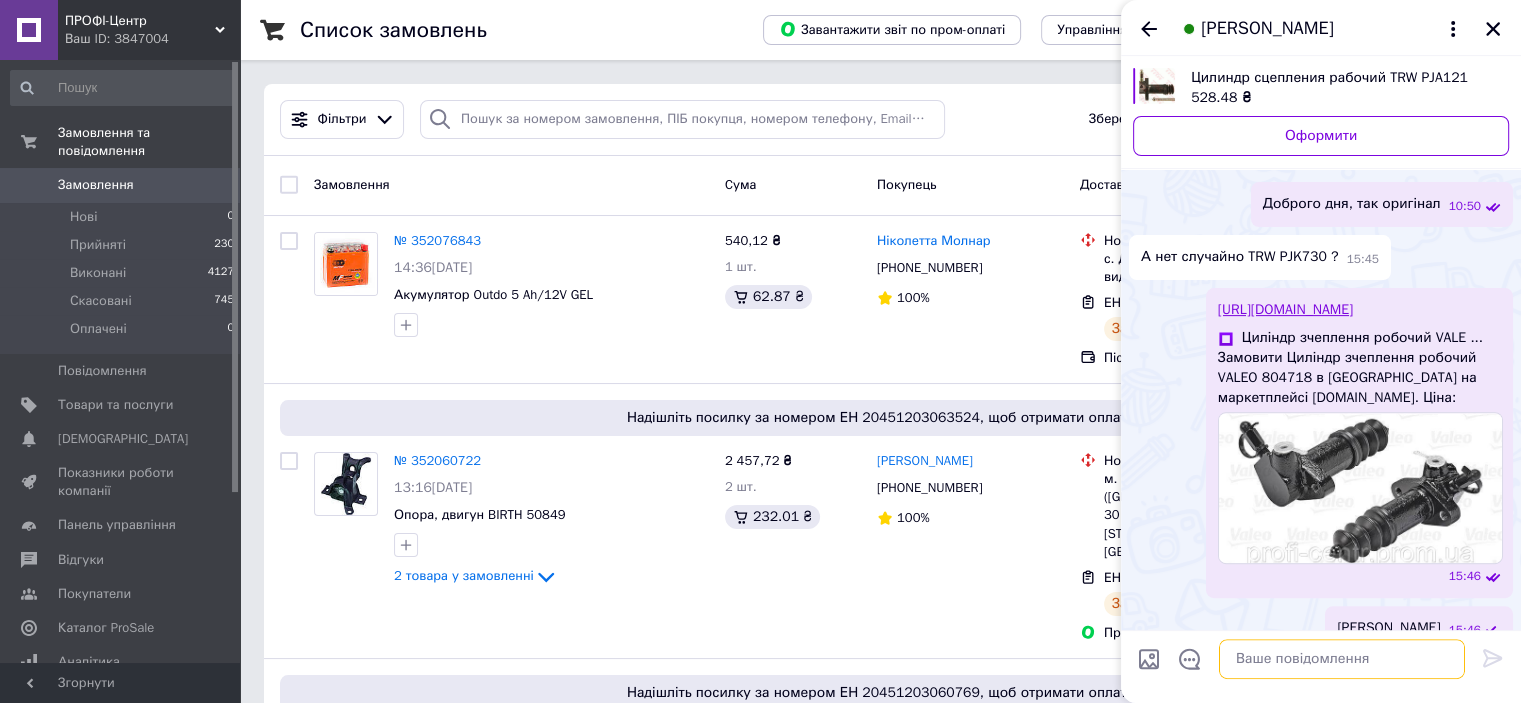 scroll, scrollTop: 685, scrollLeft: 0, axis: vertical 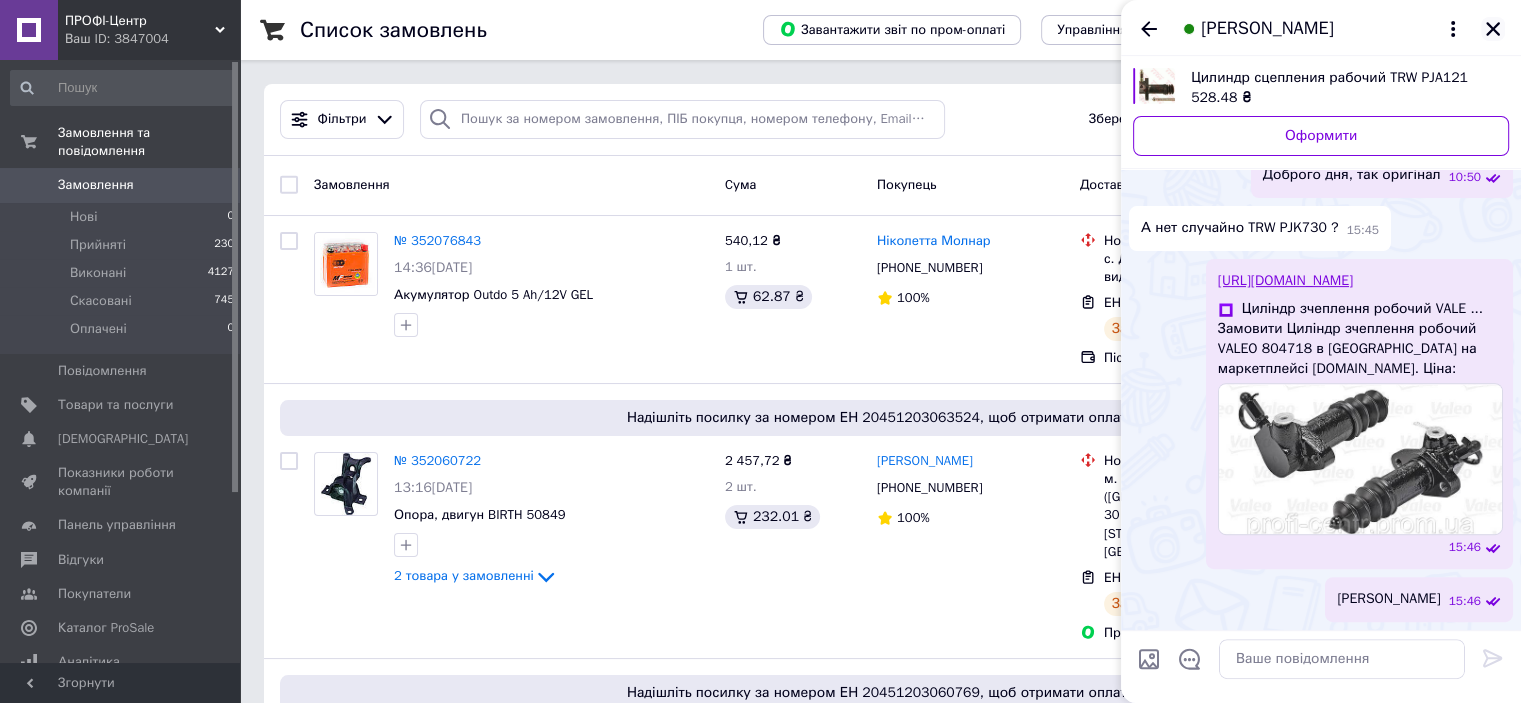click 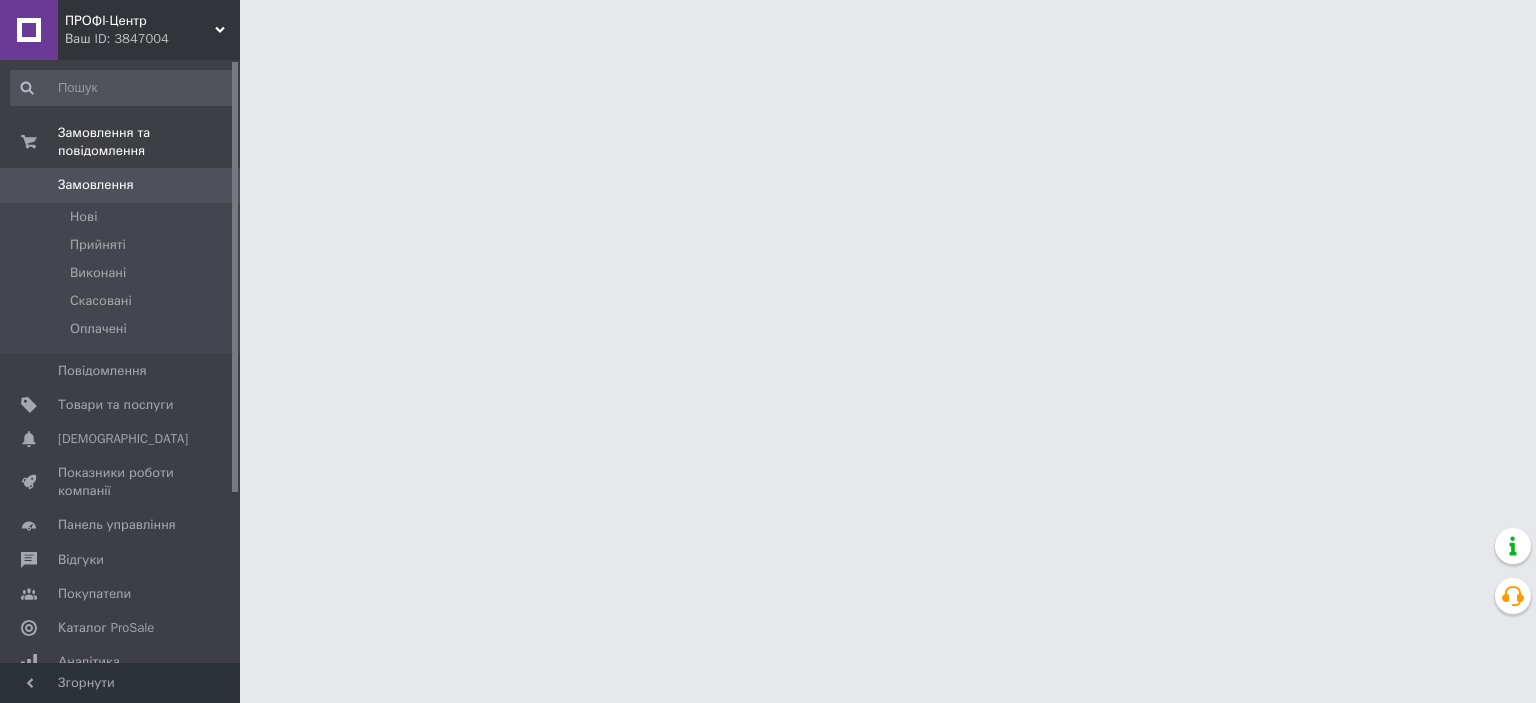 scroll, scrollTop: 0, scrollLeft: 0, axis: both 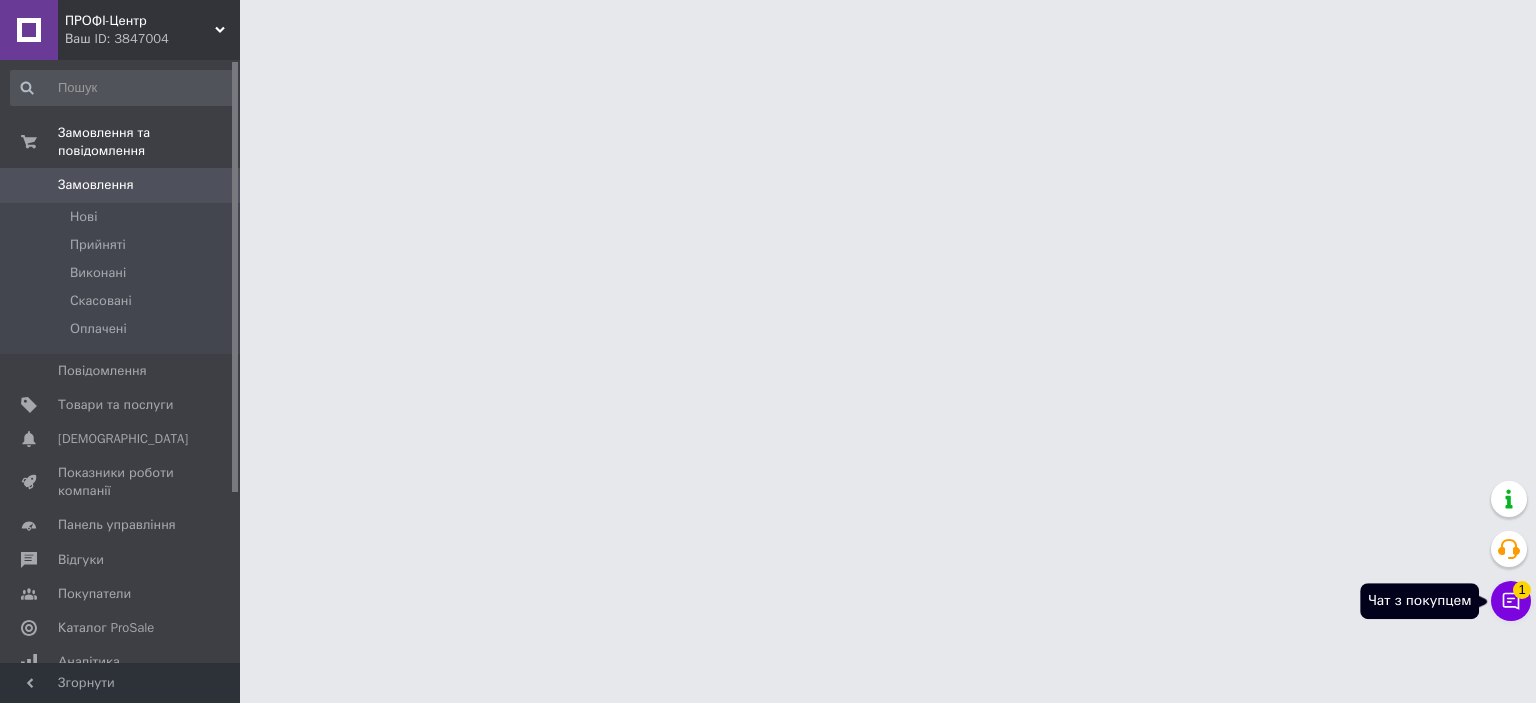 click 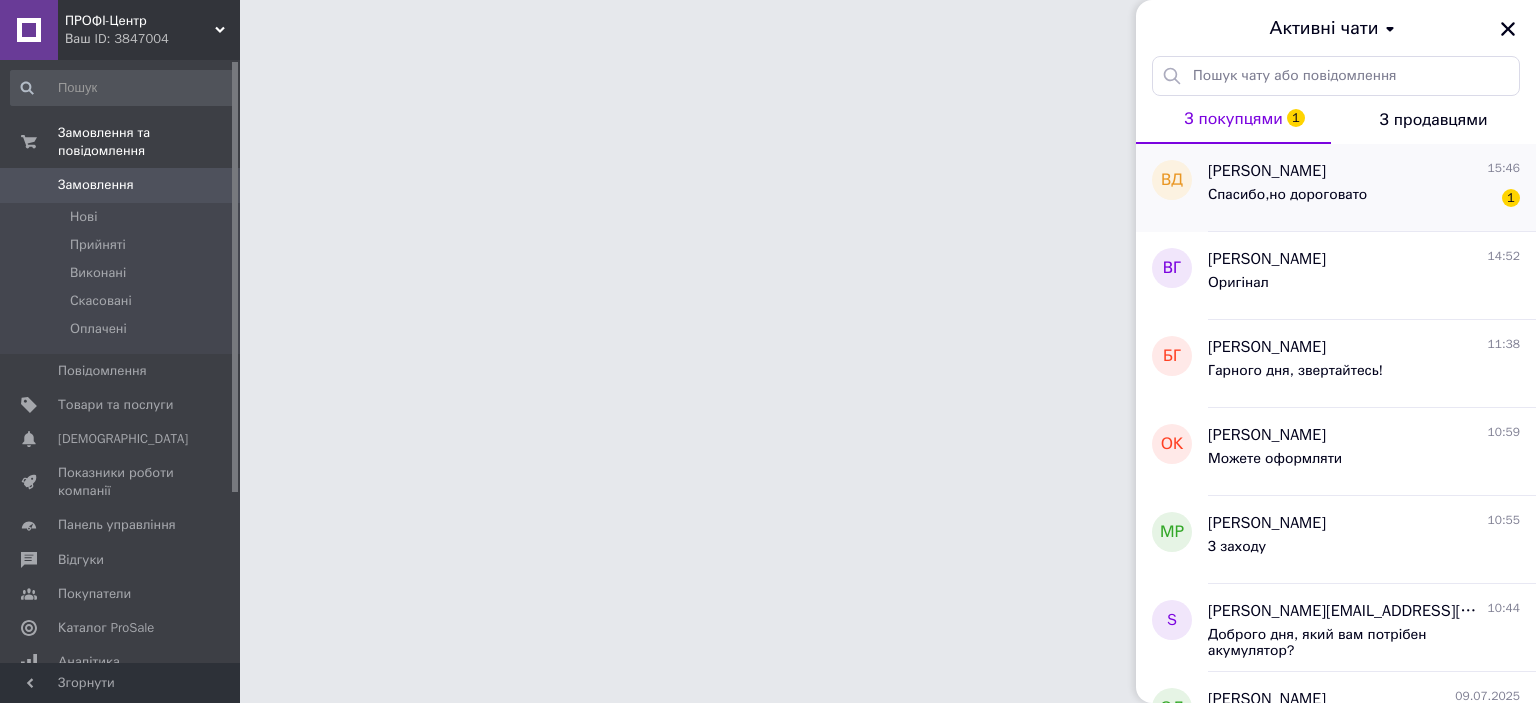click on "Спасибо,но дороговато" at bounding box center (1287, 195) 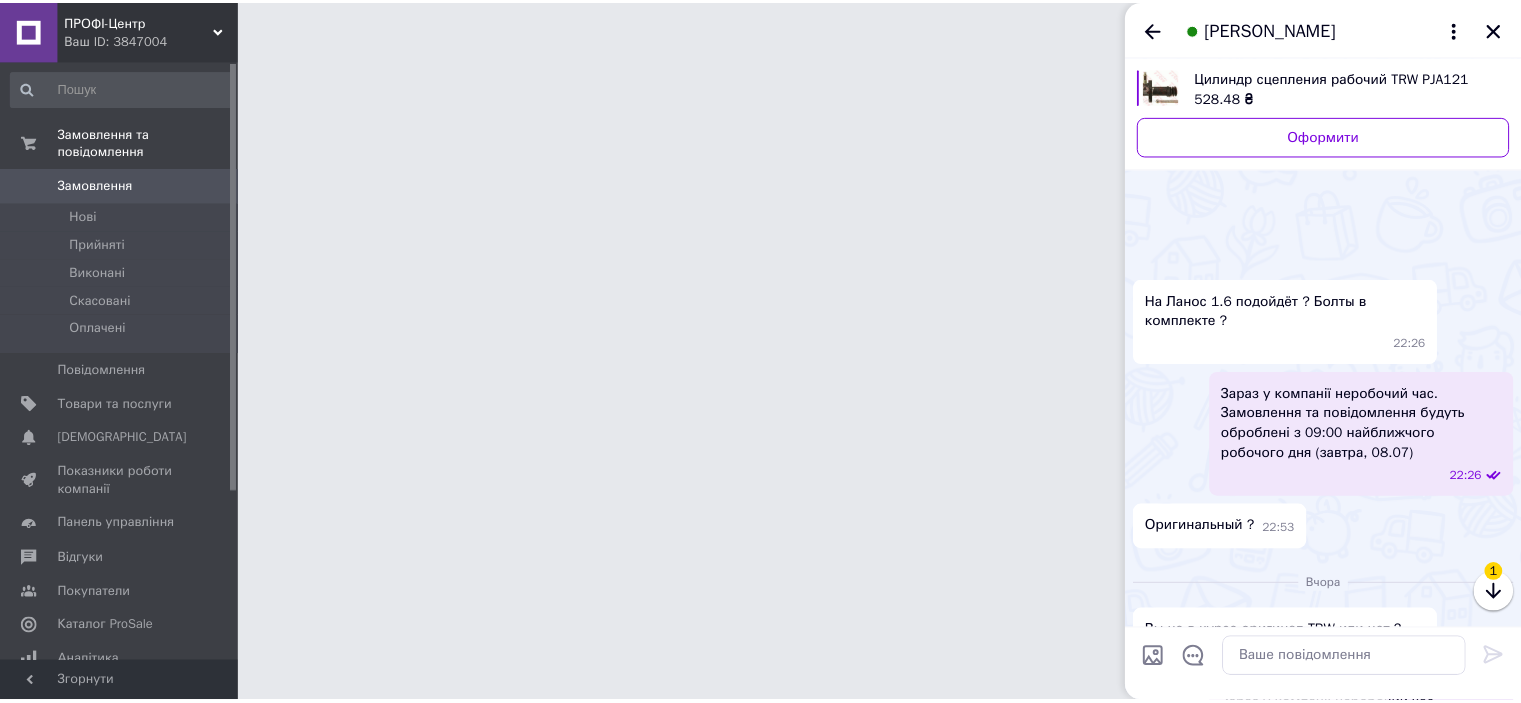 scroll, scrollTop: 830, scrollLeft: 0, axis: vertical 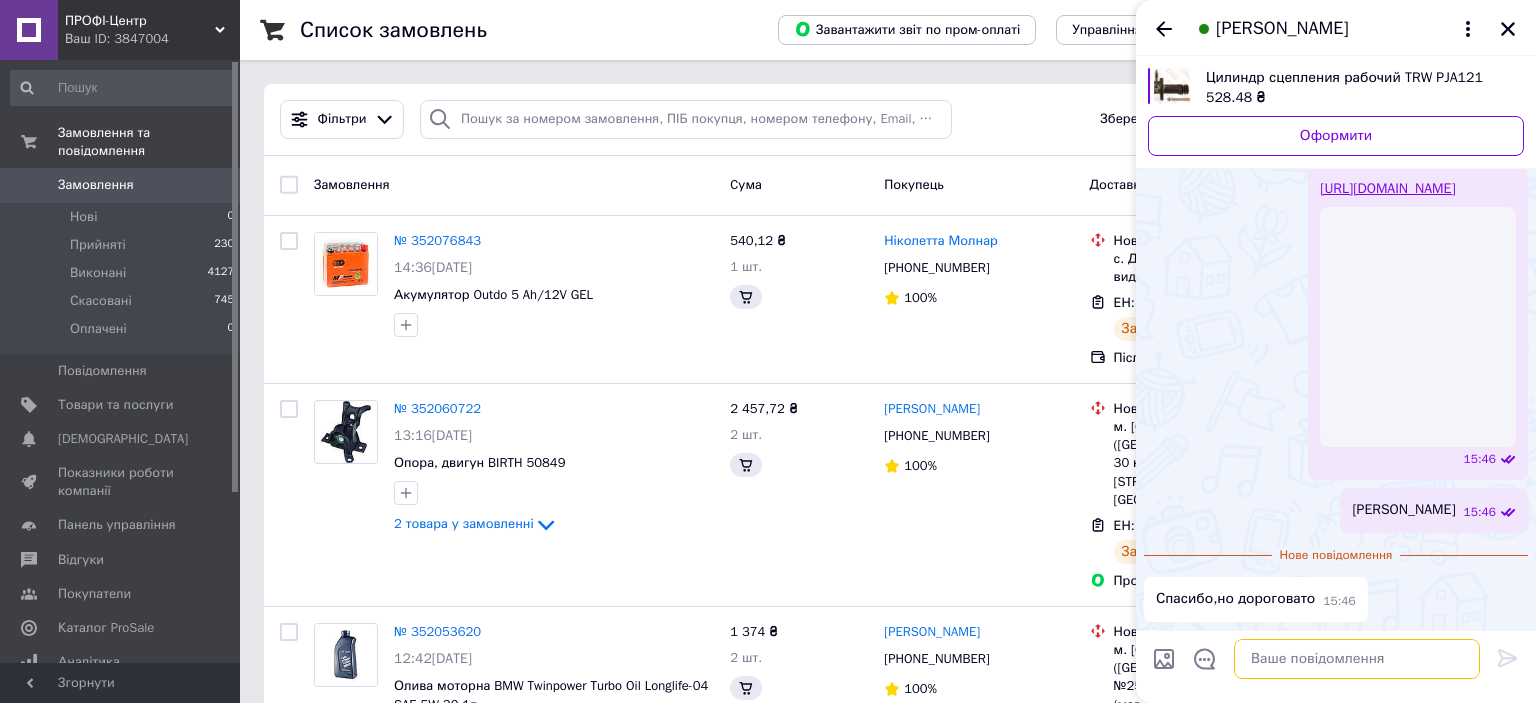 click at bounding box center (1357, 659) 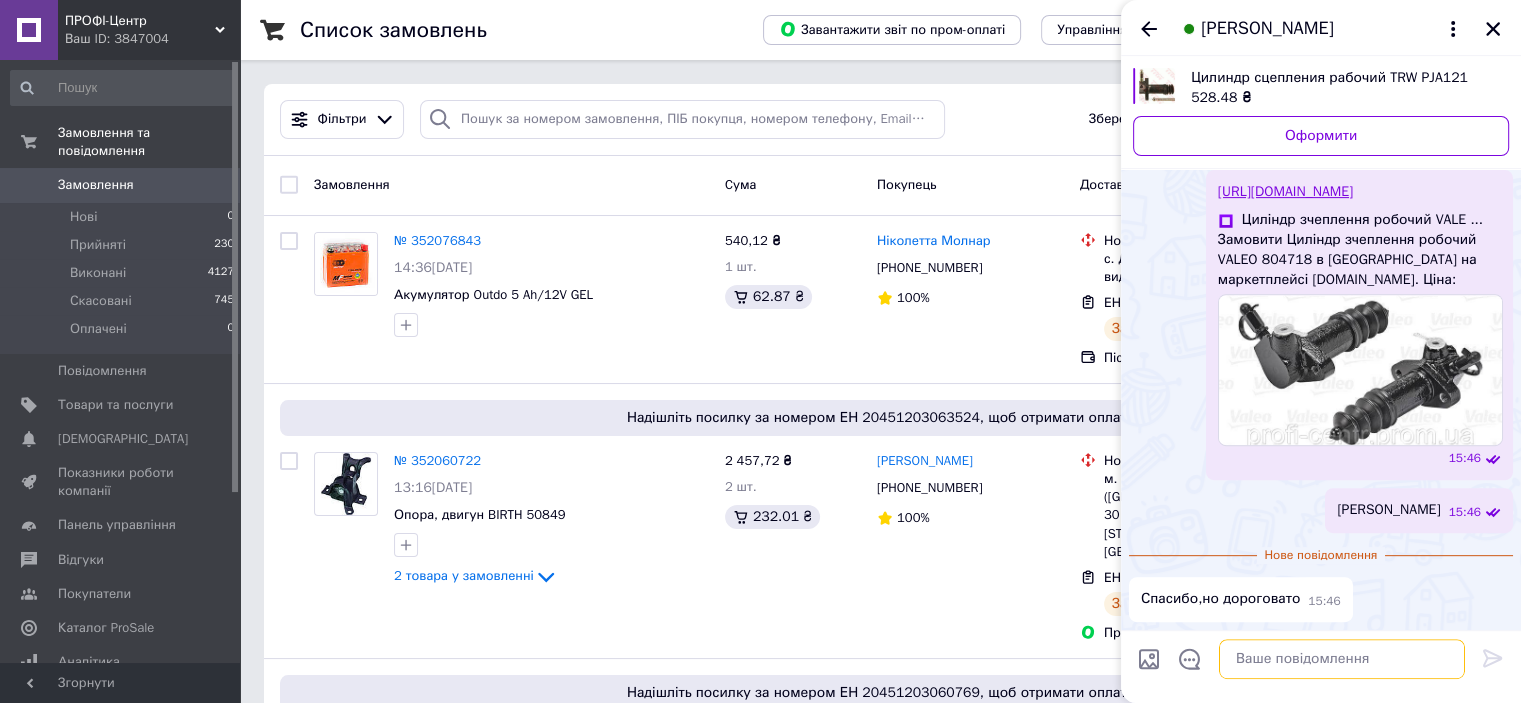 scroll, scrollTop: 775, scrollLeft: 0, axis: vertical 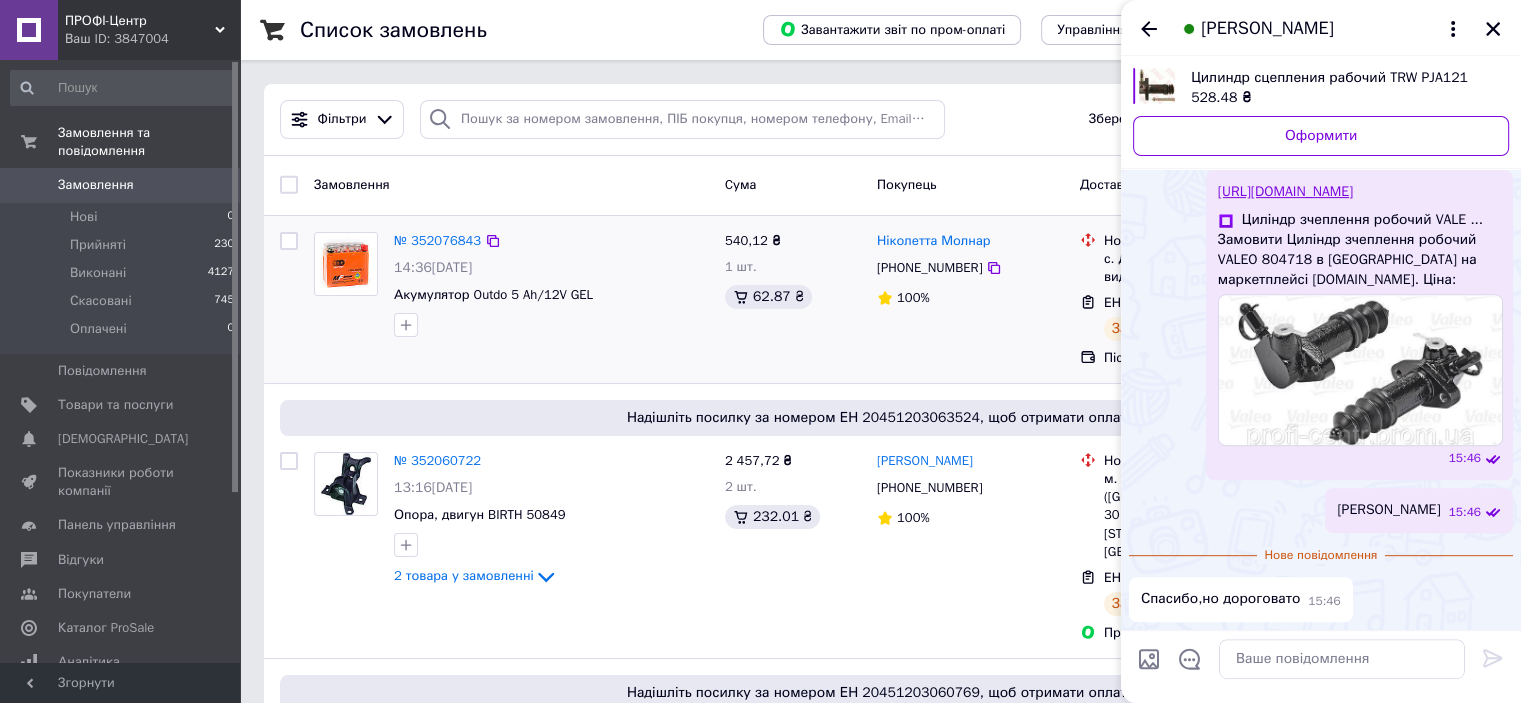 drag, startPoint x: 1497, startPoint y: 31, endPoint x: 1265, endPoint y: 238, distance: 310.92282 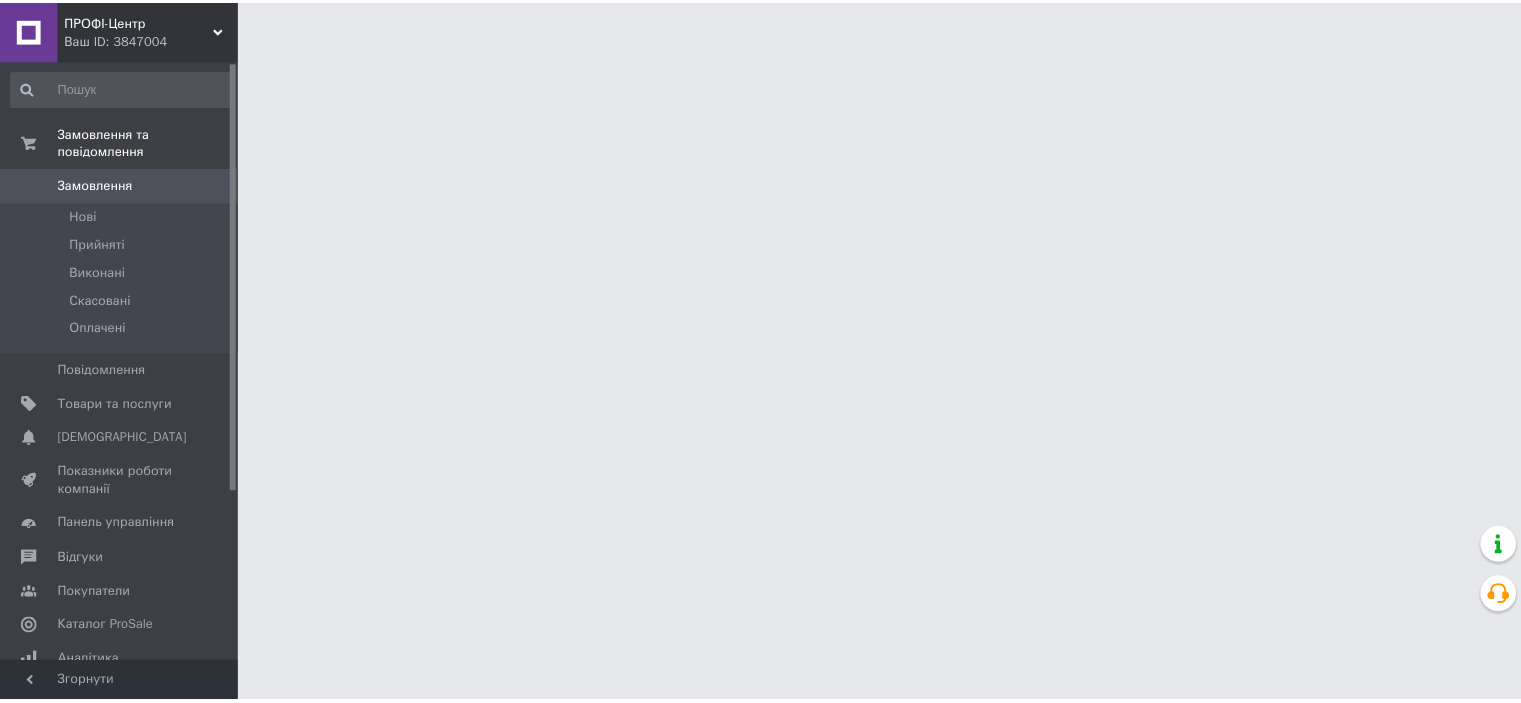 scroll, scrollTop: 0, scrollLeft: 0, axis: both 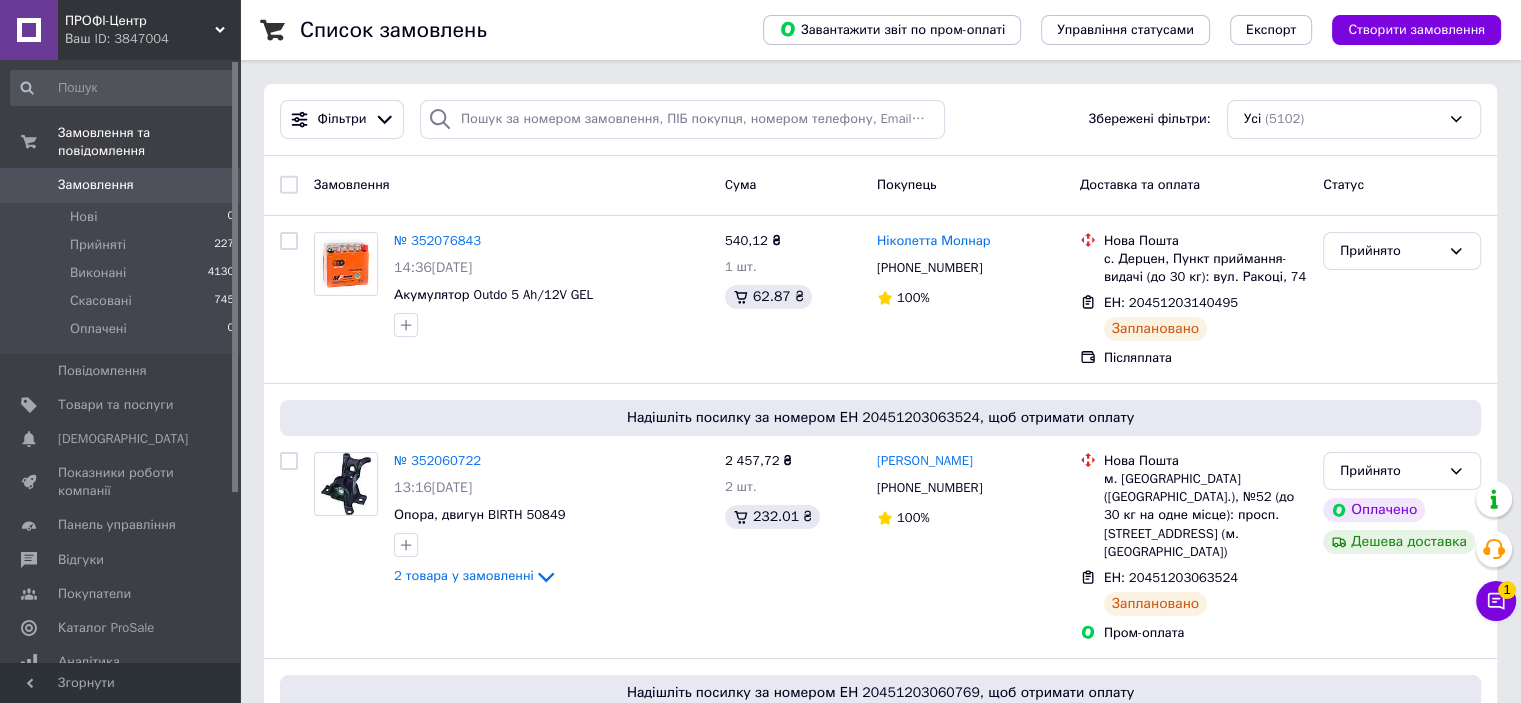 click 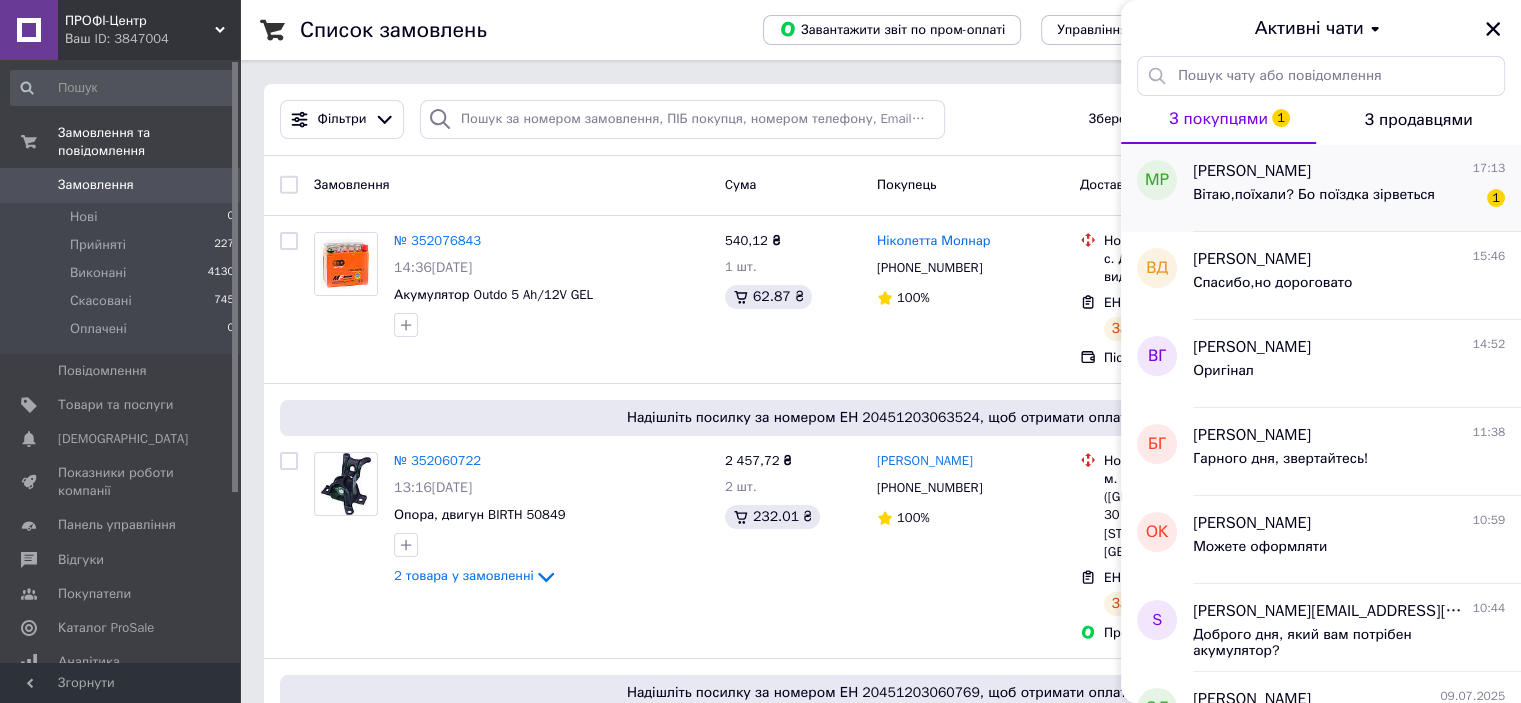 click on "Вітаю,поїхали?
Бо поїздка зірветься" at bounding box center (1314, 195) 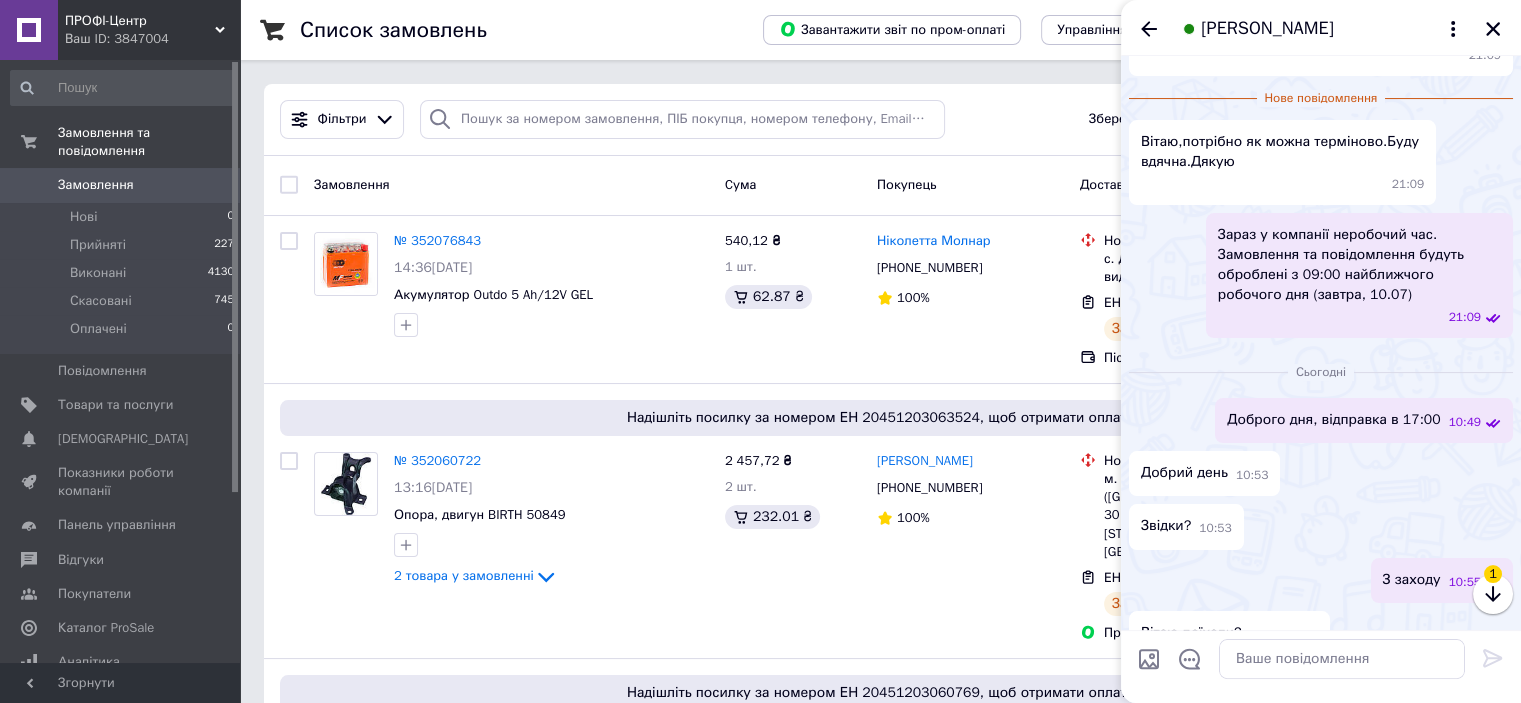 scroll, scrollTop: 418, scrollLeft: 0, axis: vertical 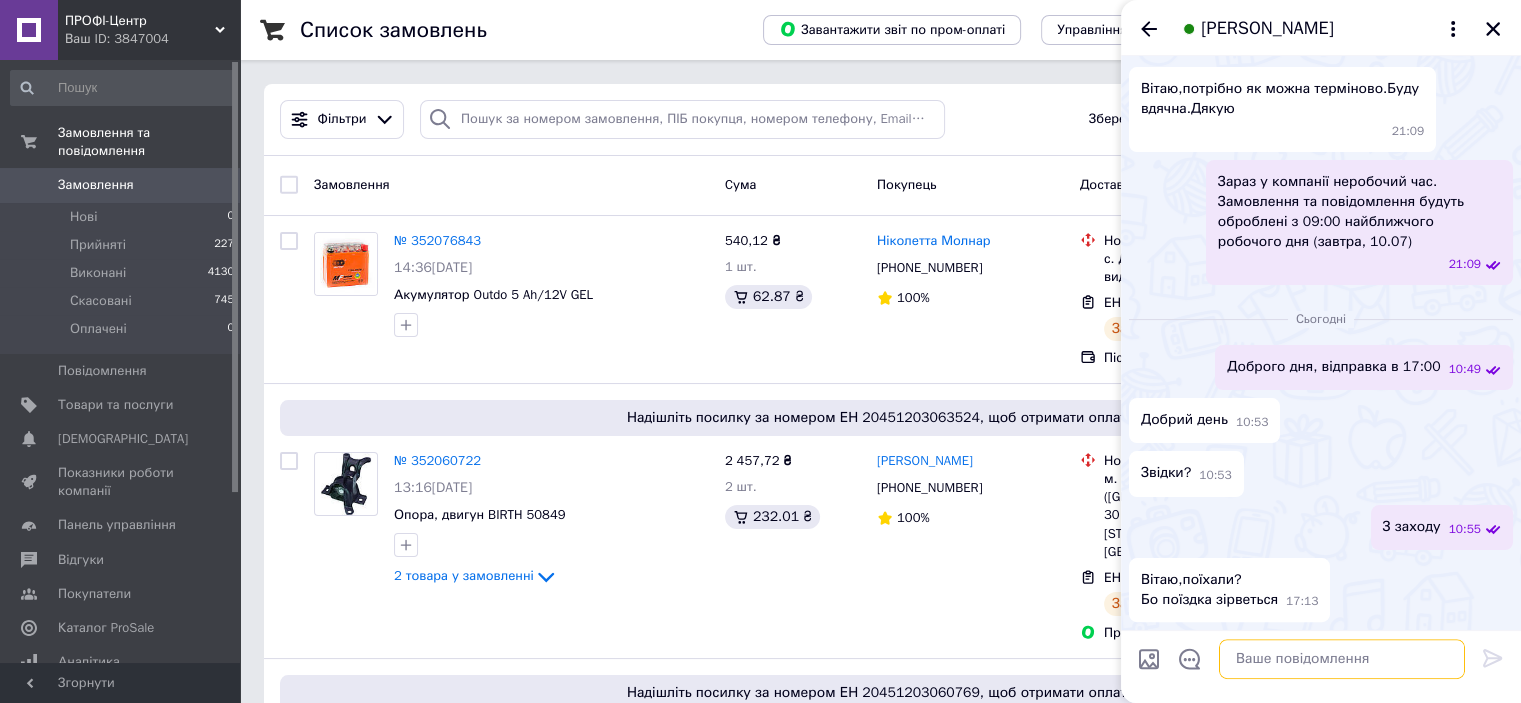 click at bounding box center (1342, 659) 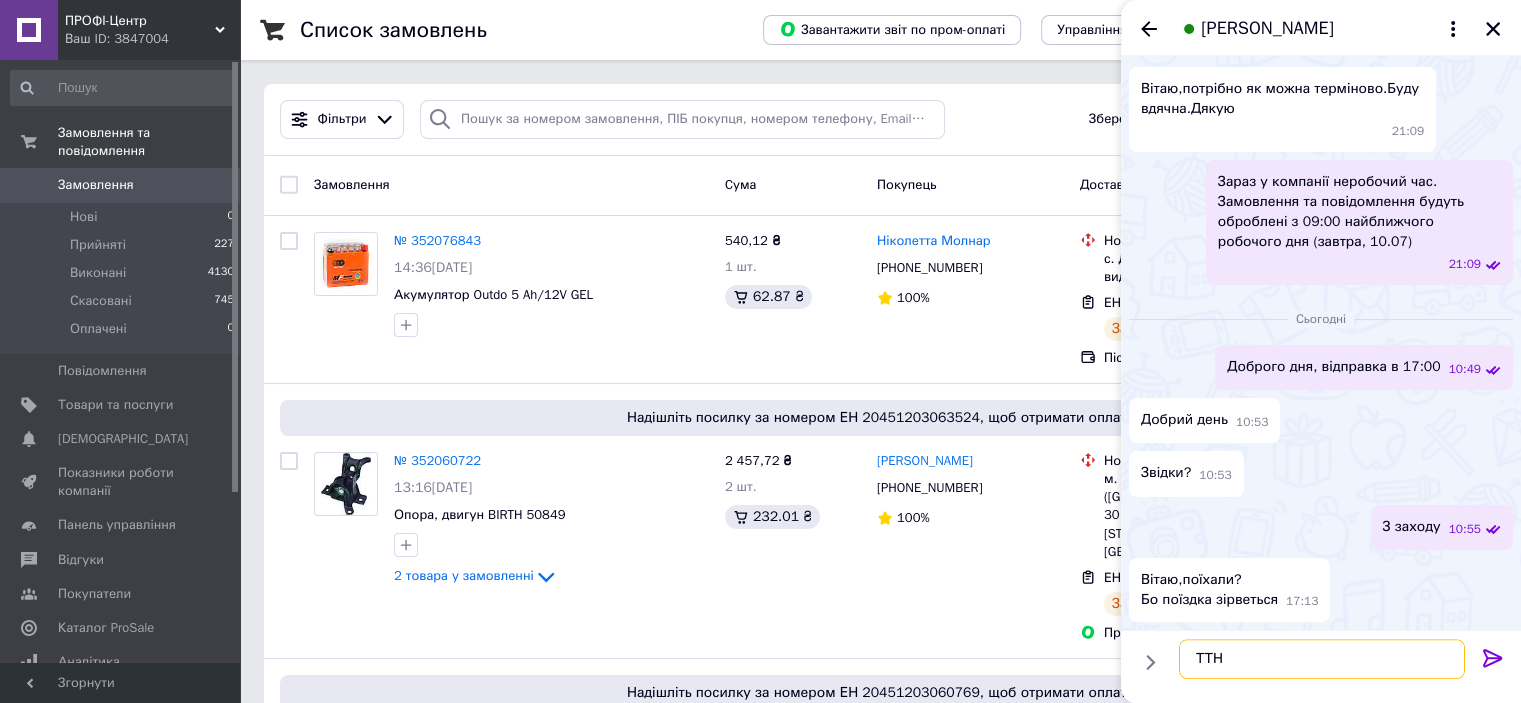 paste on "20451202841305" 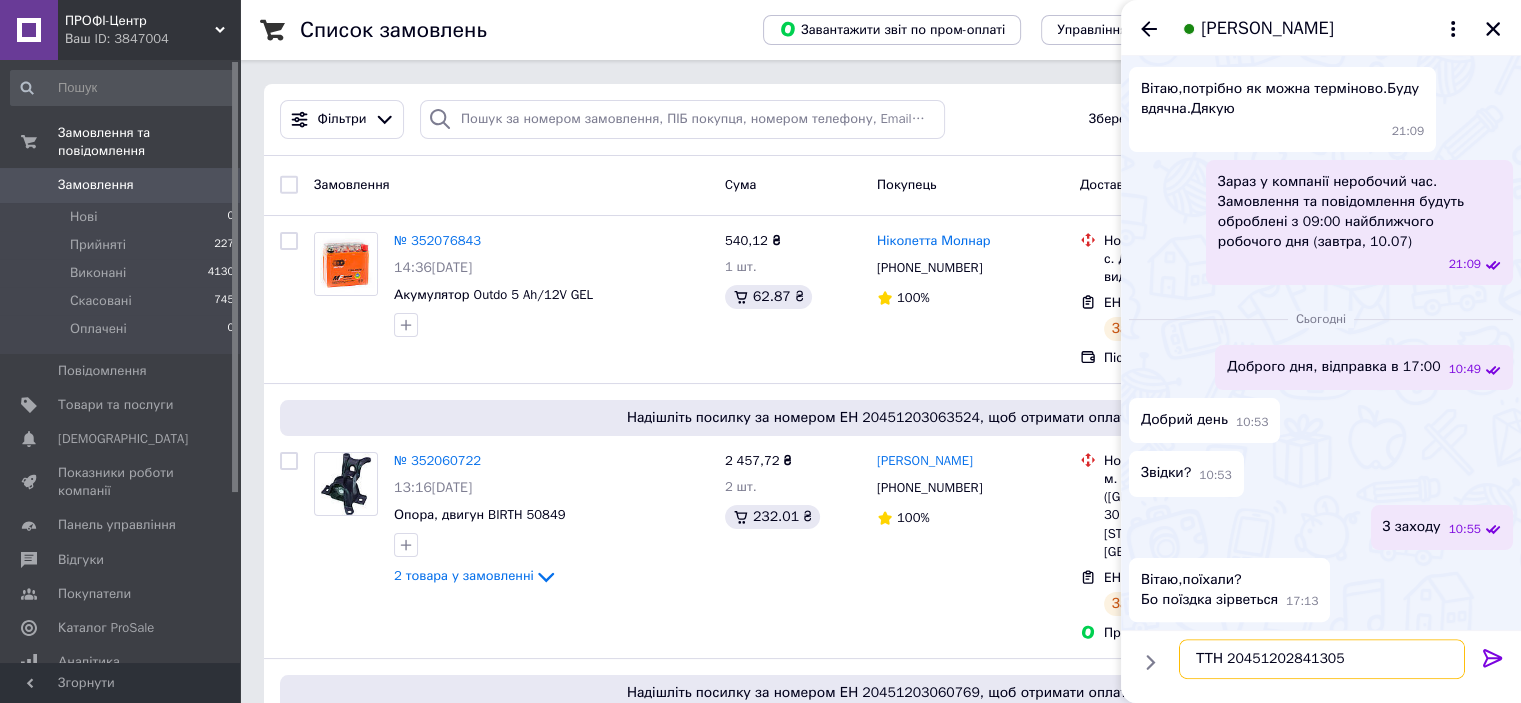 type 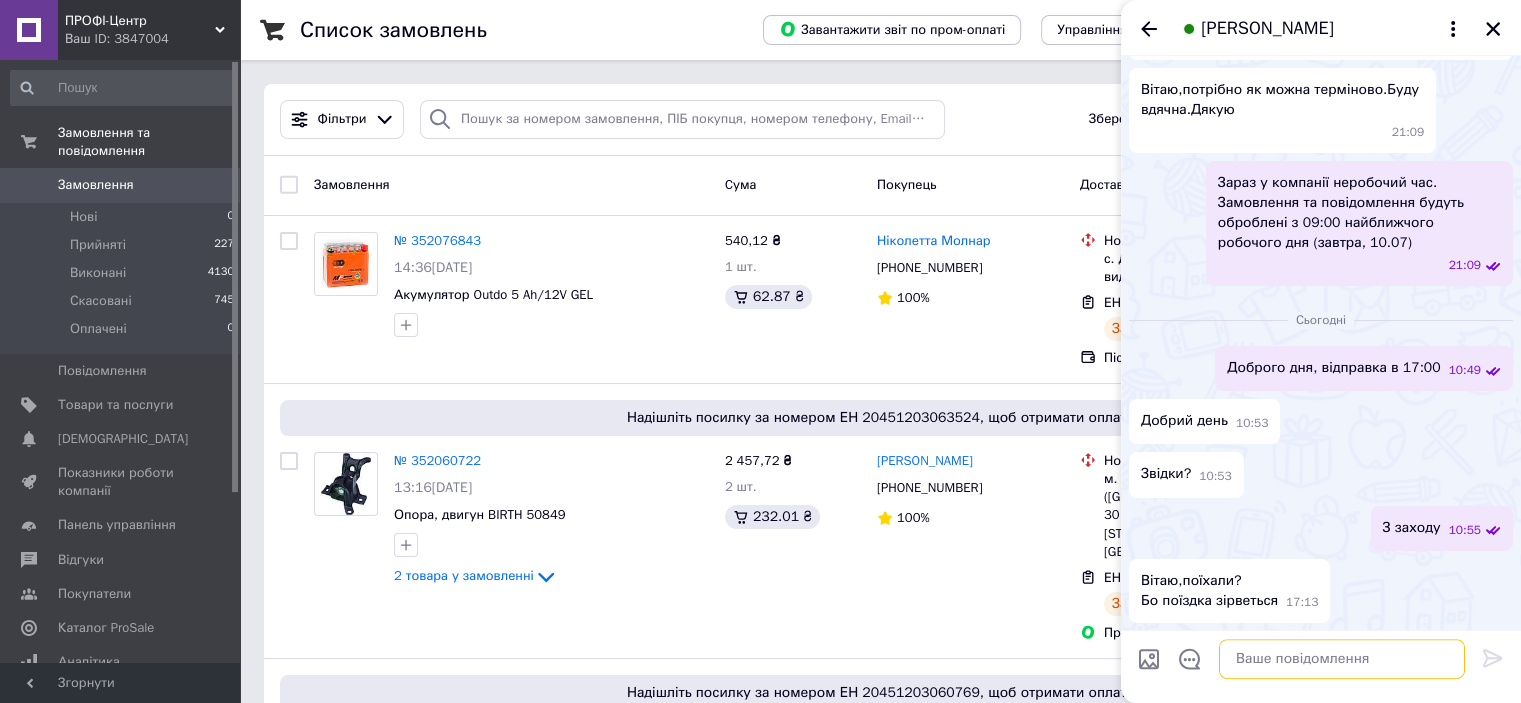 scroll, scrollTop: 435, scrollLeft: 0, axis: vertical 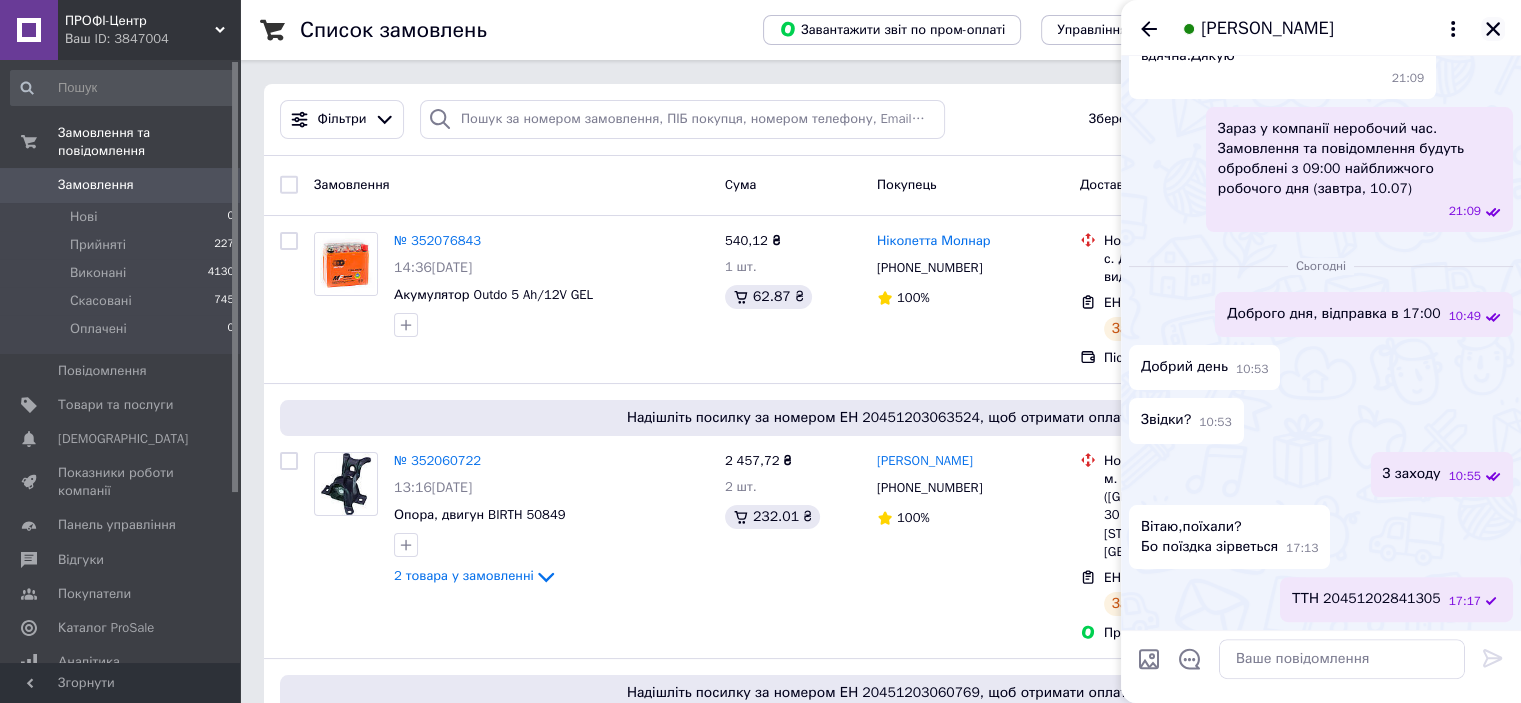 click 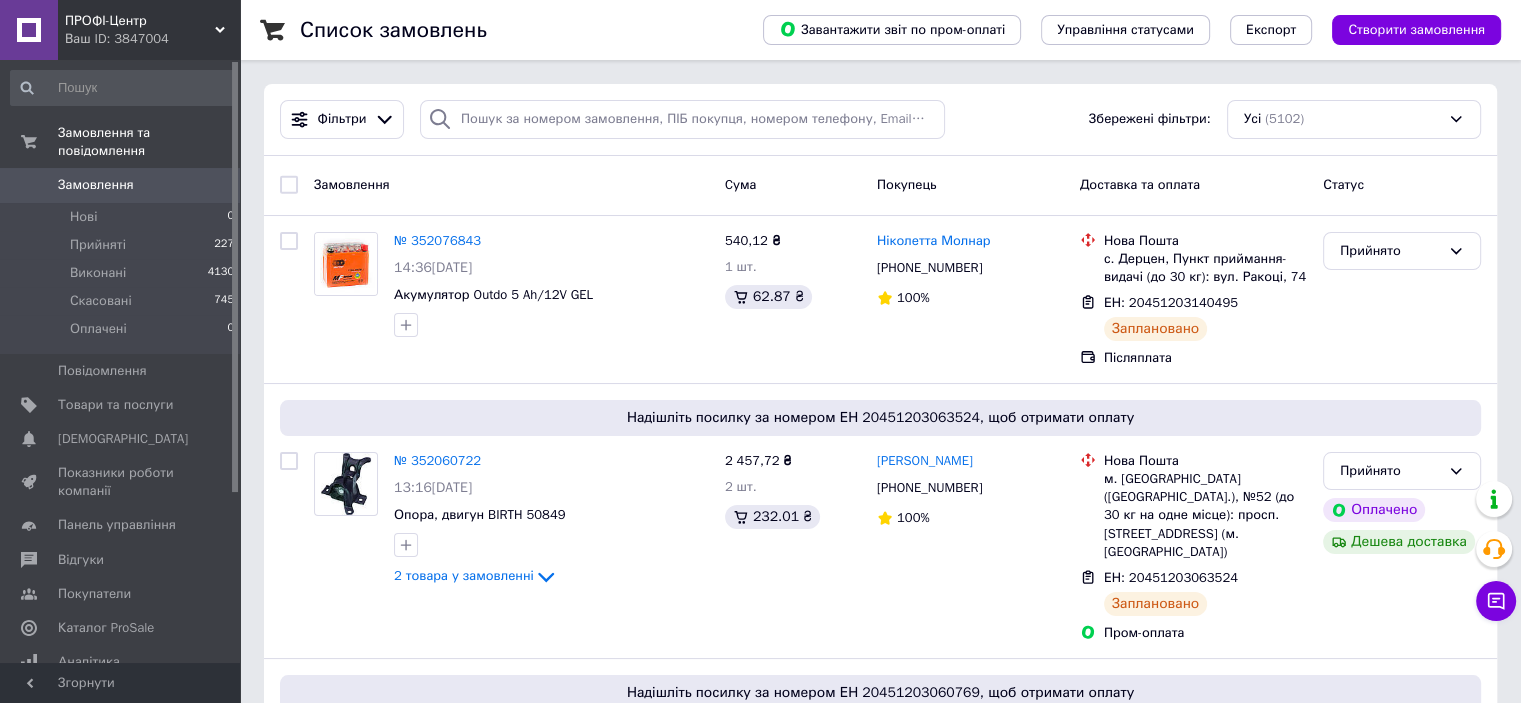 click on "Чат з покупцем" at bounding box center [1496, 601] 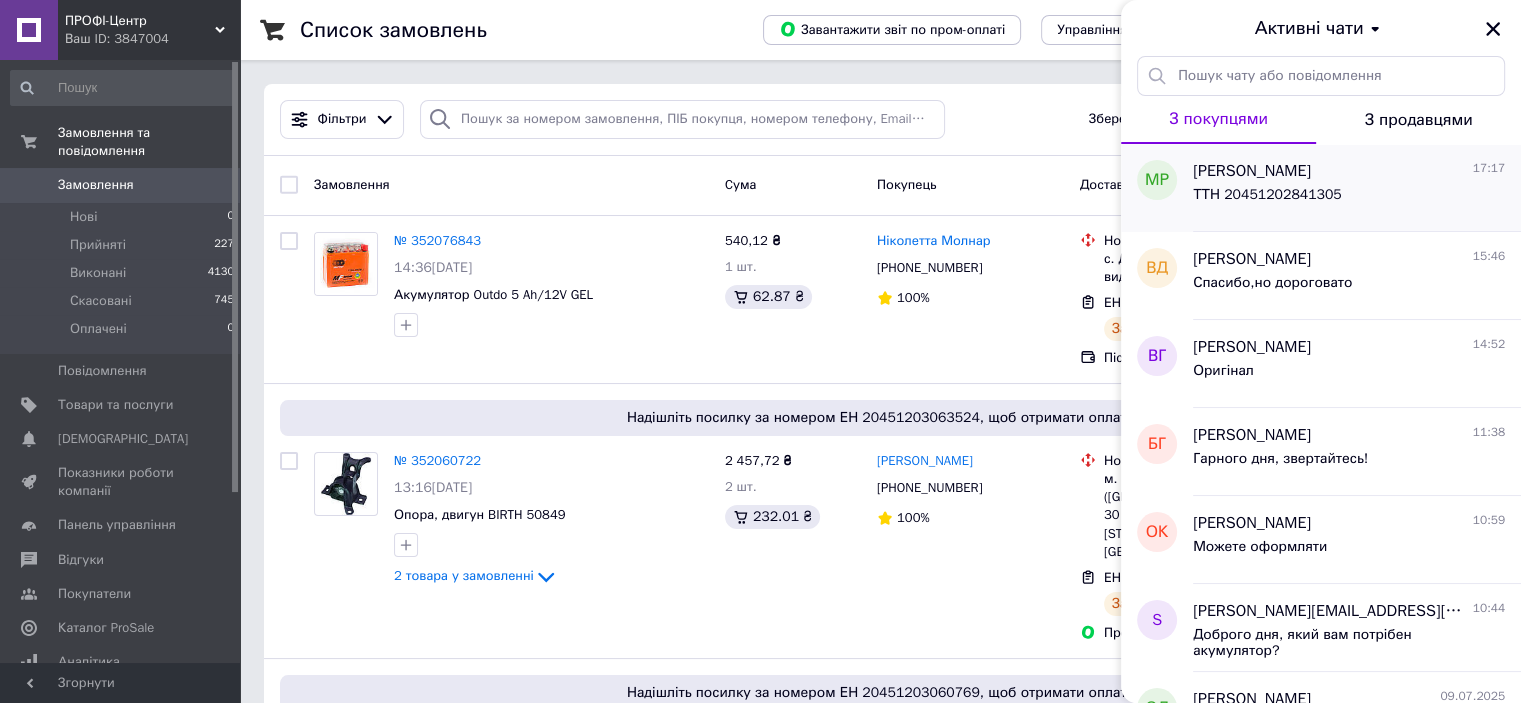 click on "ТТН 20451202841305" at bounding box center (1349, 199) 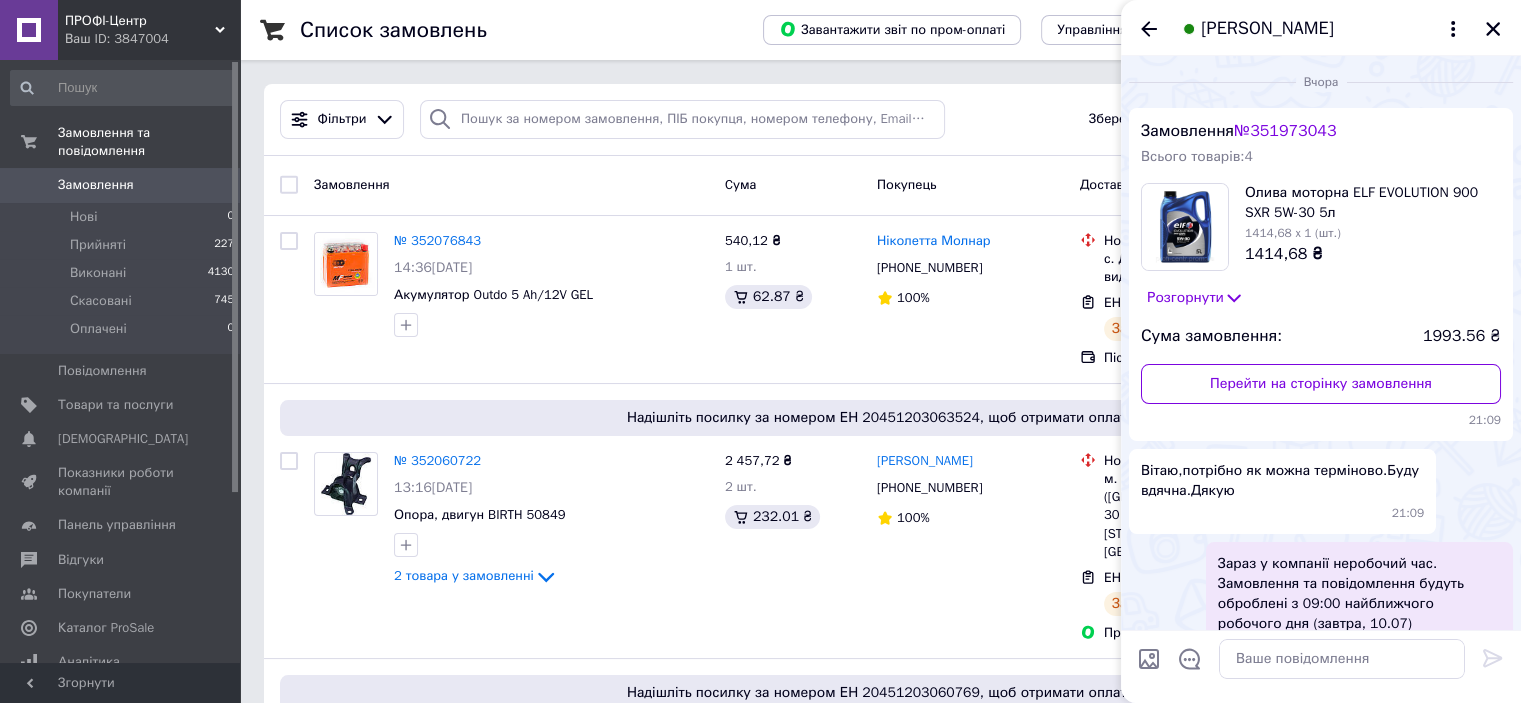 scroll, scrollTop: 435, scrollLeft: 0, axis: vertical 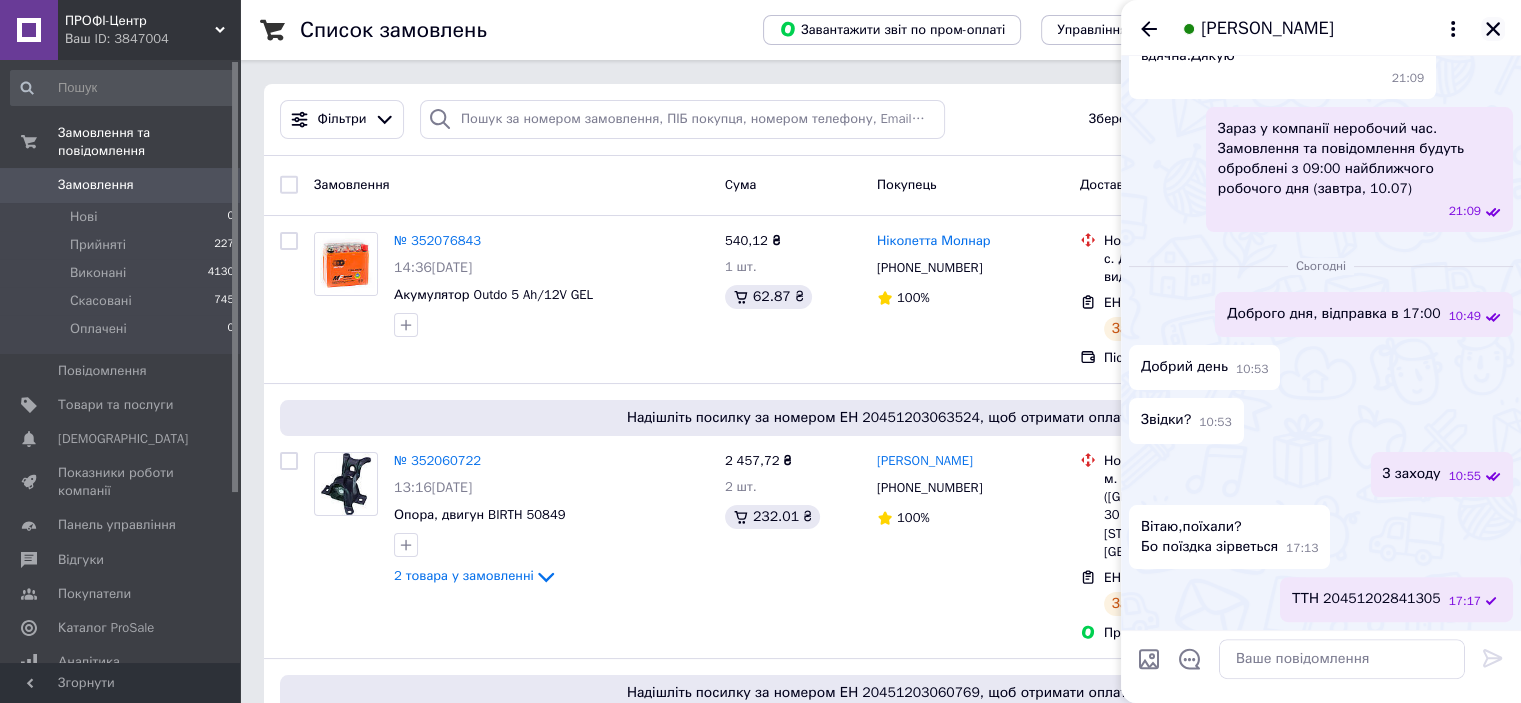 click 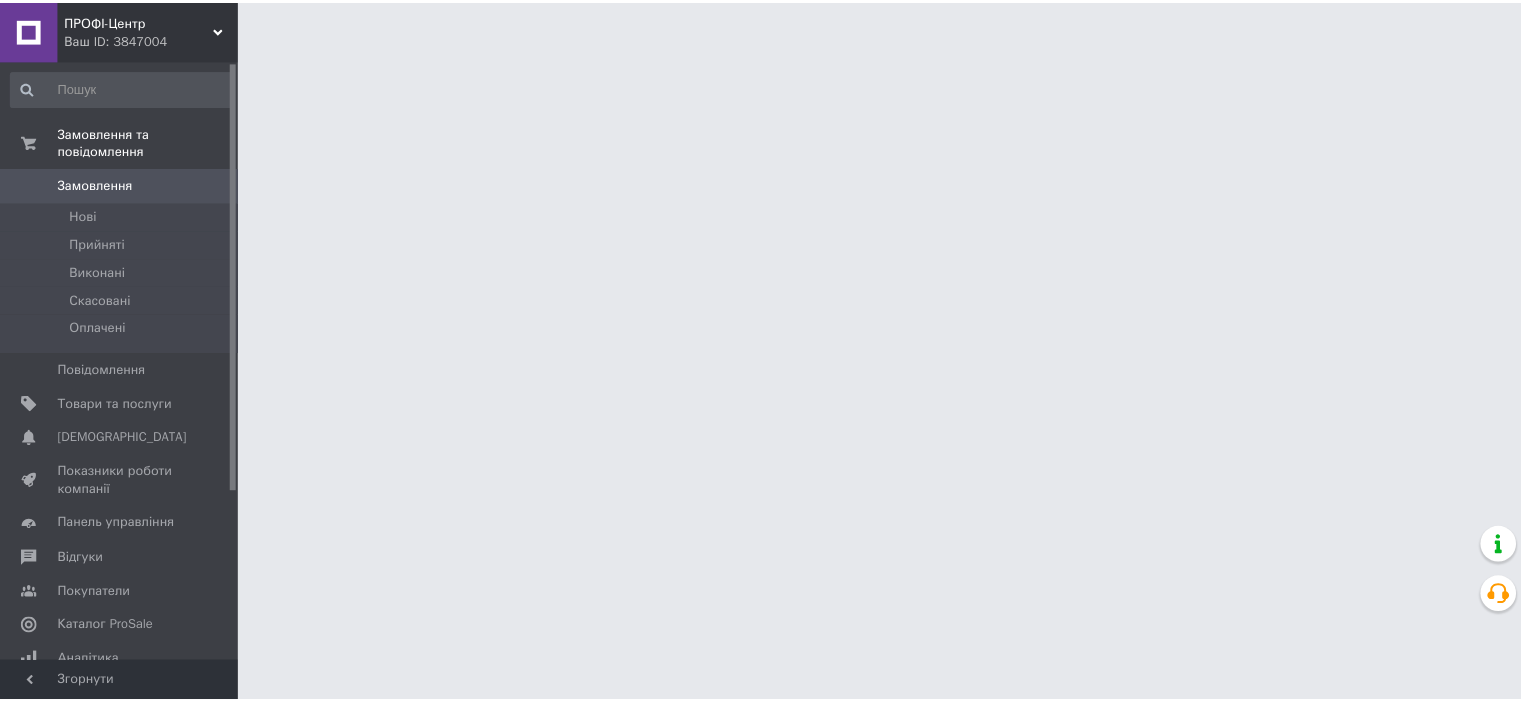 scroll, scrollTop: 0, scrollLeft: 0, axis: both 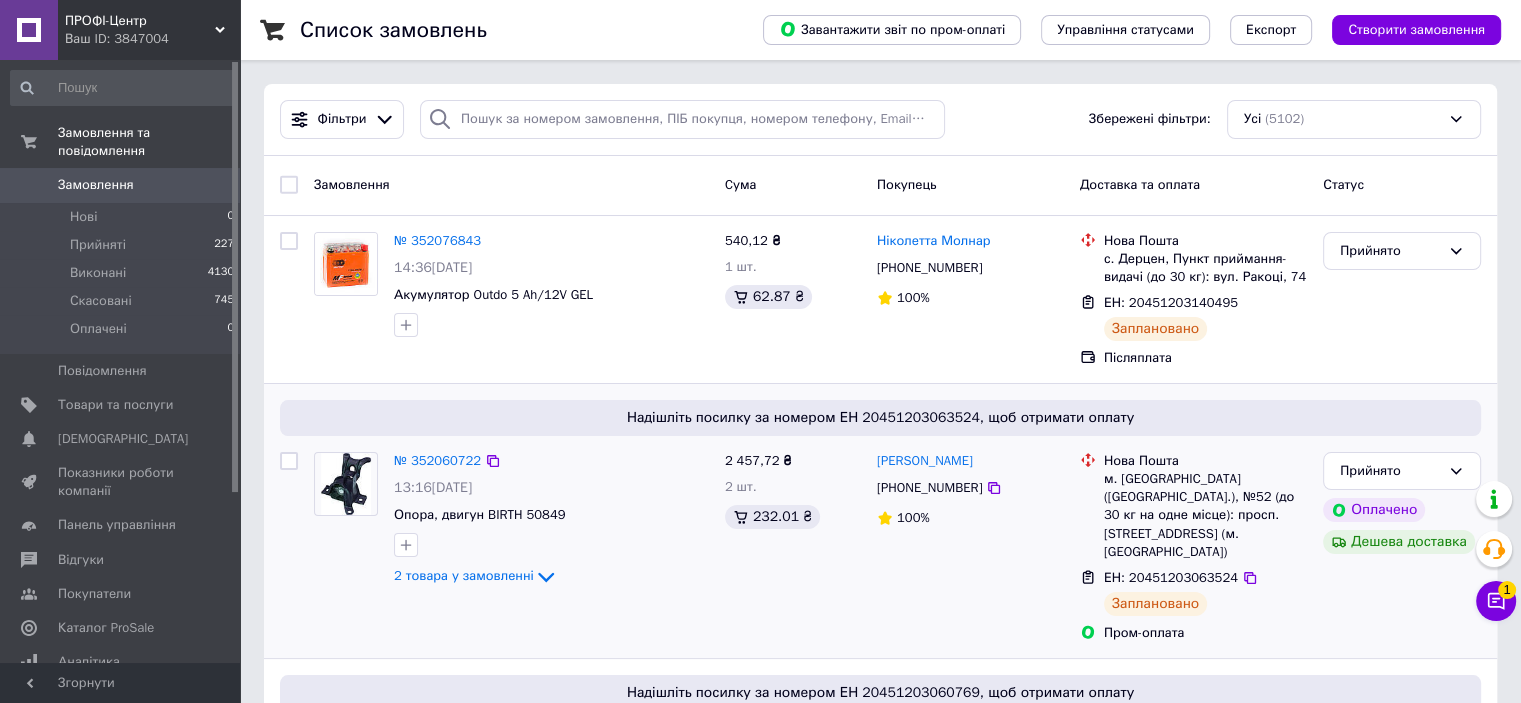 drag, startPoint x: 1478, startPoint y: 596, endPoint x: 1456, endPoint y: 574, distance: 31.112698 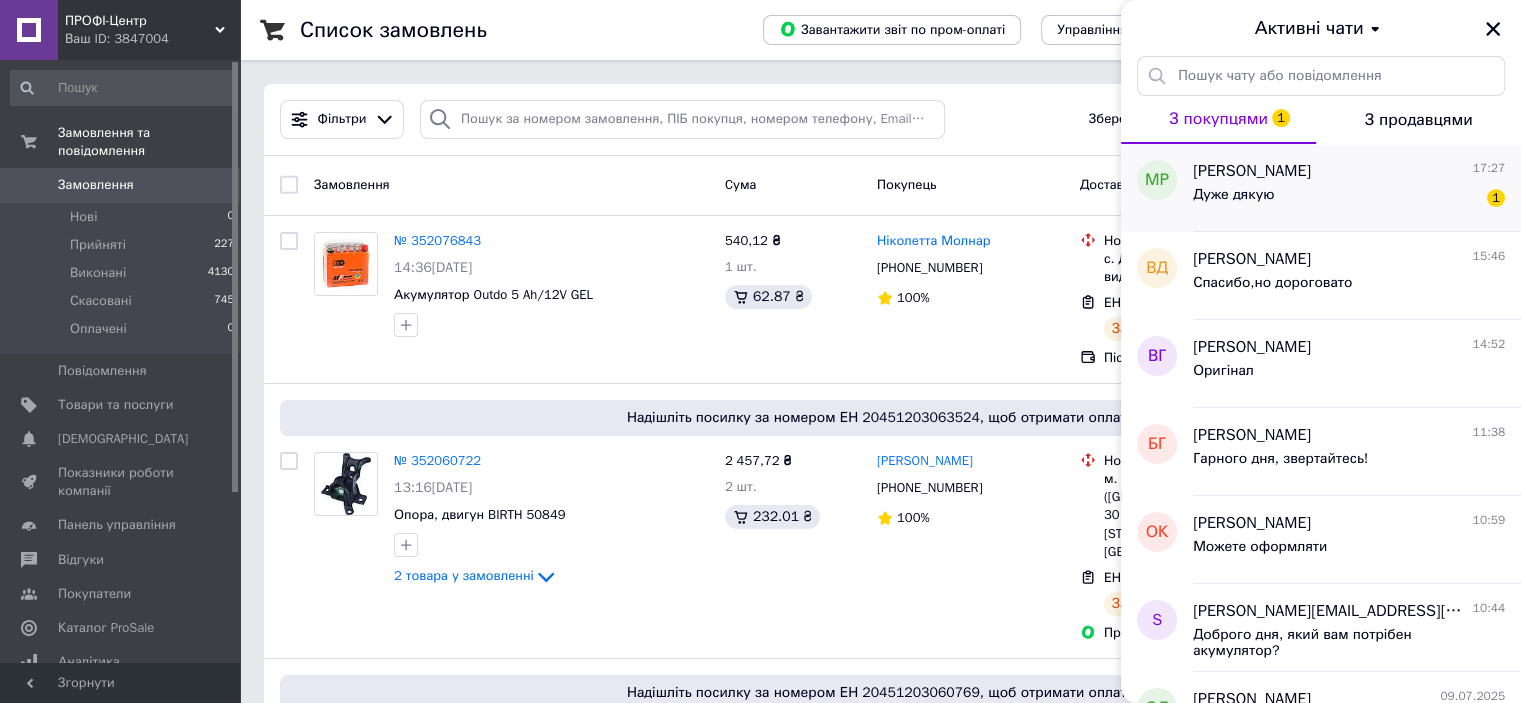 click on "Дуже дякую 1" at bounding box center (1349, 199) 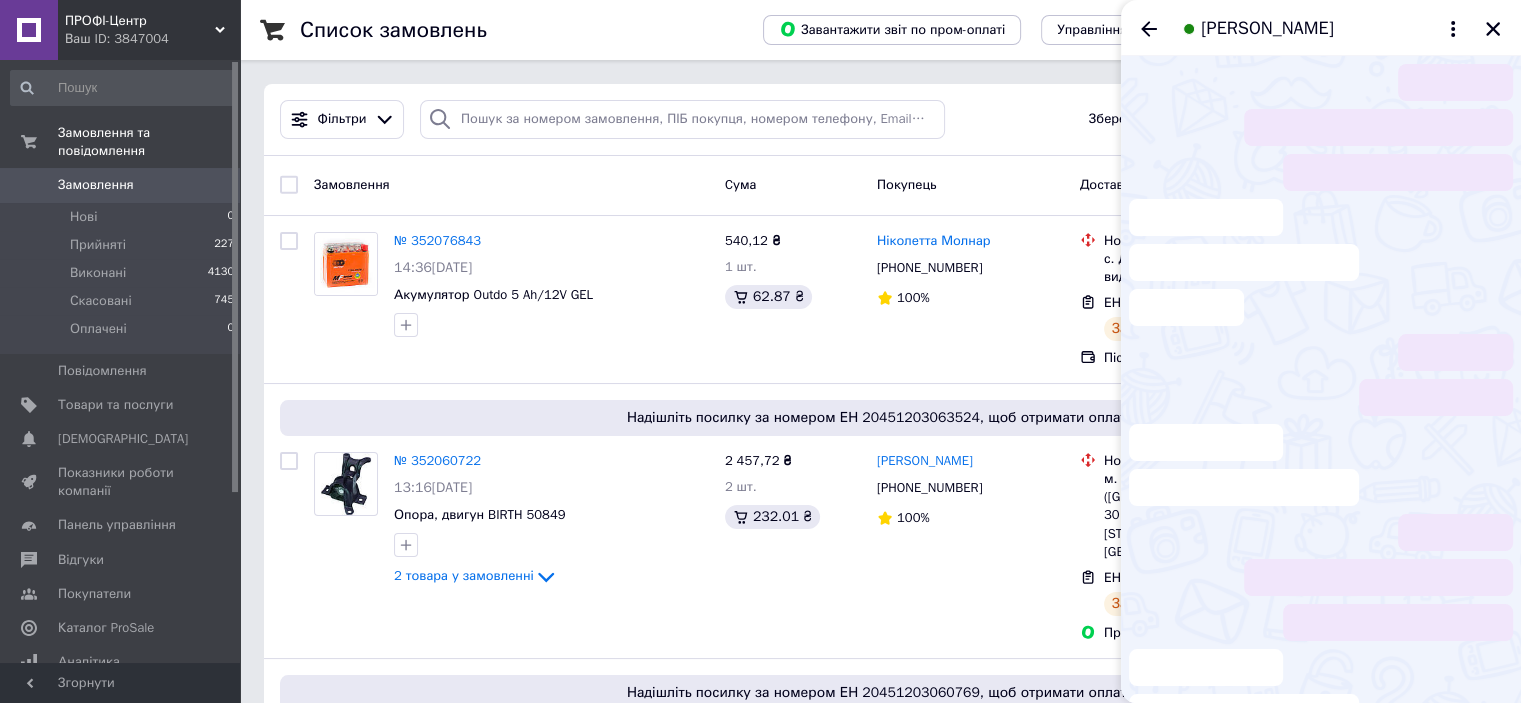 scroll, scrollTop: 524, scrollLeft: 0, axis: vertical 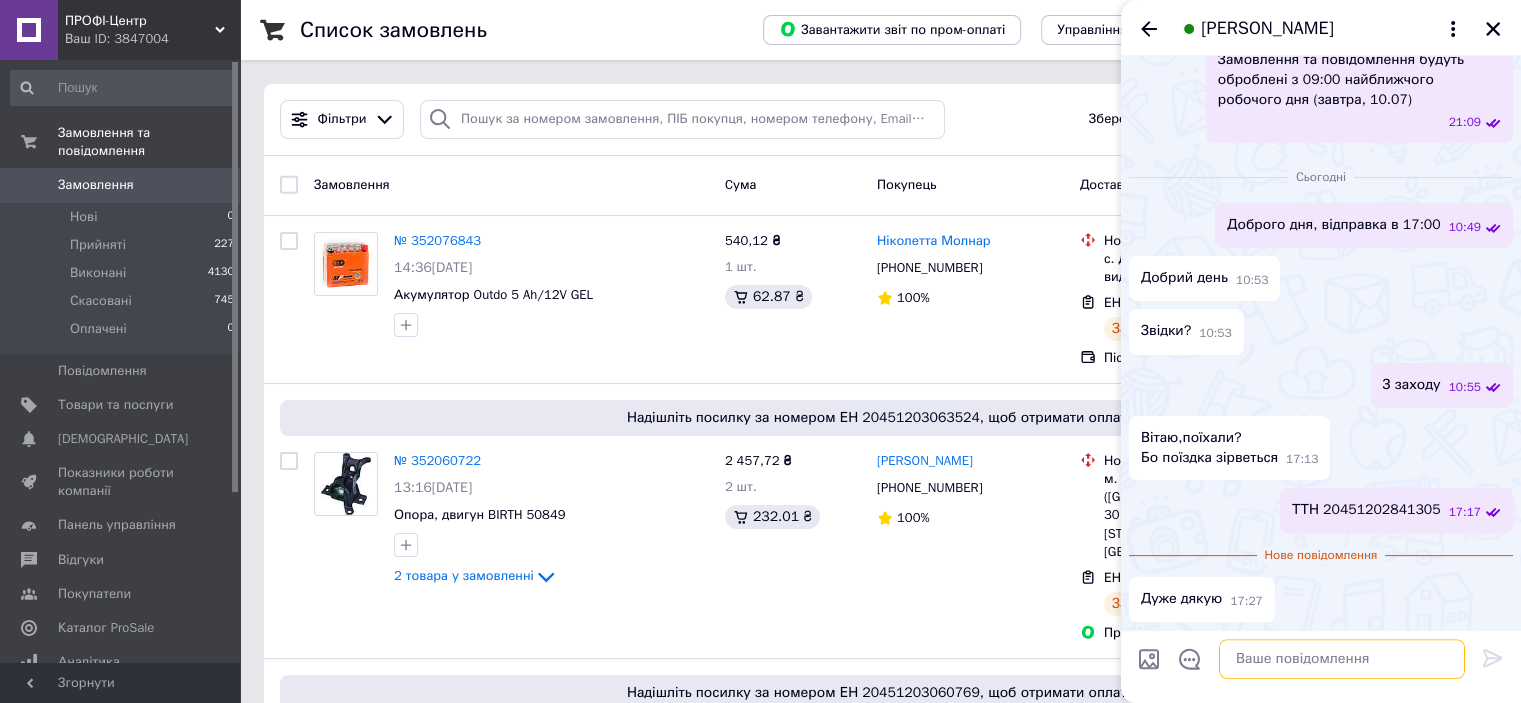click at bounding box center (1342, 659) 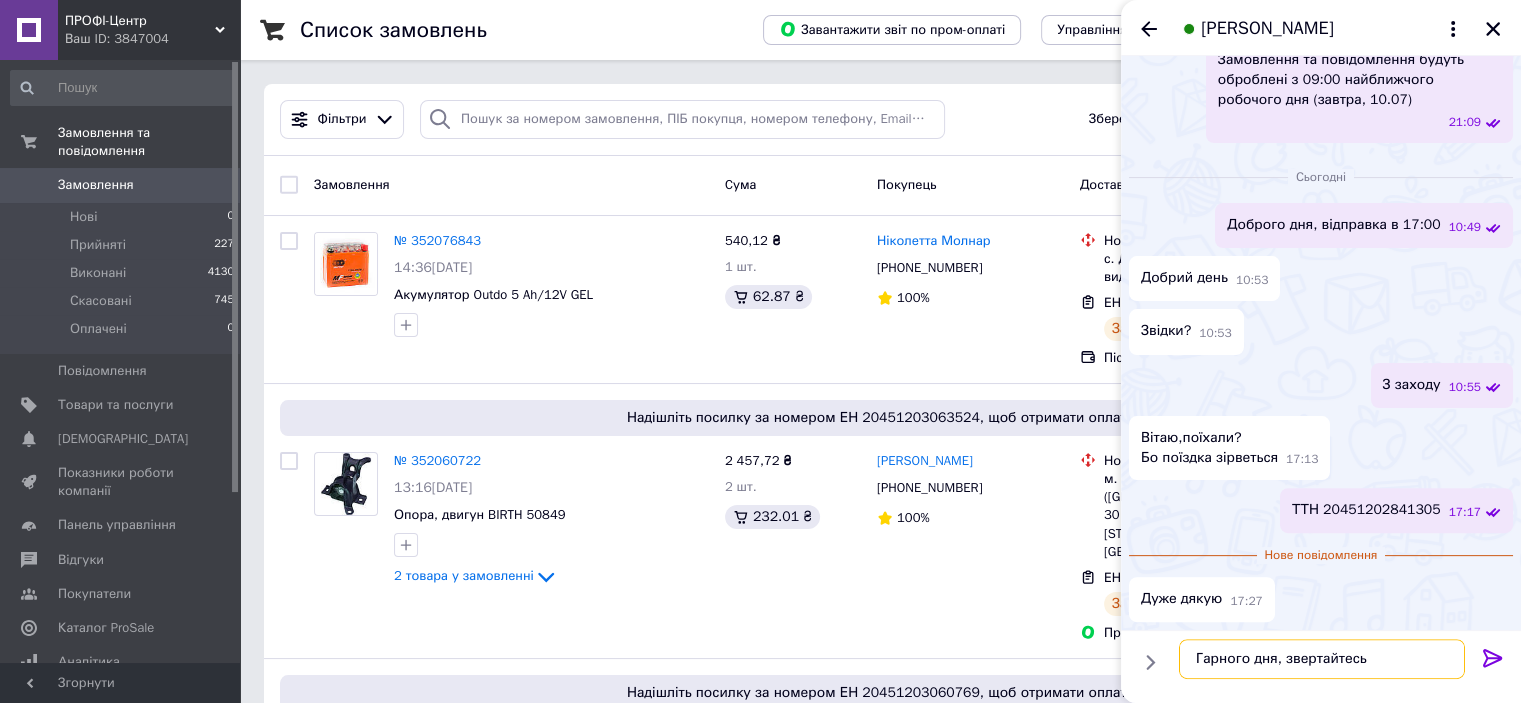 type on "Гарного дня, звертайтесь!" 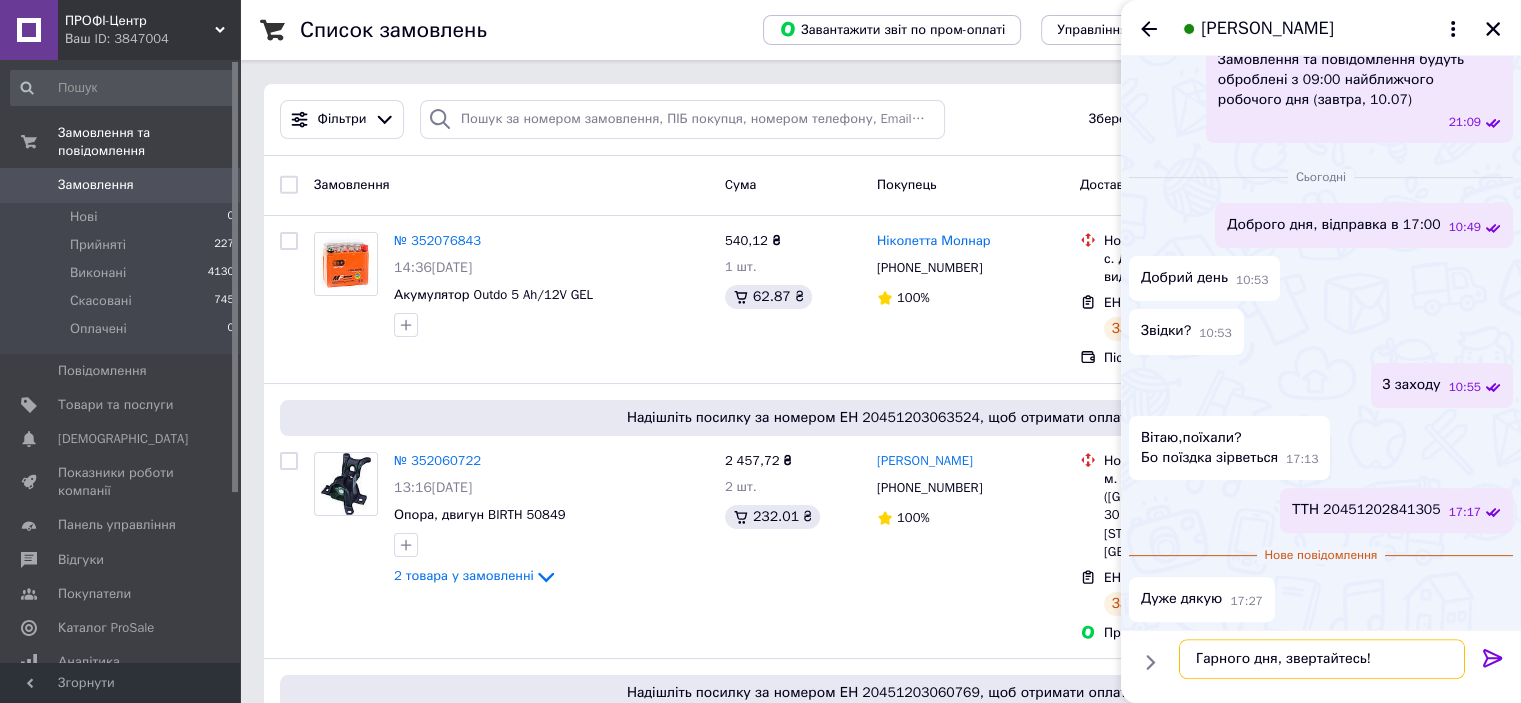 type 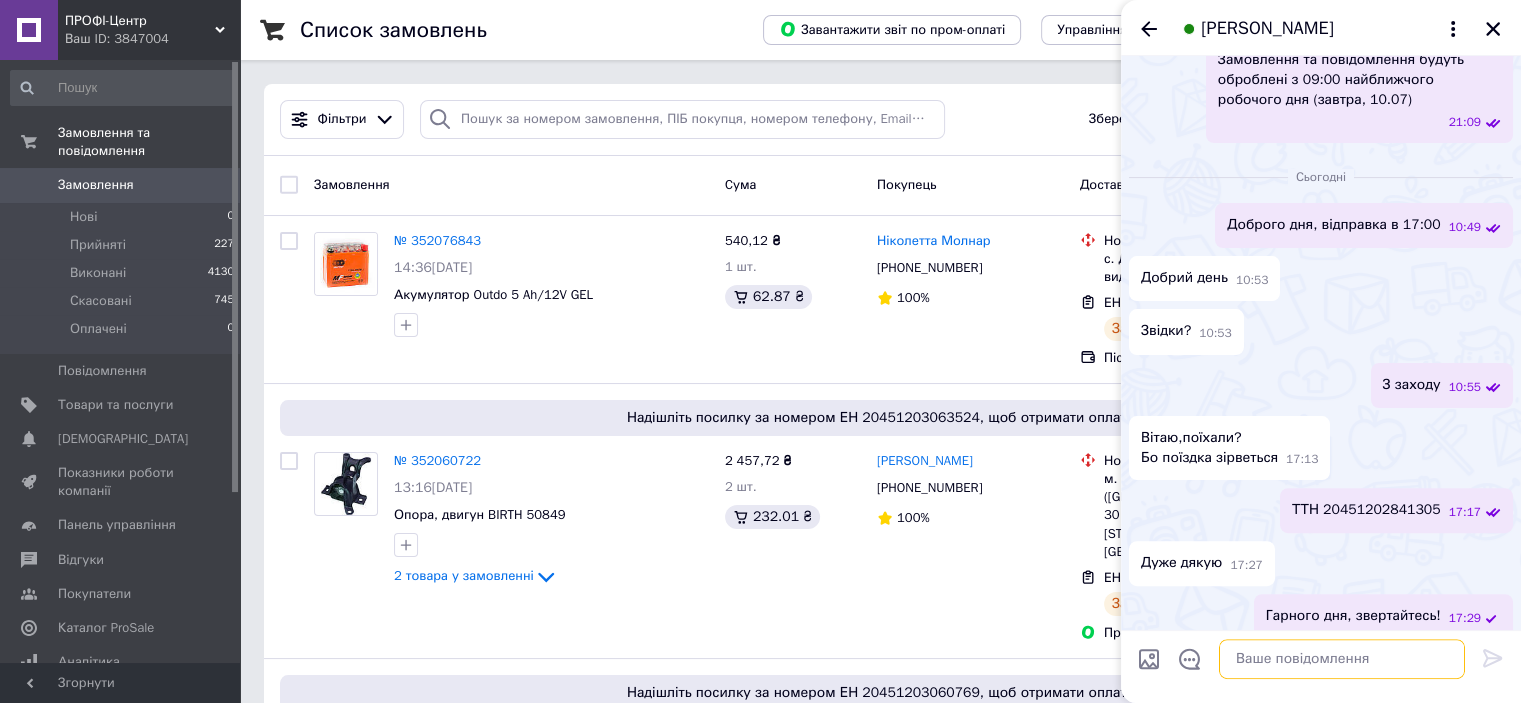 scroll, scrollTop: 540, scrollLeft: 0, axis: vertical 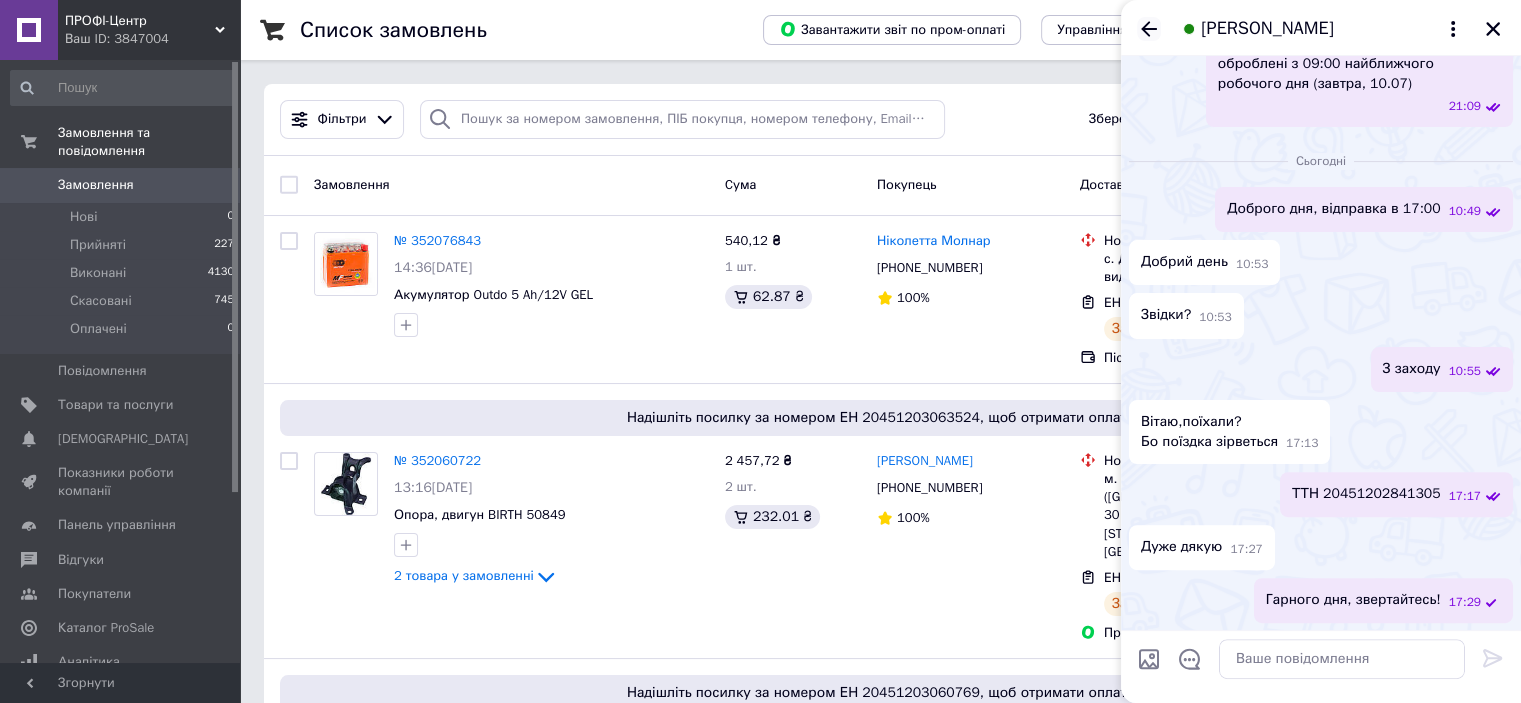 click 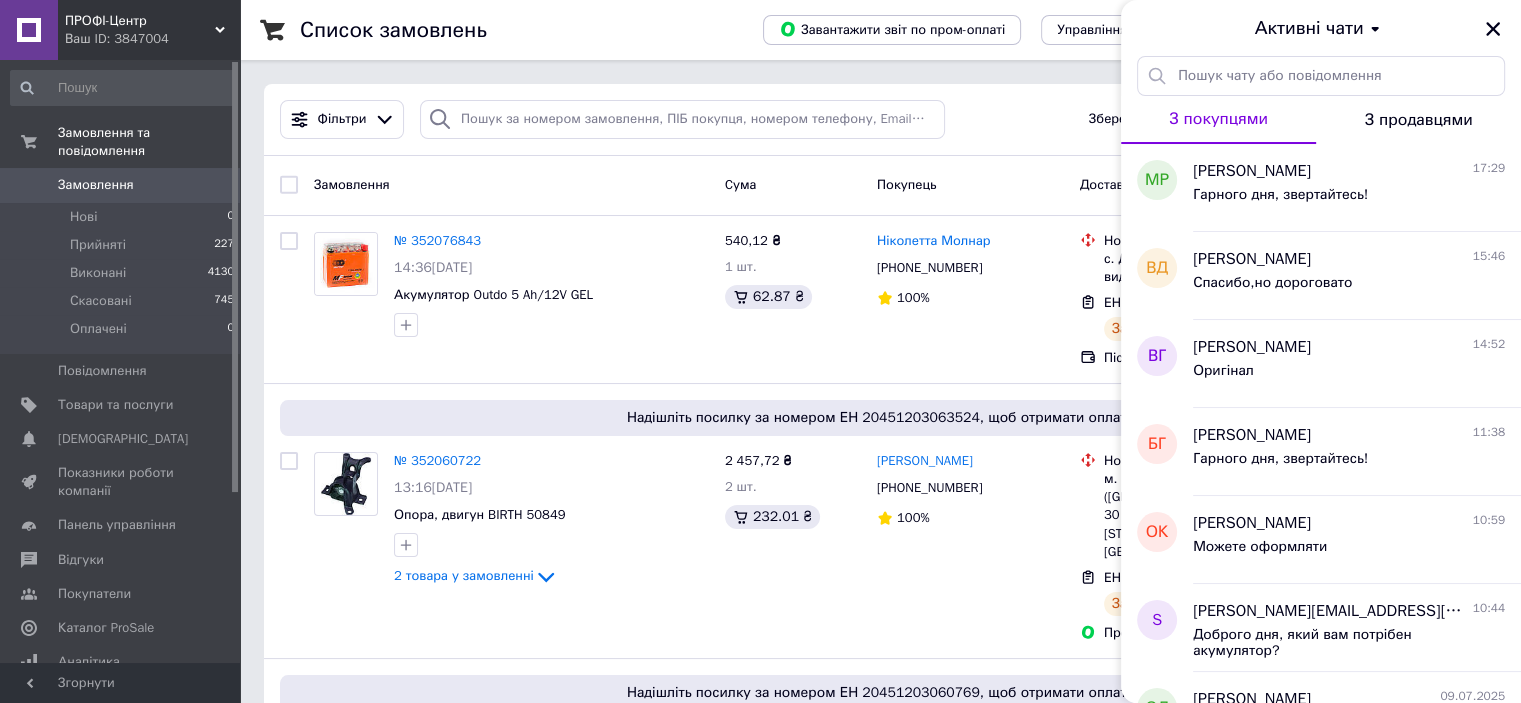 click 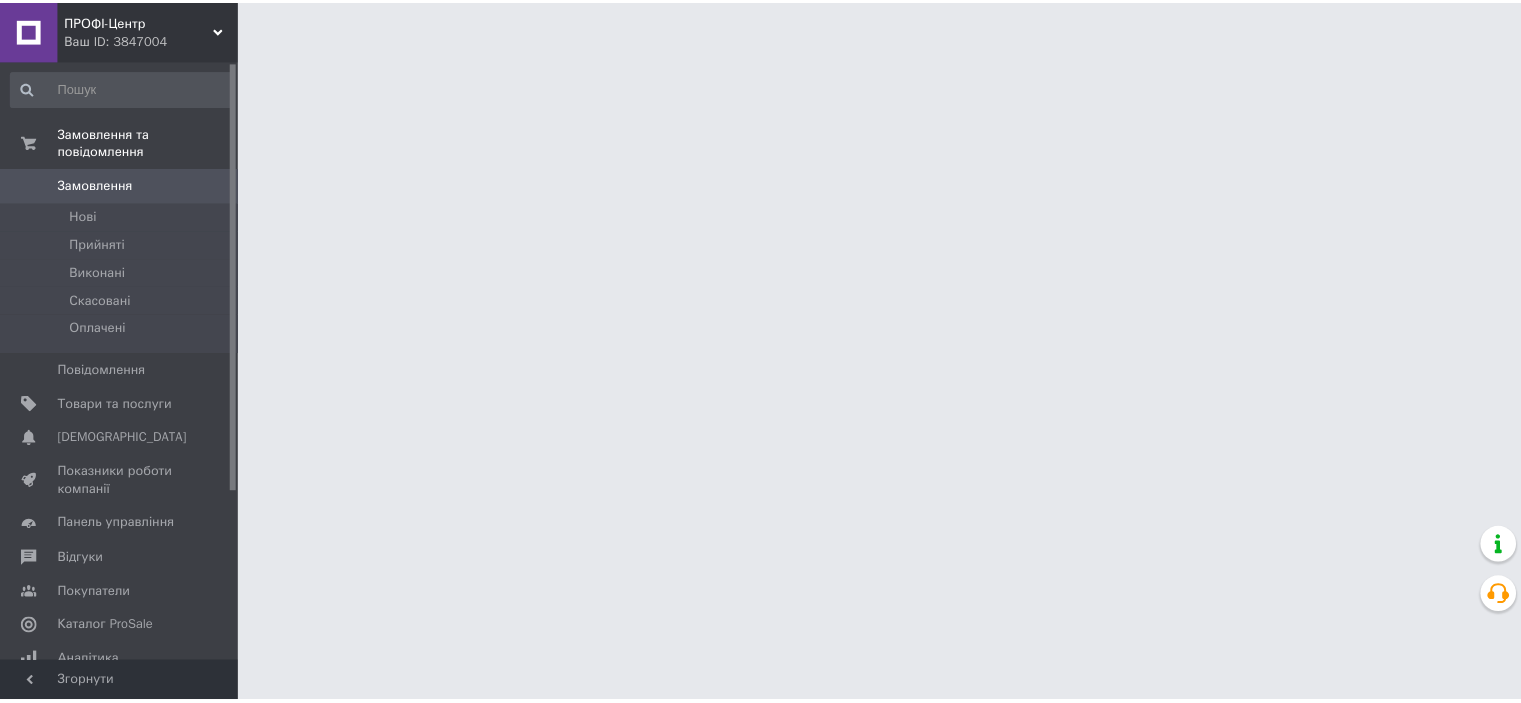 scroll, scrollTop: 0, scrollLeft: 0, axis: both 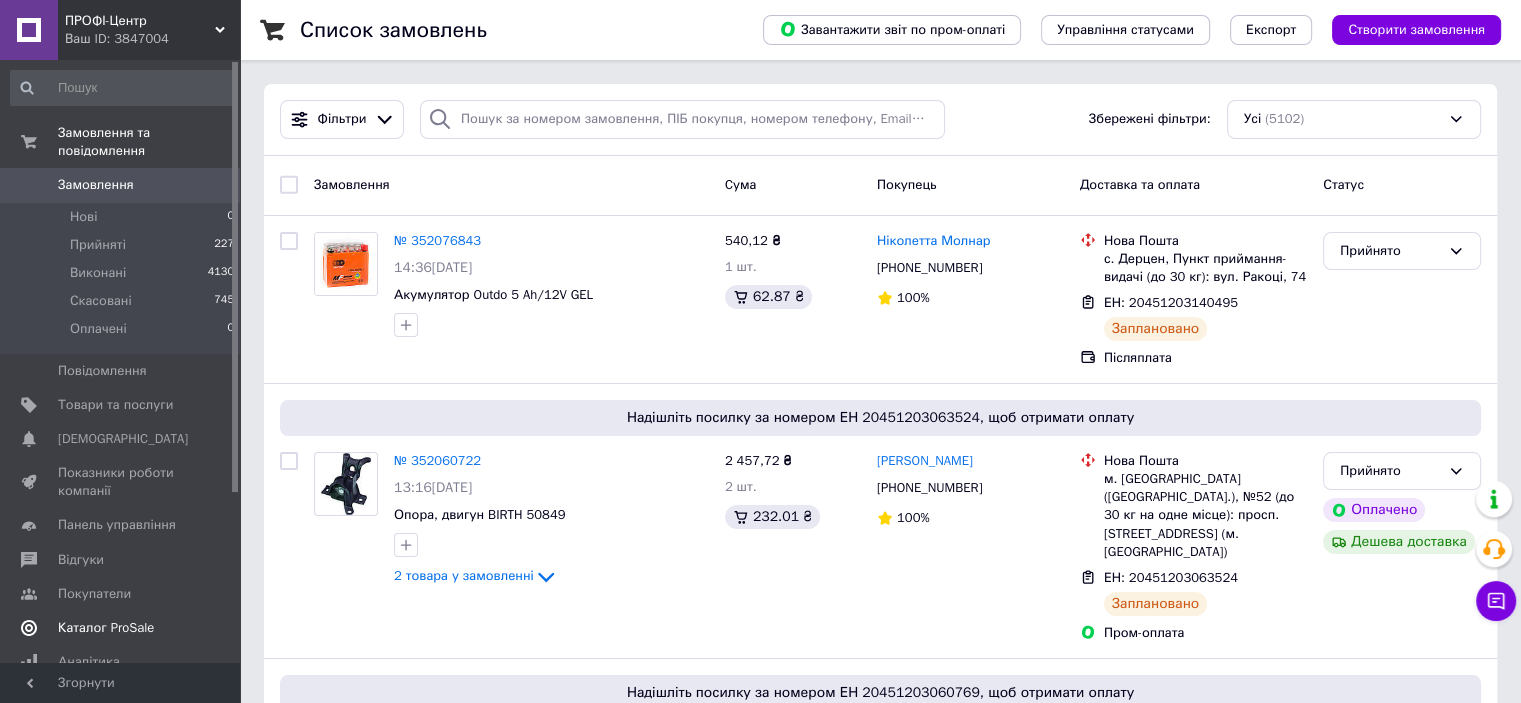 click on "Каталог ProSale" at bounding box center (106, 628) 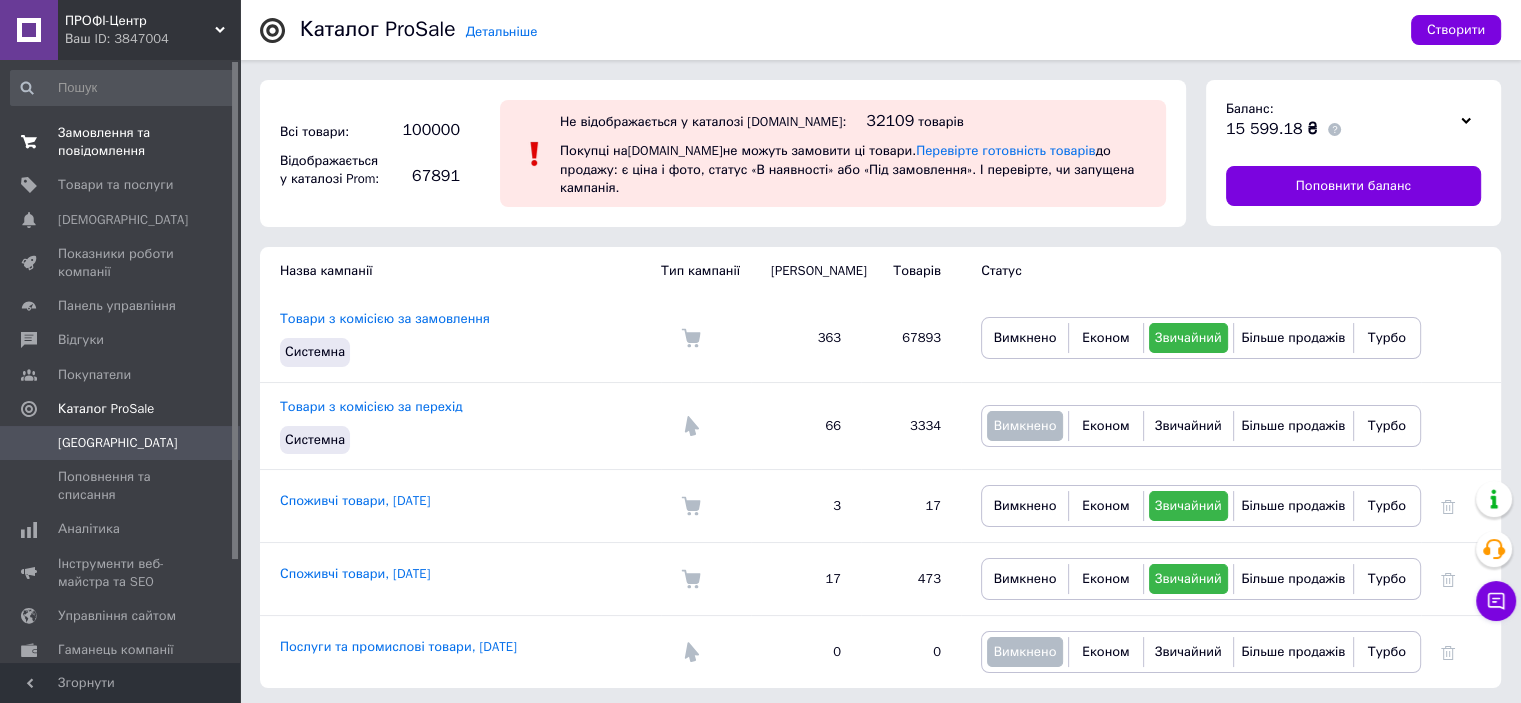 click on "Замовлення та повідомлення" at bounding box center (121, 142) 